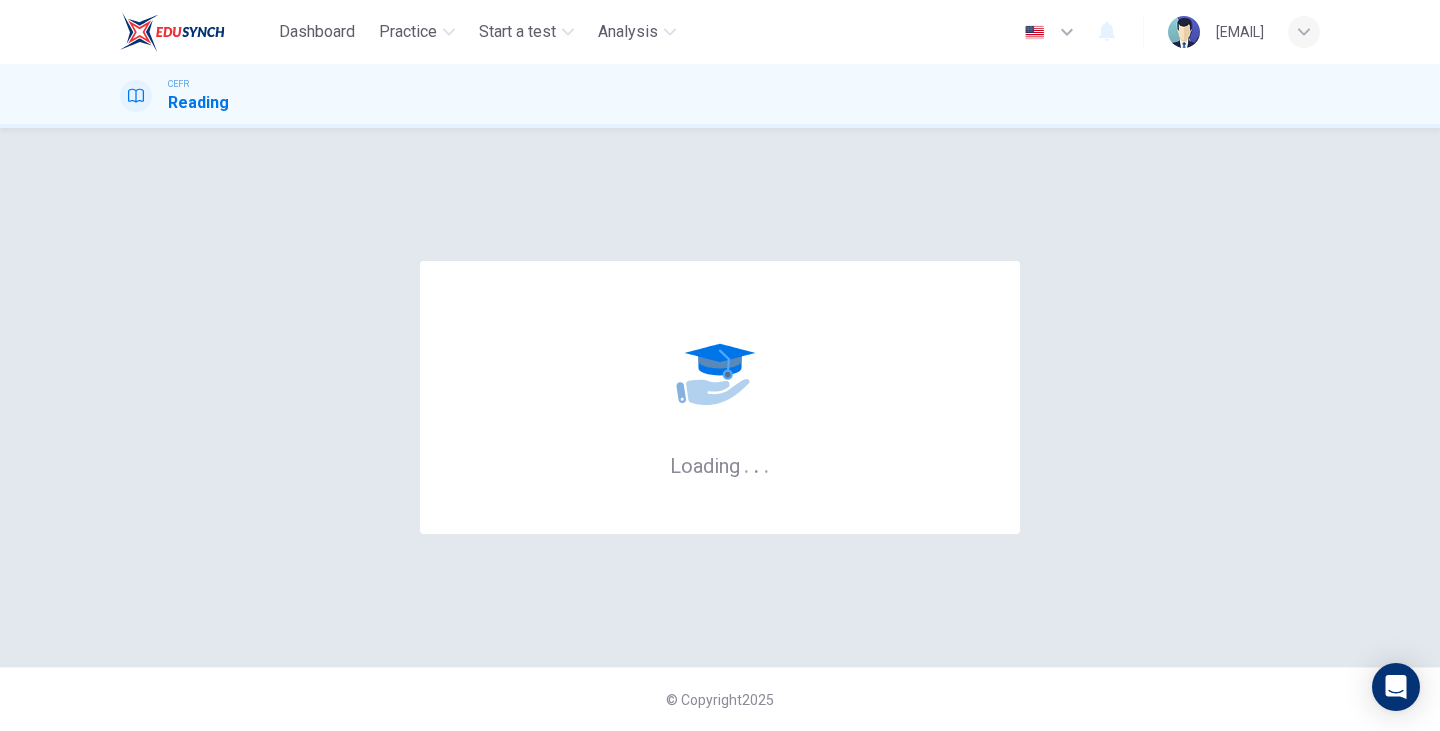 scroll, scrollTop: 0, scrollLeft: 0, axis: both 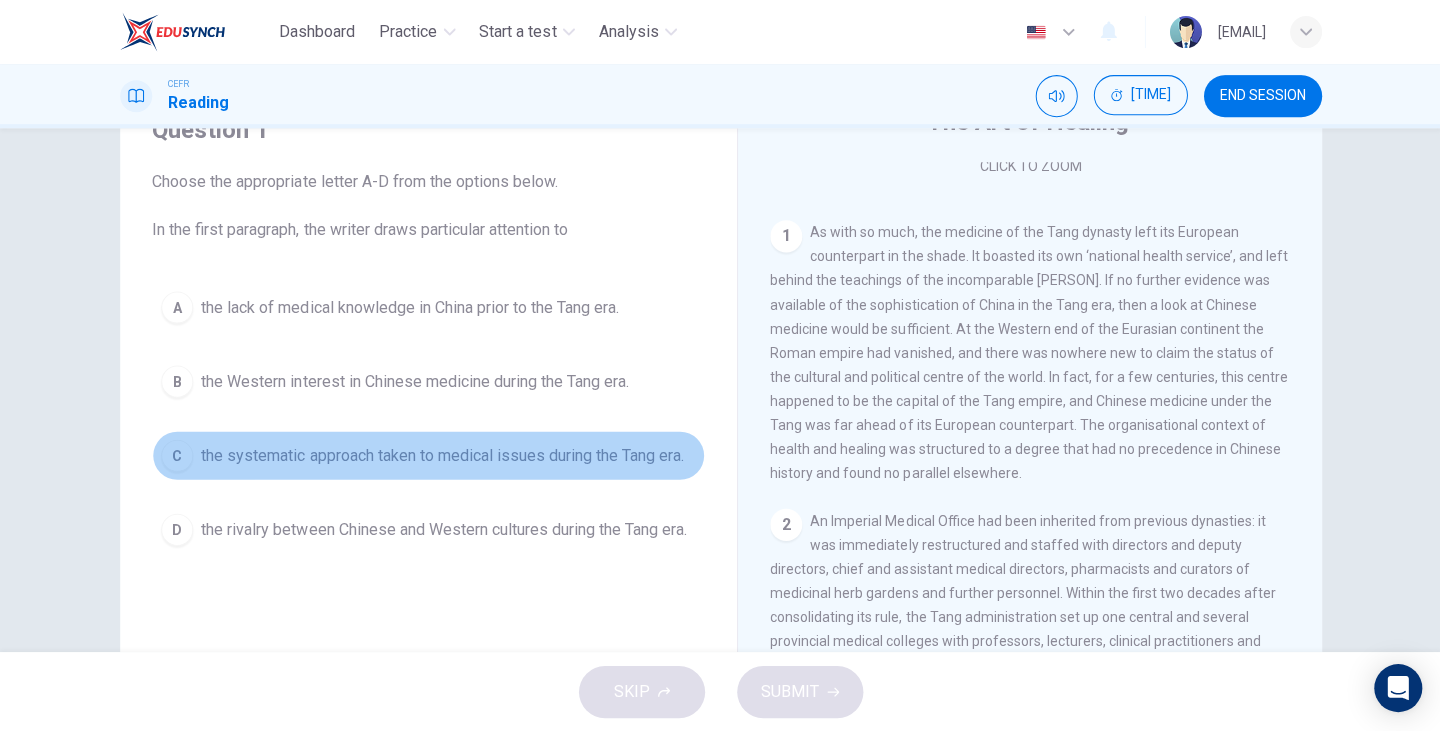 click on "C" at bounding box center [177, 307] 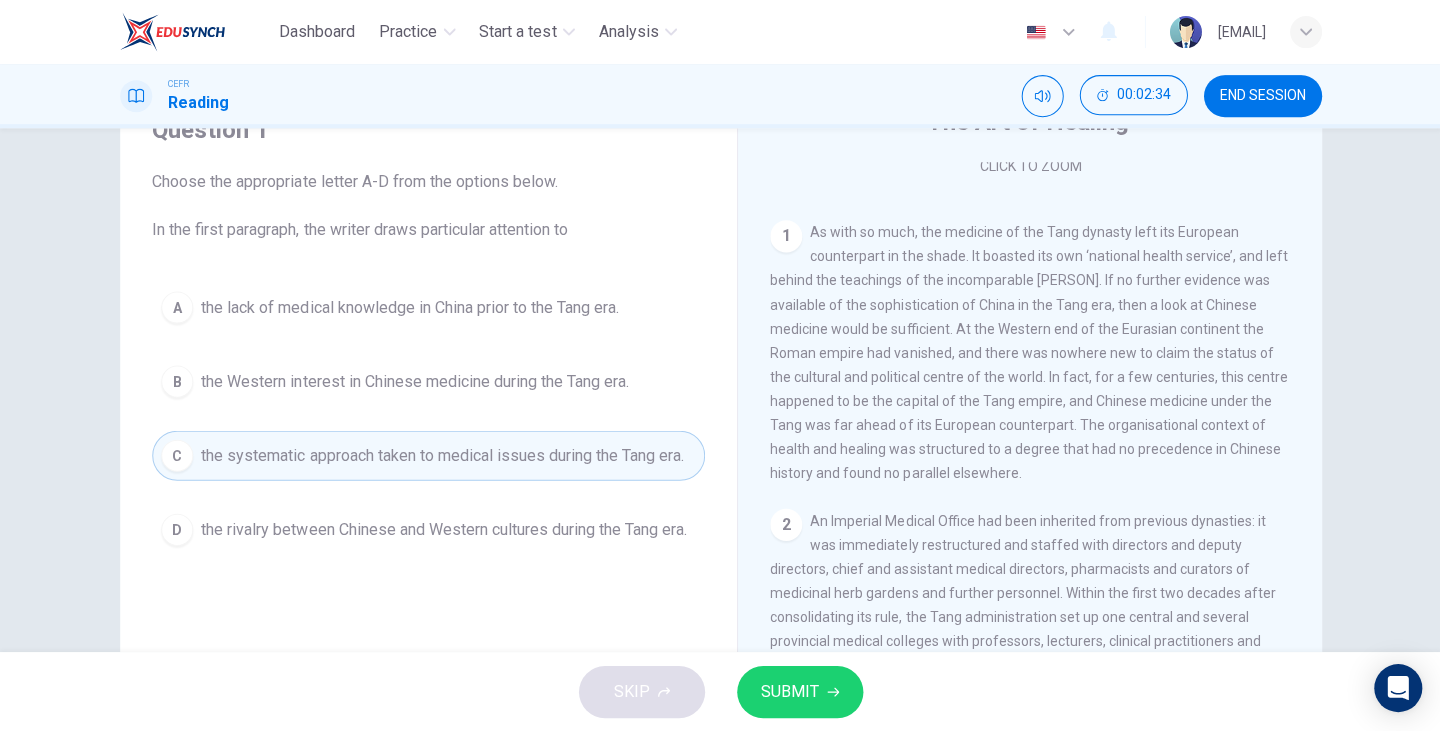 click on "SUBMIT" at bounding box center [789, 691] 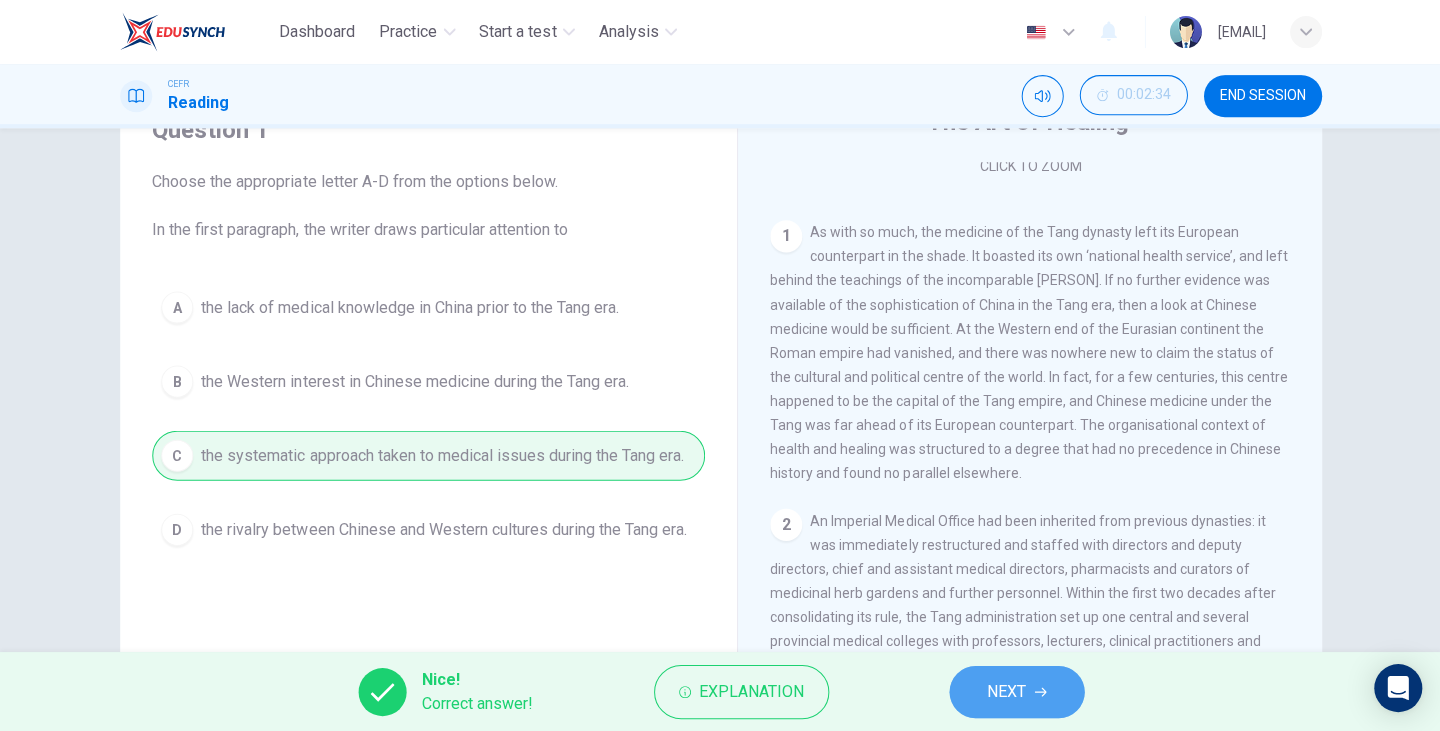 click on "NEXT" at bounding box center (1005, 691) 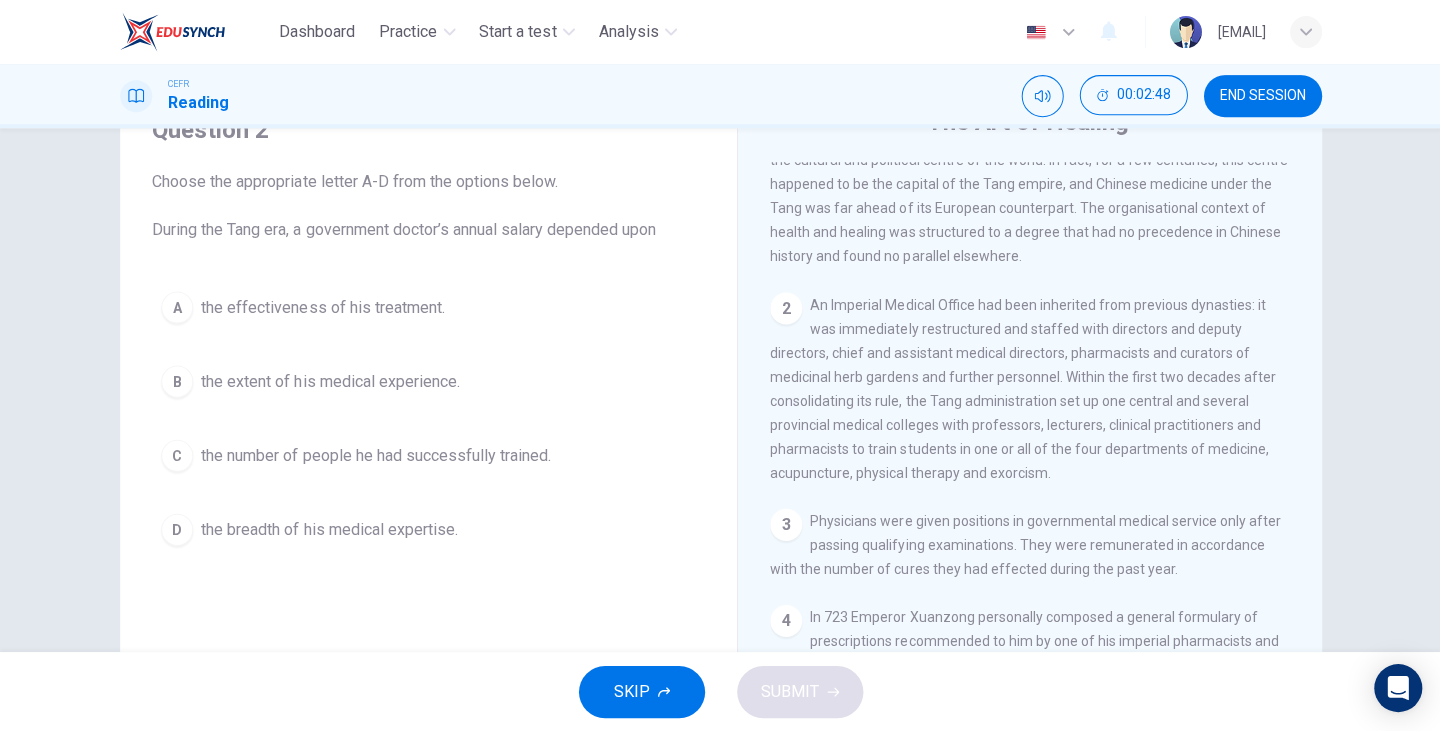 scroll, scrollTop: 597, scrollLeft: 0, axis: vertical 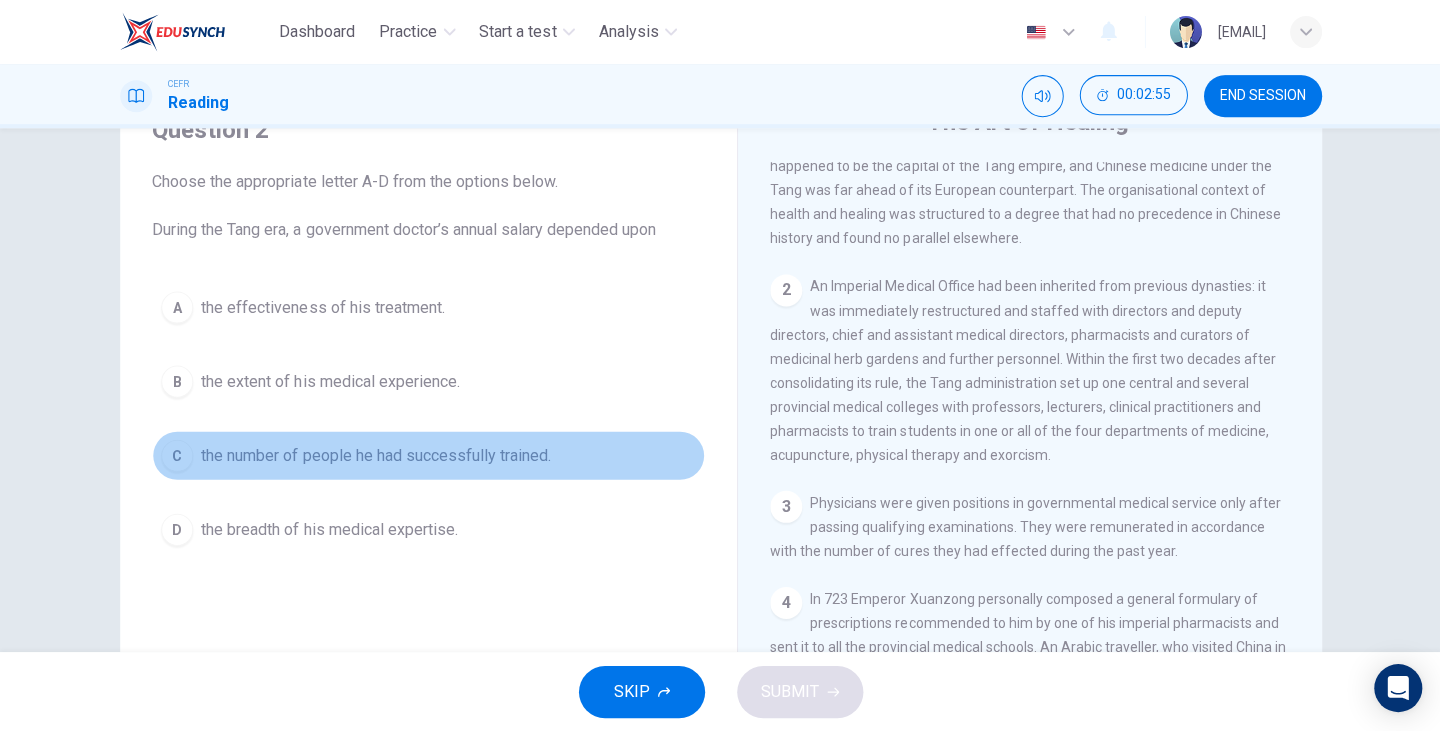 click on "C" at bounding box center (177, 307) 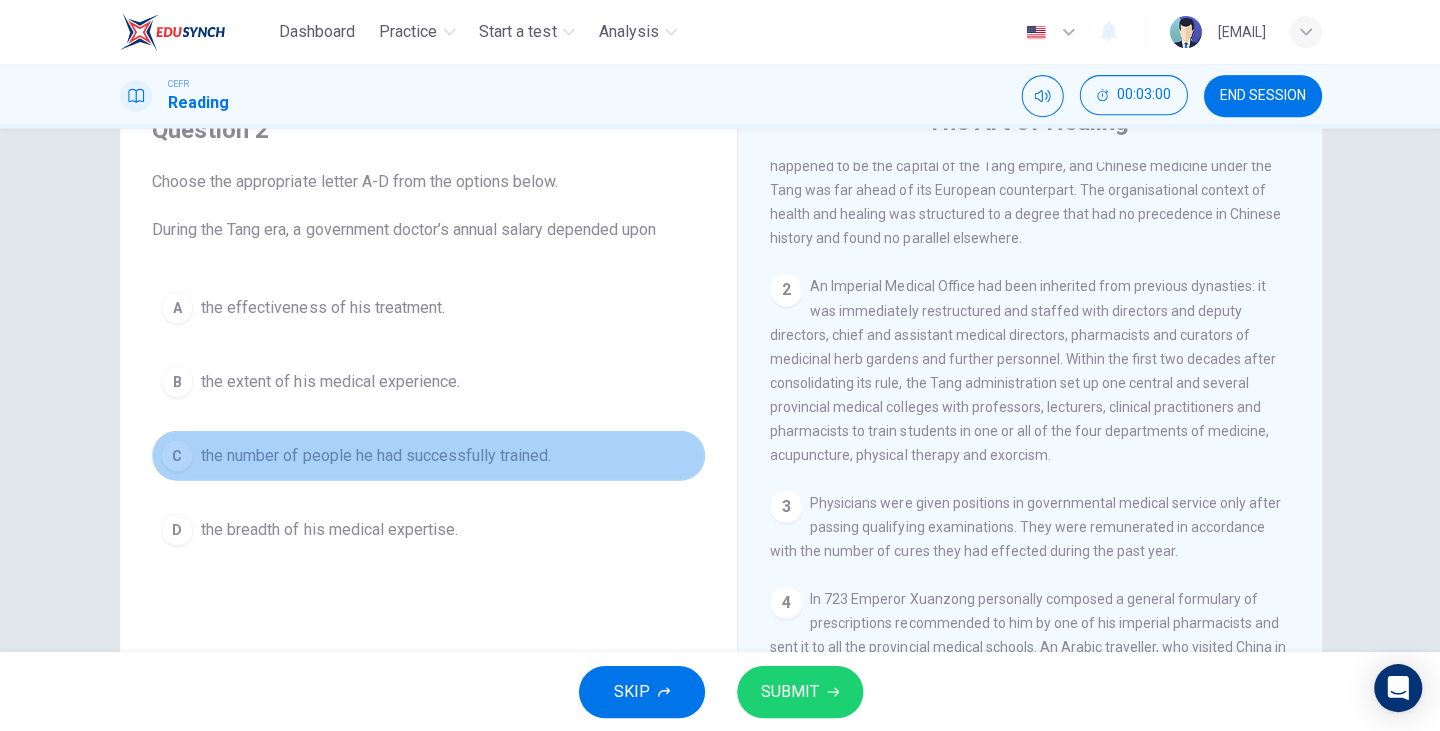 click on "C" at bounding box center (177, 455) 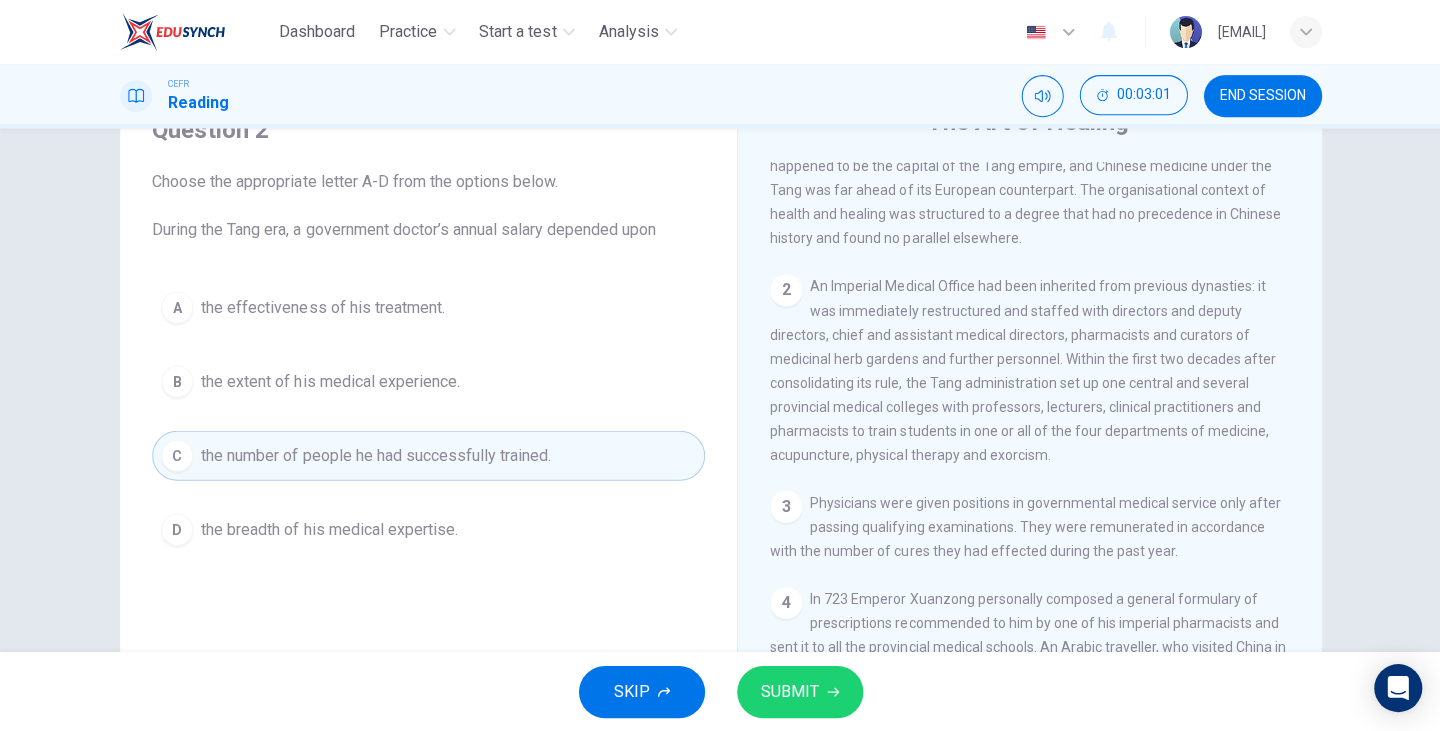 click on "A" at bounding box center [177, 307] 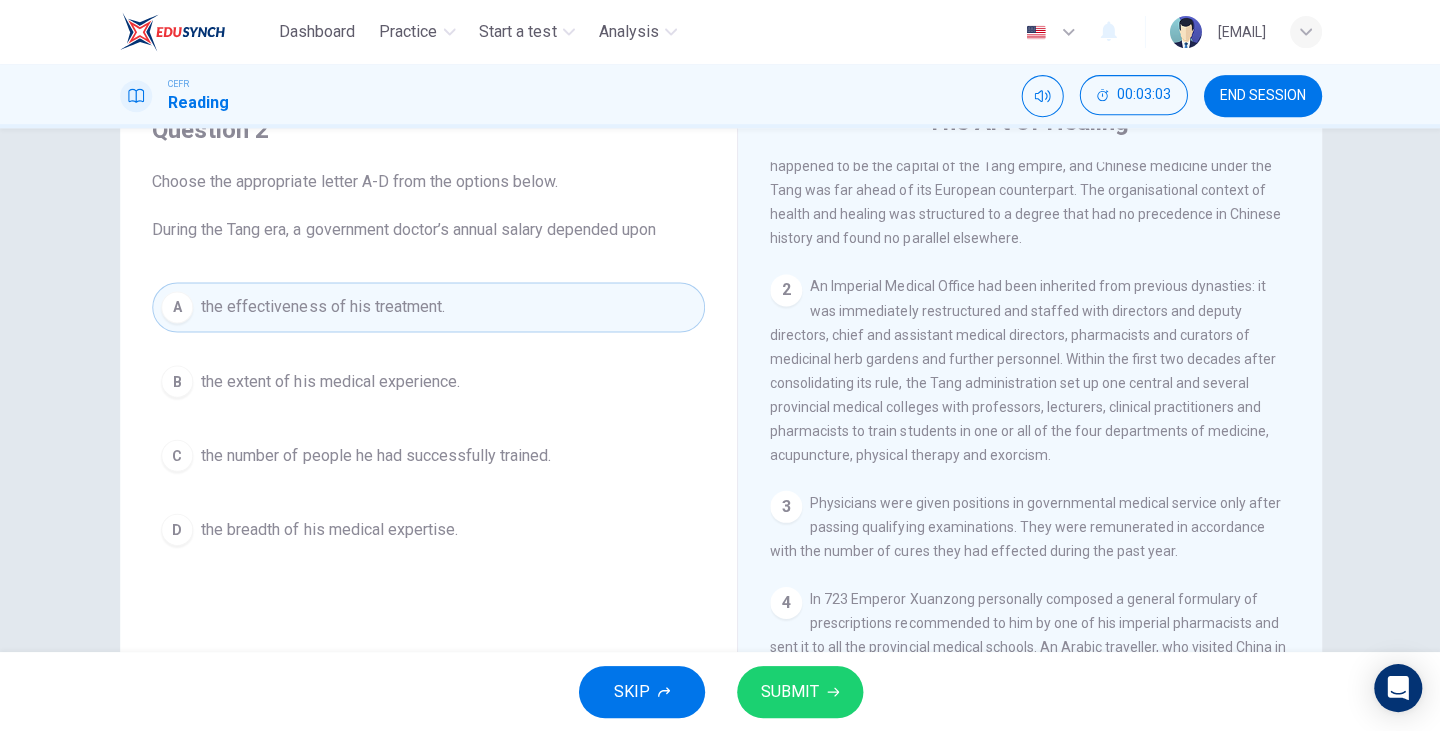 click on "SUBMIT" at bounding box center [789, 691] 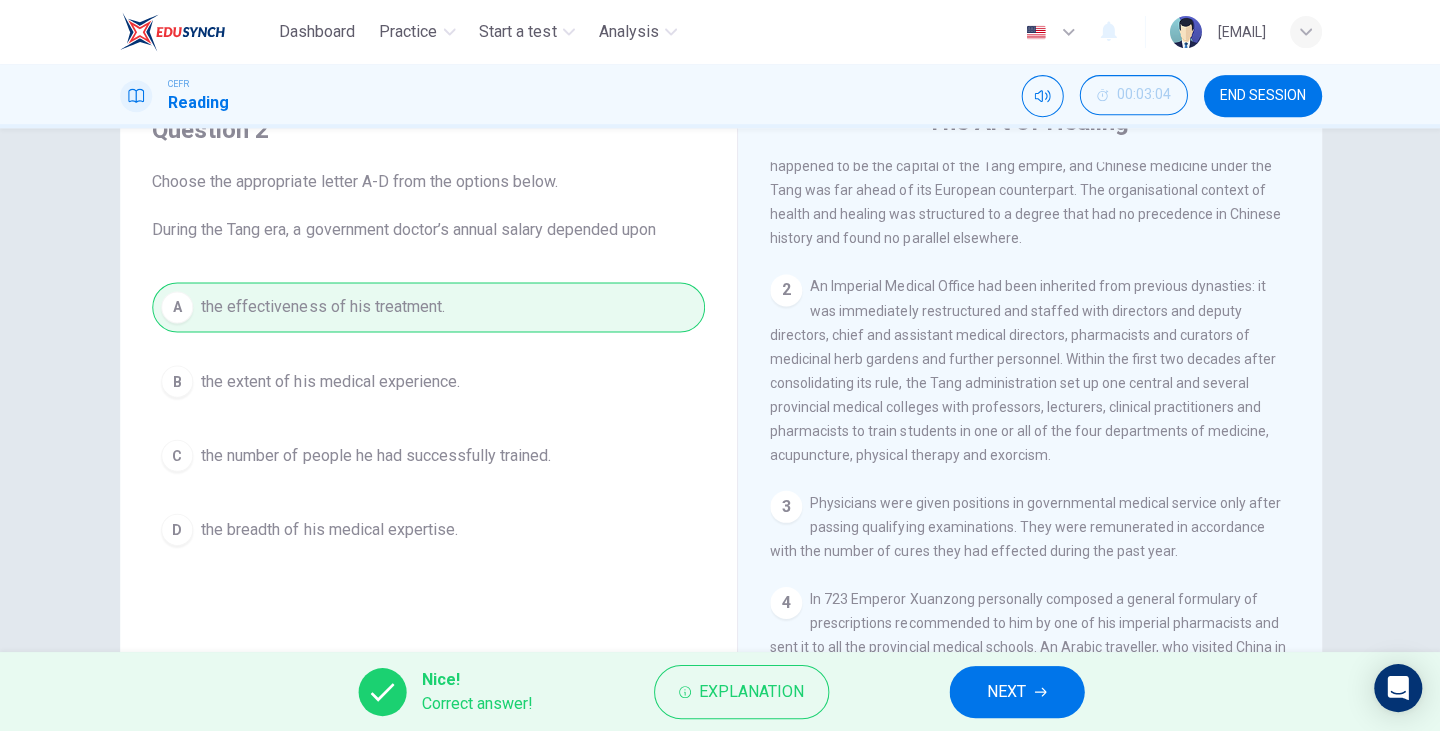 click on "NEXT" at bounding box center (1005, 691) 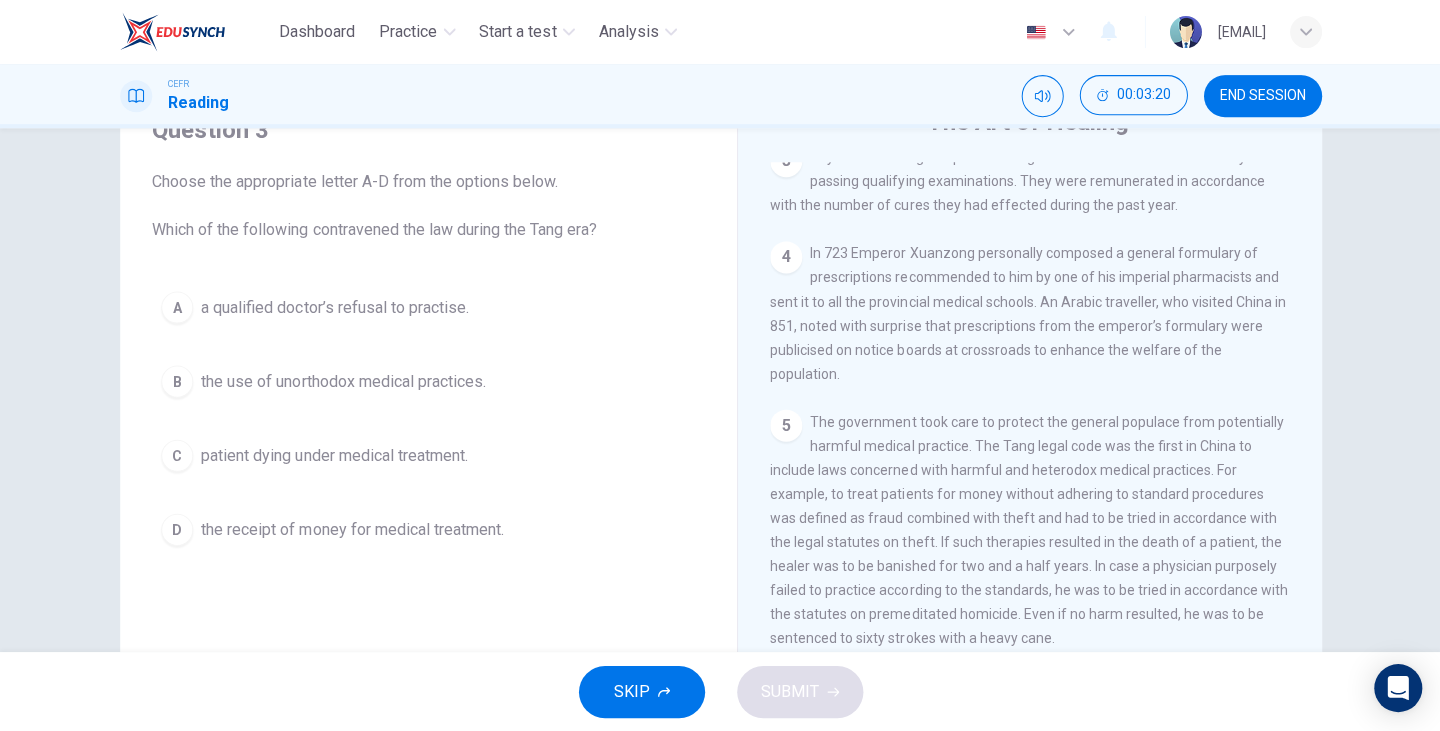 scroll, scrollTop: 974, scrollLeft: 0, axis: vertical 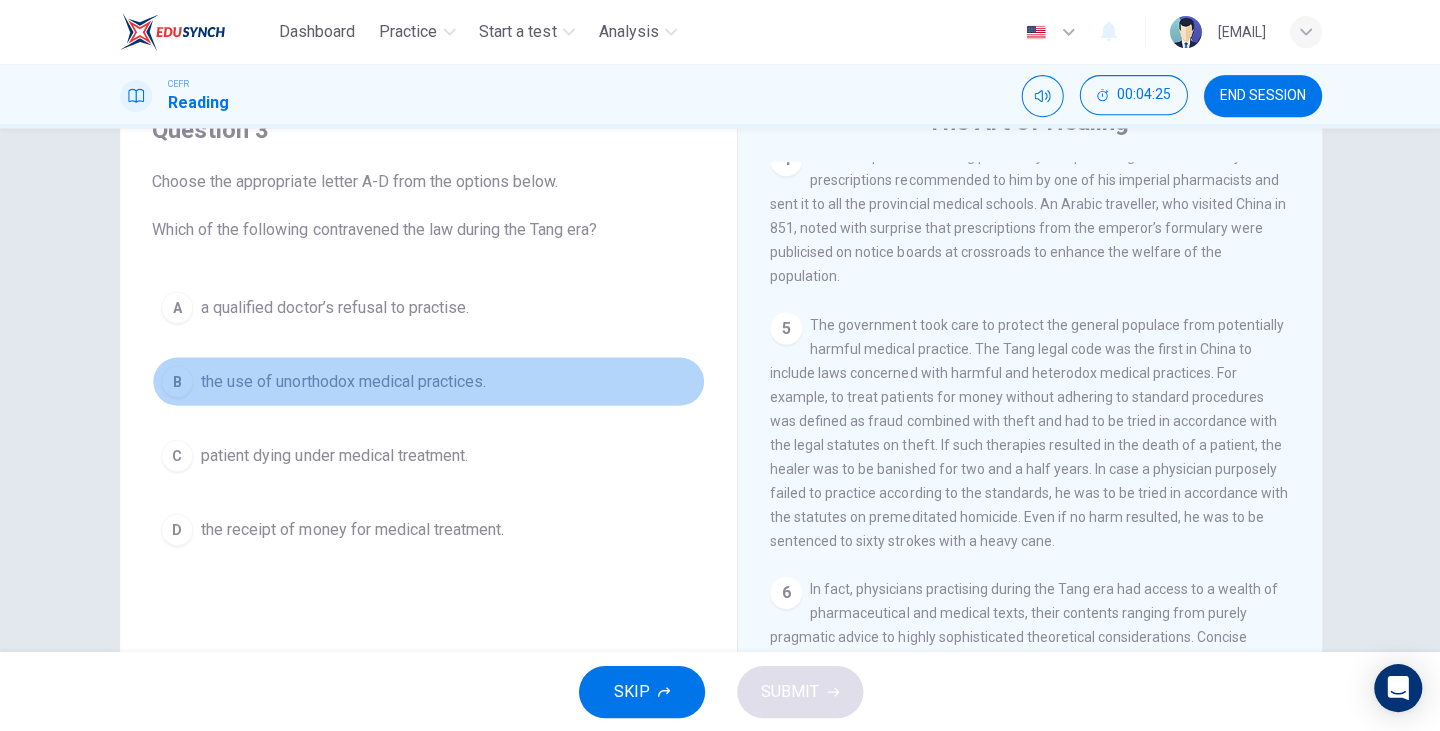 click on "B" at bounding box center (177, 307) 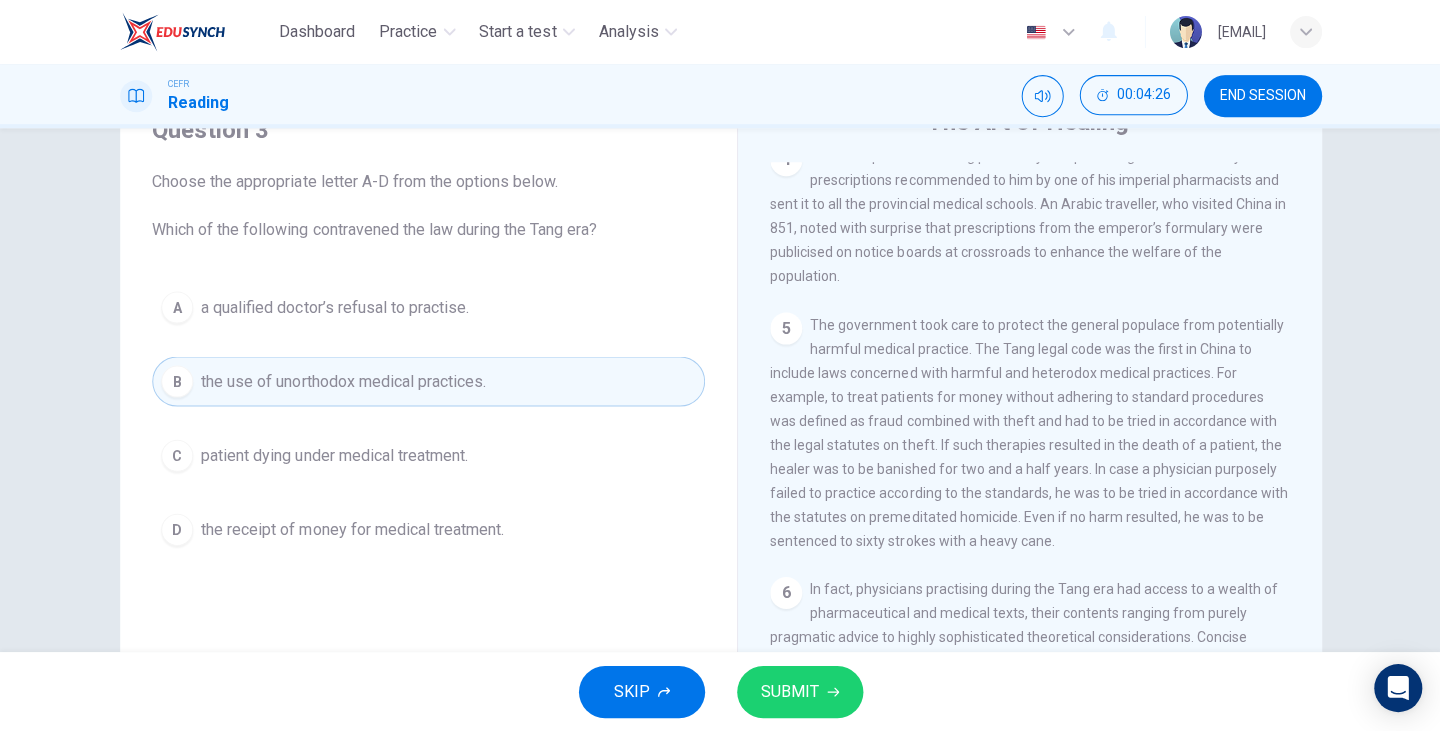 click on "SUBMIT" at bounding box center [789, 691] 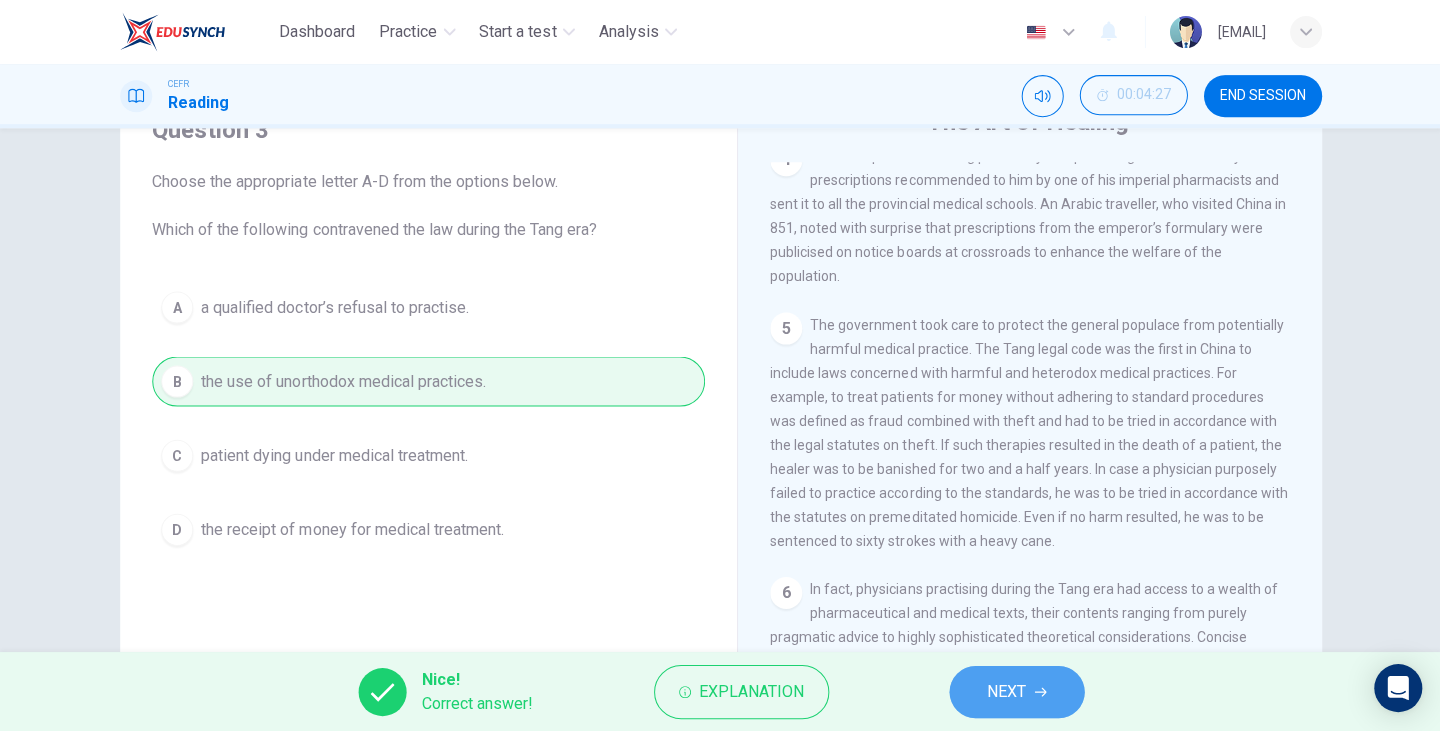 click on "NEXT" at bounding box center (1005, 691) 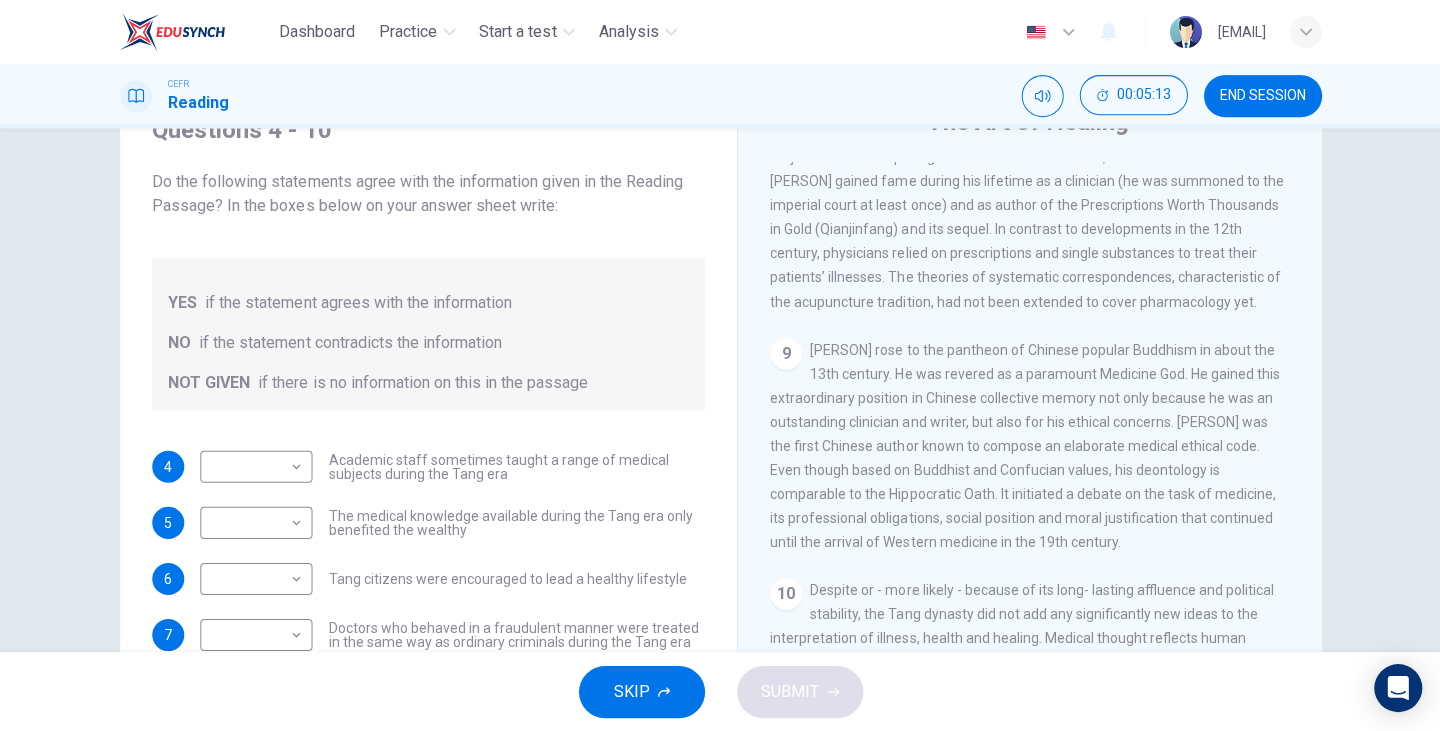 scroll, scrollTop: 2014, scrollLeft: 0, axis: vertical 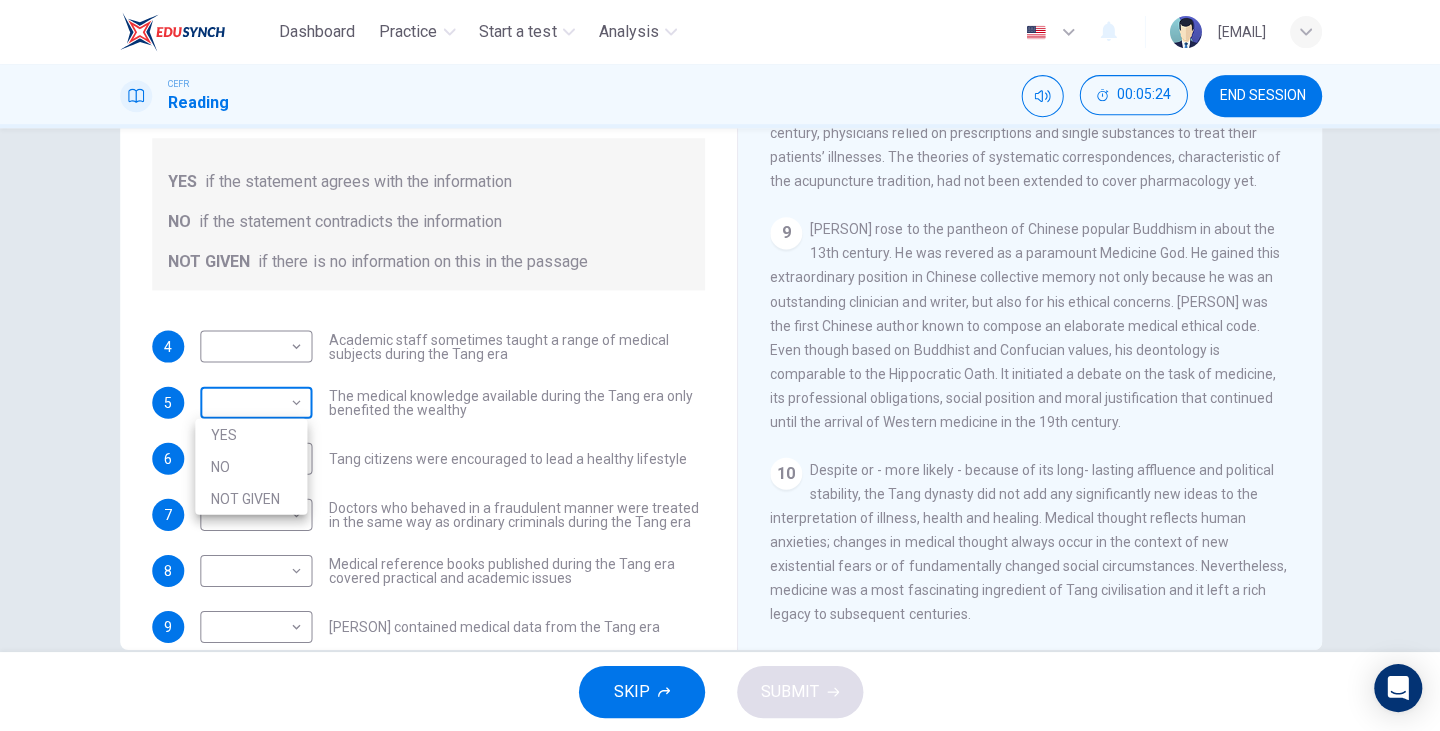 click on "Dashboard Practice Start a test Analysis English en ​ [EMAIL] CEFR Reading 00:05:24 END SESSION Questions 4 - 10 Do the following statements agree with the information given in the Reading Passage?
In the boxes below on your answer sheet write: YES if the statement agrees with the information NO if the statement contradicts the information NOT GIVEN if there is no information on this in the passage 4 ​ ​ Academic staff sometimes taught a range of medical subjects during the Tang era 5 ​ ​ The medical knowledge available during the Tang era only benefited the wealthy 6 ​ ​ Tang citizens were encouraged to lead a healthy lifestyle 7 ​ ​ Doctors who behaved in a fraudulent manner were treated in the same way as ordinary criminals during the Tang era 8 ​ ​ Medical reference books published during the Tang era covered practical and academic issues 9 ​ ​ Waitai Miyao contained medical data from the Tang era 10 ​ ​ The Art of Healing CLICK TO ZOOM Click to Zoom 1 2 3 4 5 6" at bounding box center (720, 365) 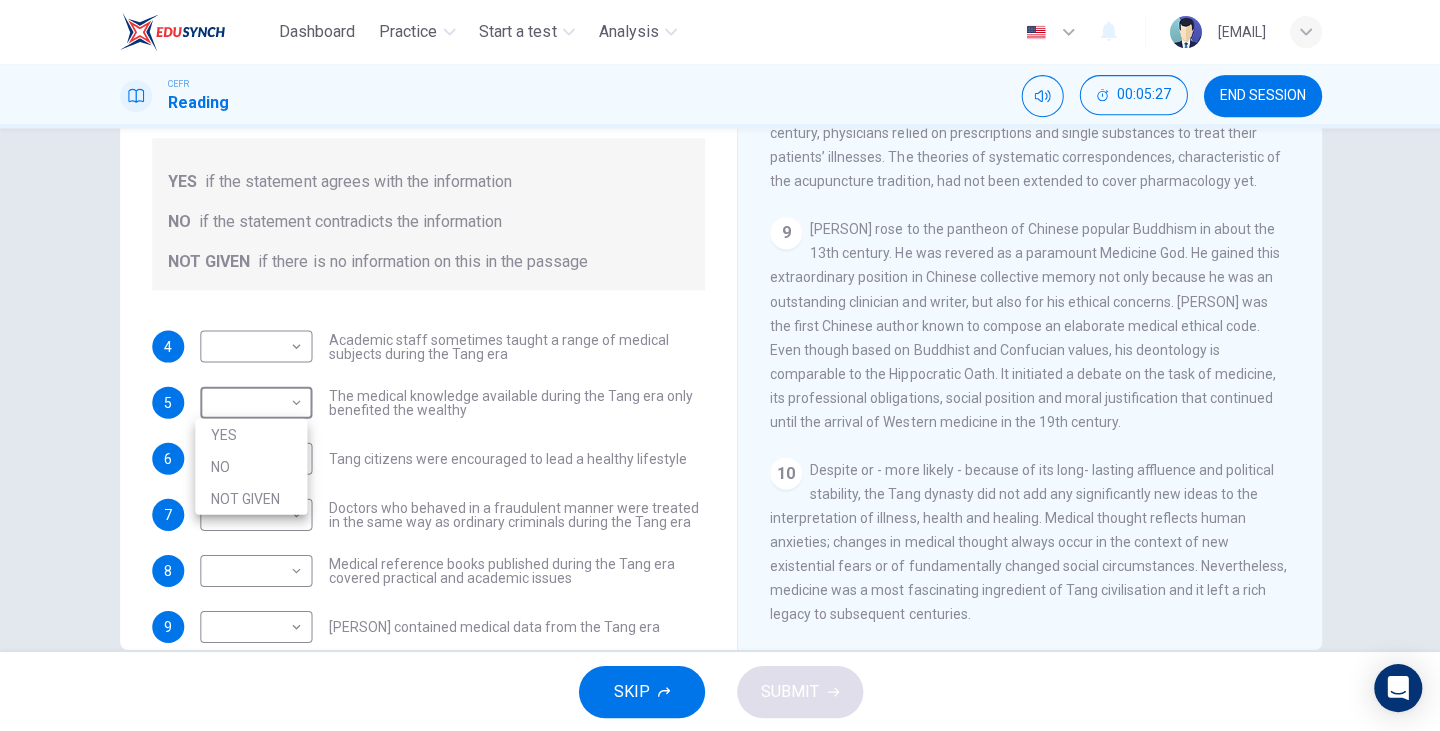 click on "NOT GIVEN" at bounding box center (251, 498) 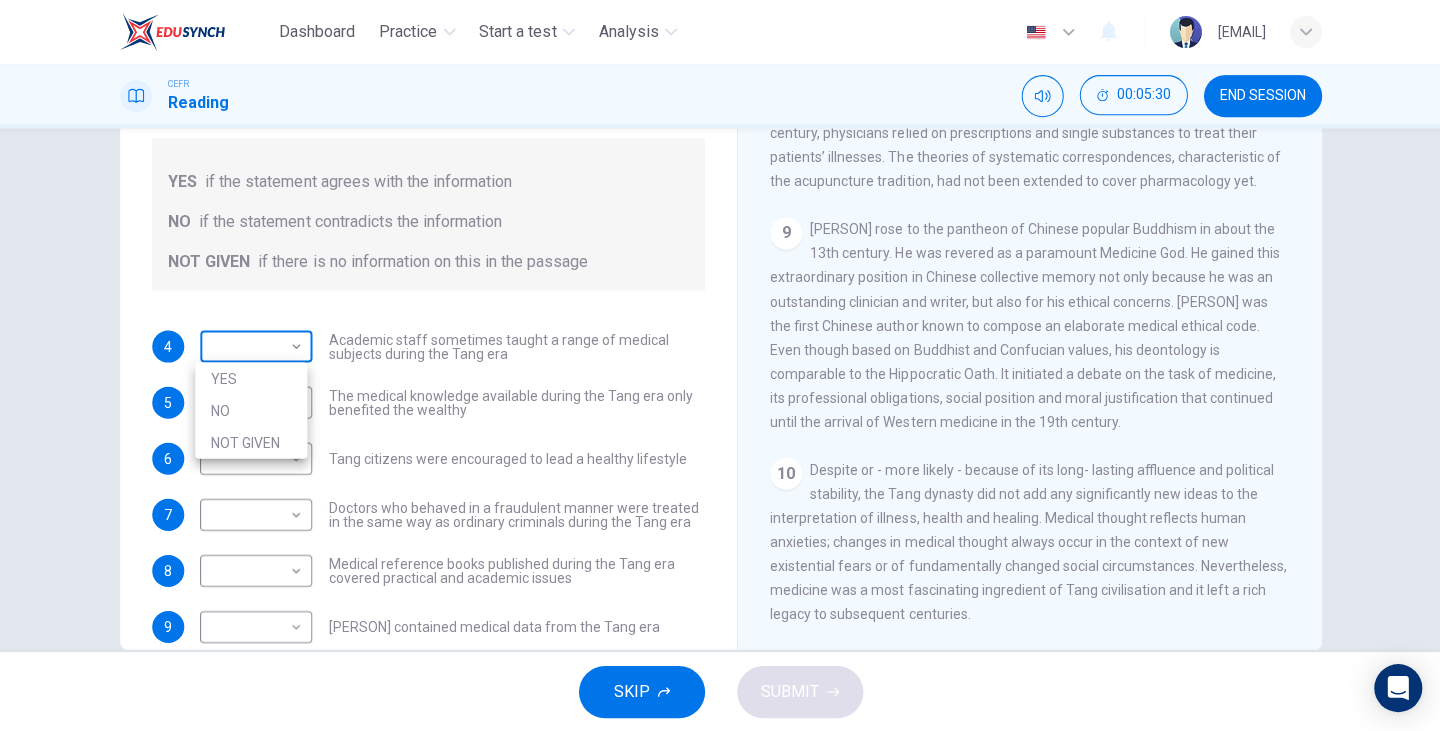 click on "Dashboard Practice Start a test Analysis English en ​ ngulucille@[EMAIL] CEFR Reading [TIME] END SESSION Questions 4 - 10 Do the following statements agree with the information given in the Reading Passage?
In the boxes below on your answer sheet write: YES if the statement agrees with the information NO if the statement contradicts the information NOT GIVEN if there is no information on this in the passage 4 ​ ​ Academic staff sometimes taught a range of medical subjects during the Tang era 5 NOT GIVEN NOT GIVEN ​ The medical knowledge available during the Tang era only benefited the wealthy 6 ​ ​ Tang citizens were encouraged to lead a healthy lifestyle 7 ​ ​ Doctors who behaved in a fraudulent manner were treated in the same way as ordinary criminals during the Tang era 8 ​ ​ Medical reference books published during the Tang era covered practical and academic issues 9 ​ ​ Waitai Miyao contained medical data during the Tang era 10 ​ ​ The Art of Healing CLICK TO ZOOM 1 2 3 4 5" at bounding box center (720, 365) 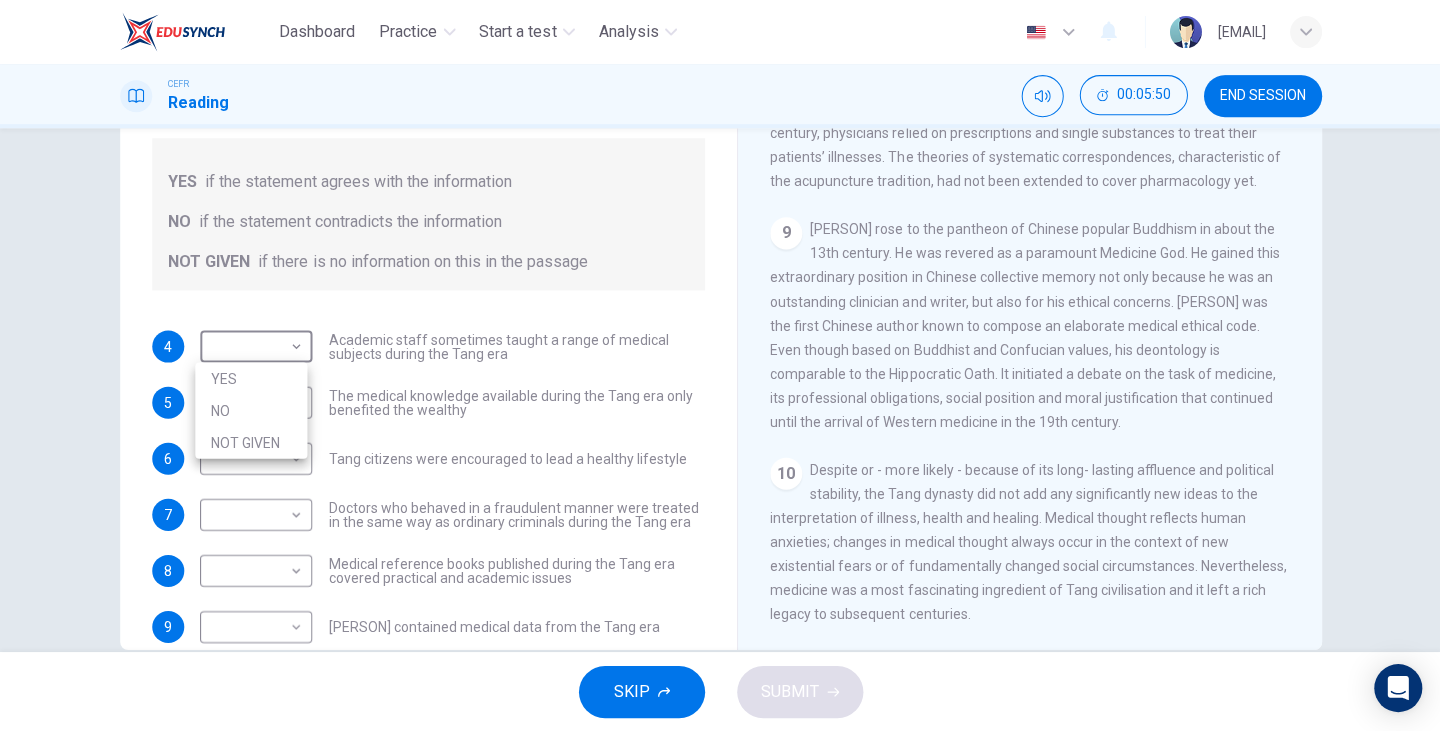 drag, startPoint x: 1305, startPoint y: 544, endPoint x: 1303, endPoint y: 466, distance: 78.025635 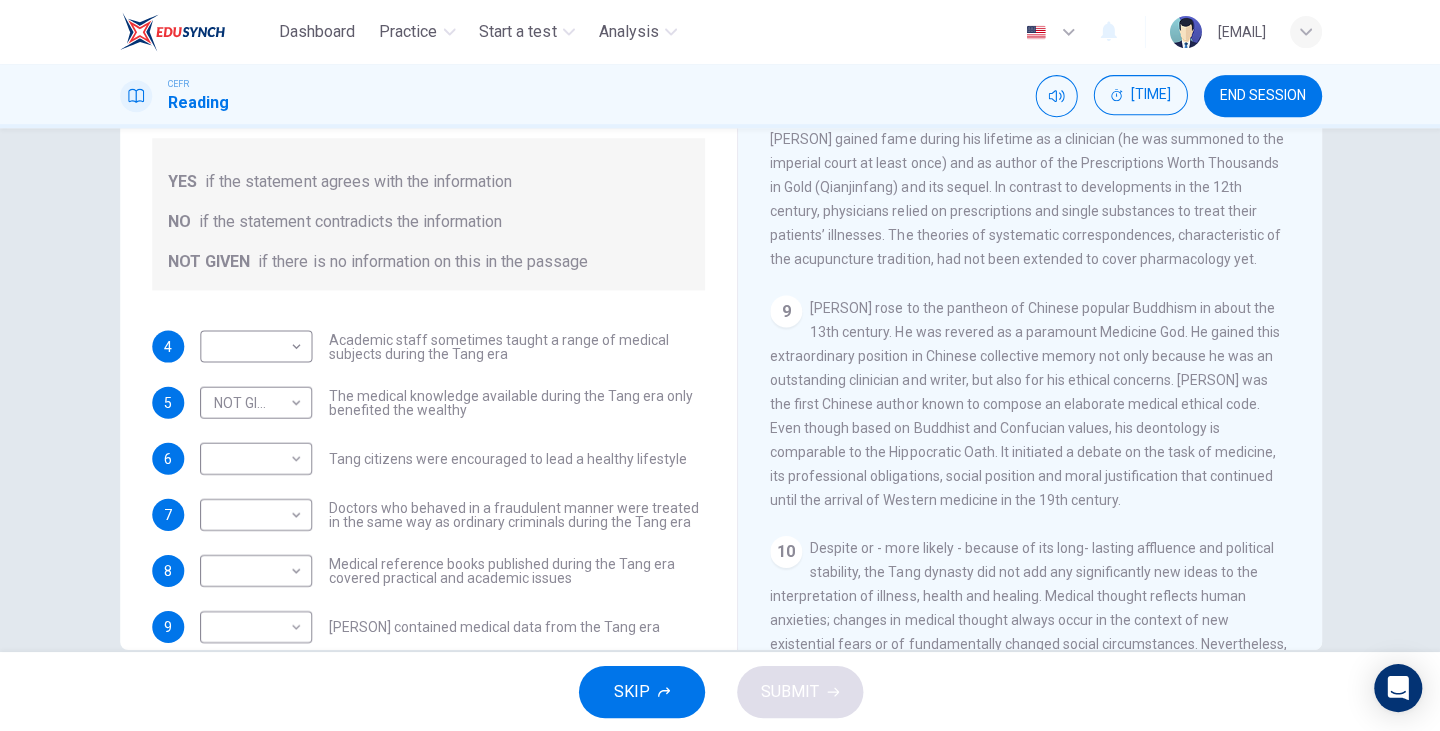 scroll, scrollTop: 1872, scrollLeft: 0, axis: vertical 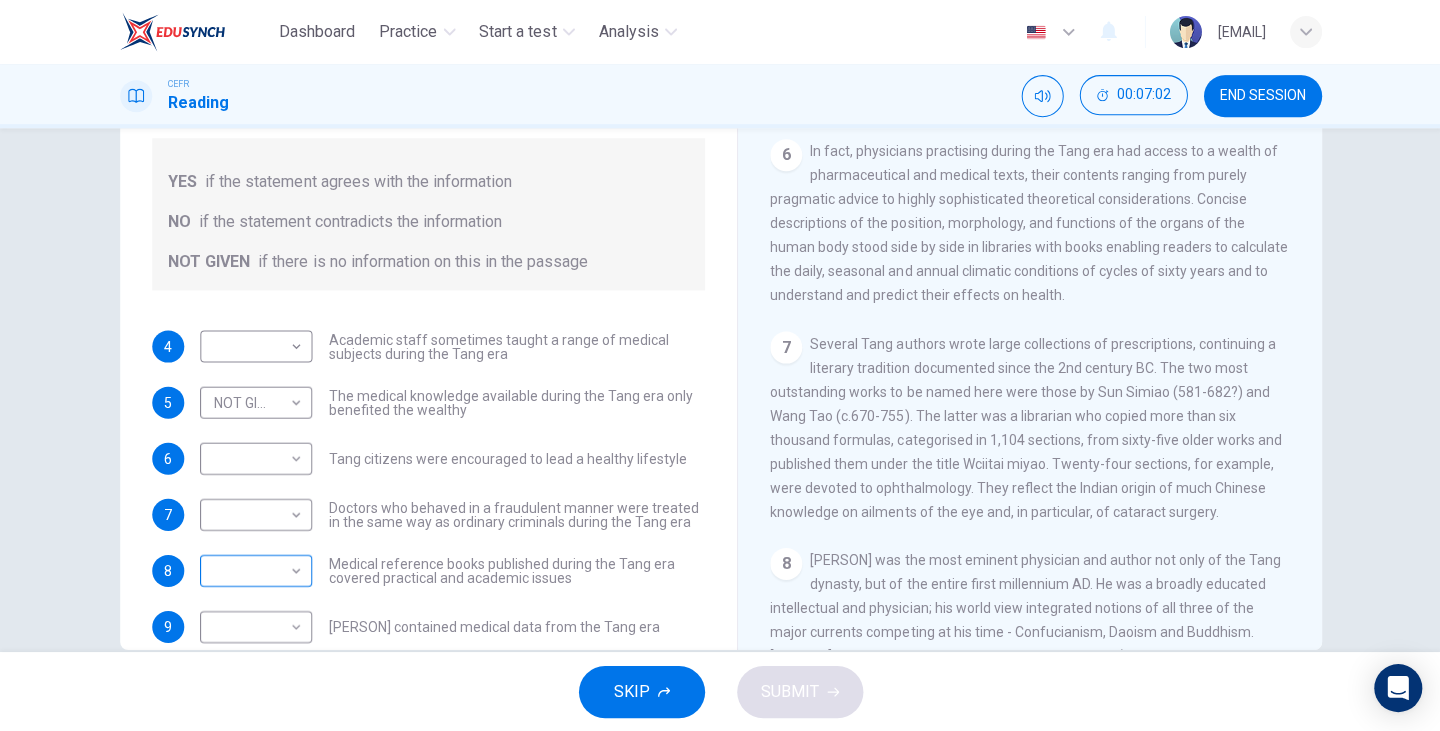 click on "Dashboard Practice Start a test Analysis English en ​ ngulucille@gmail.com CEFR Reading 00:07:02 END SESSION Questions 4 - 10 Do the following statements agree with the information given in the Reading Passage?
In the boxes below on your answer sheet write: YES if the statement agrees with the information NO if the statement contradicts the information NOT GIVEN if there is no information on this in the passage 4 ​ ​ Academic staff sometimes taught a range of medical subjects during the Tang era 5 NOT GIVEN NOT GIVEN ​ The medical knowledge available during the Tang era only benefited the wealthy 6 ​ ​ Tang citizens were encouraged to lead a healthy lifestyle 7 ​ ​ Doctors who behaved in a fraudulent manner were treated in the same way as ordinary criminals during the Tang era 8 ​ ​ Medical reference books published during the Tang era covered practical and academic issues 9 ​ ​ Waitai Miyao contained medical data from the Tang era 10 ​ ​ The Art of Healing CLICK TO ZOOM 1 2 3 4 5" at bounding box center [720, 365] 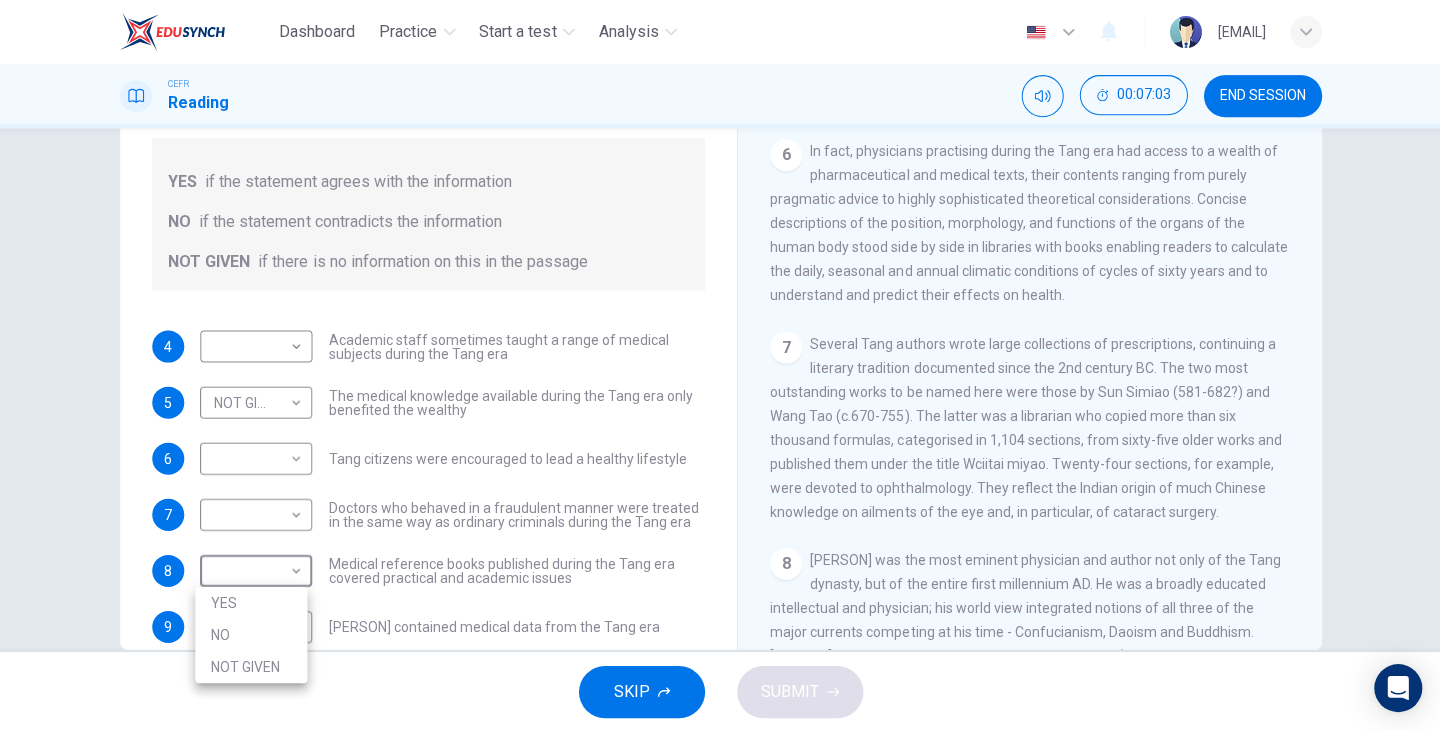 click on "YES" at bounding box center [251, 602] 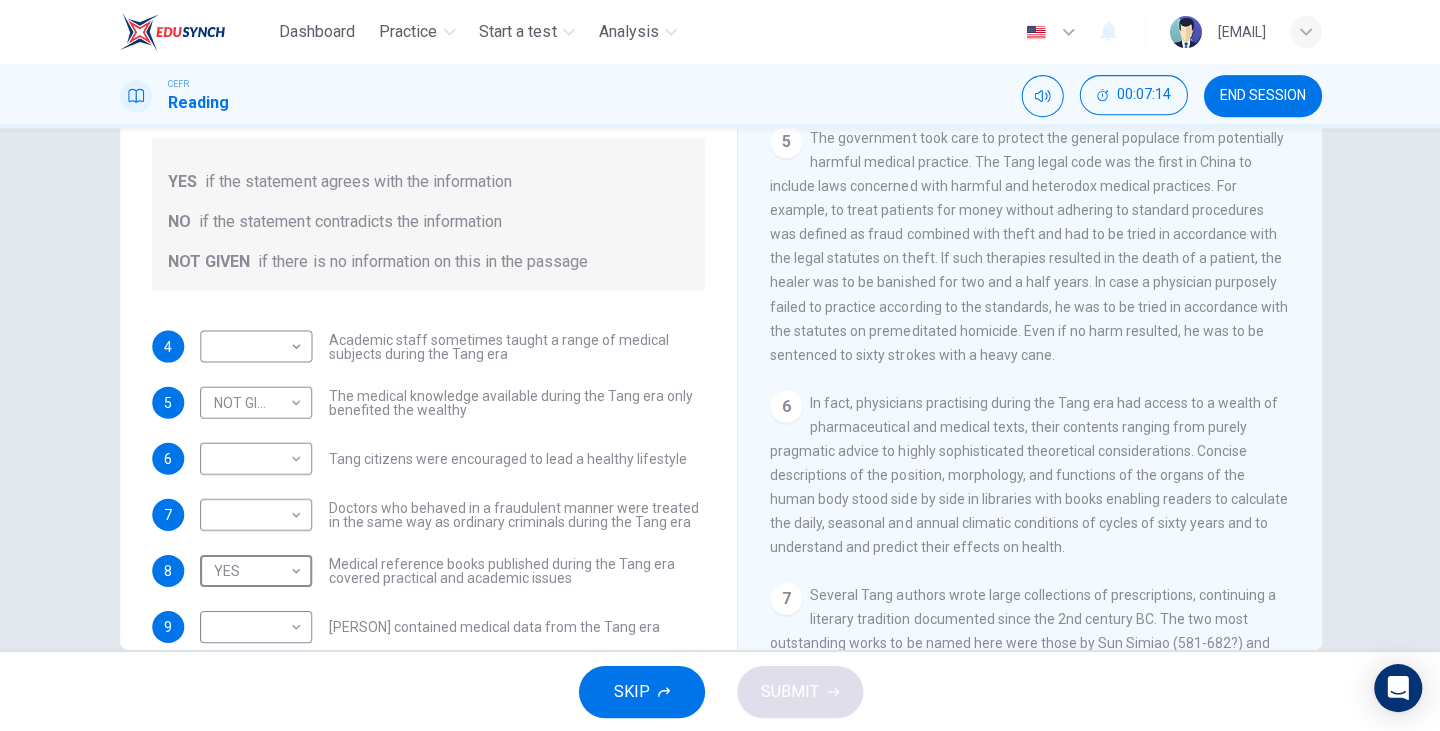 scroll, scrollTop: 1098, scrollLeft: 0, axis: vertical 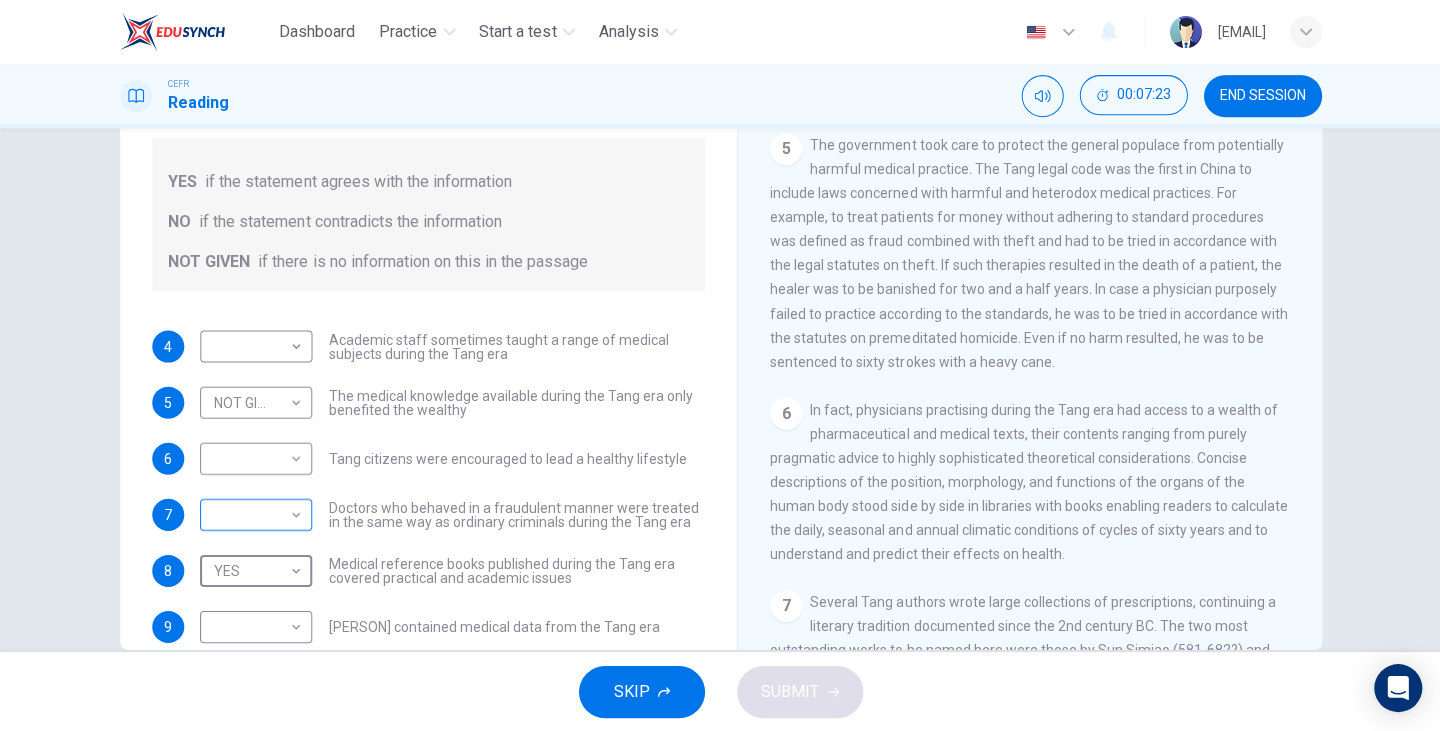 click on "Dashboard Practice Start a test Analysis English en ​ ngulucille@gmail.com CEFR Reading 00:07:23 END SESSION Questions 4 - 10 Do the following statements agree with the information given in the Reading Passage?
In the boxes below on your answer sheet write: YES if the statement agrees with the information NO if the statement contradicts the information NOT GIVEN if there is no information on this in the passage 4 ​ ​ Academic staff sometimes taught a range of medical subjects during the Tang era 5 NOT GIVEN NOT GIVEN ​ The medical knowledge available during the Tang era only benefited the wealthy 6 ​ ​ Tang citizens were encouraged to lead a healthy lifestyle 7 ​ ​ Doctors who behaved in a fraudulent manner were treated in the same way as ordinary criminals during the Tang era 8 YES YES ​ Medical reference books published during the Tang era covered practical and academic issues 9 ​ ​ Waitai Miyao contained medical data from the Tang era 10 ​ ​ The Art of Healing CLICK TO ZOOM 1 2 3" at bounding box center (720, 365) 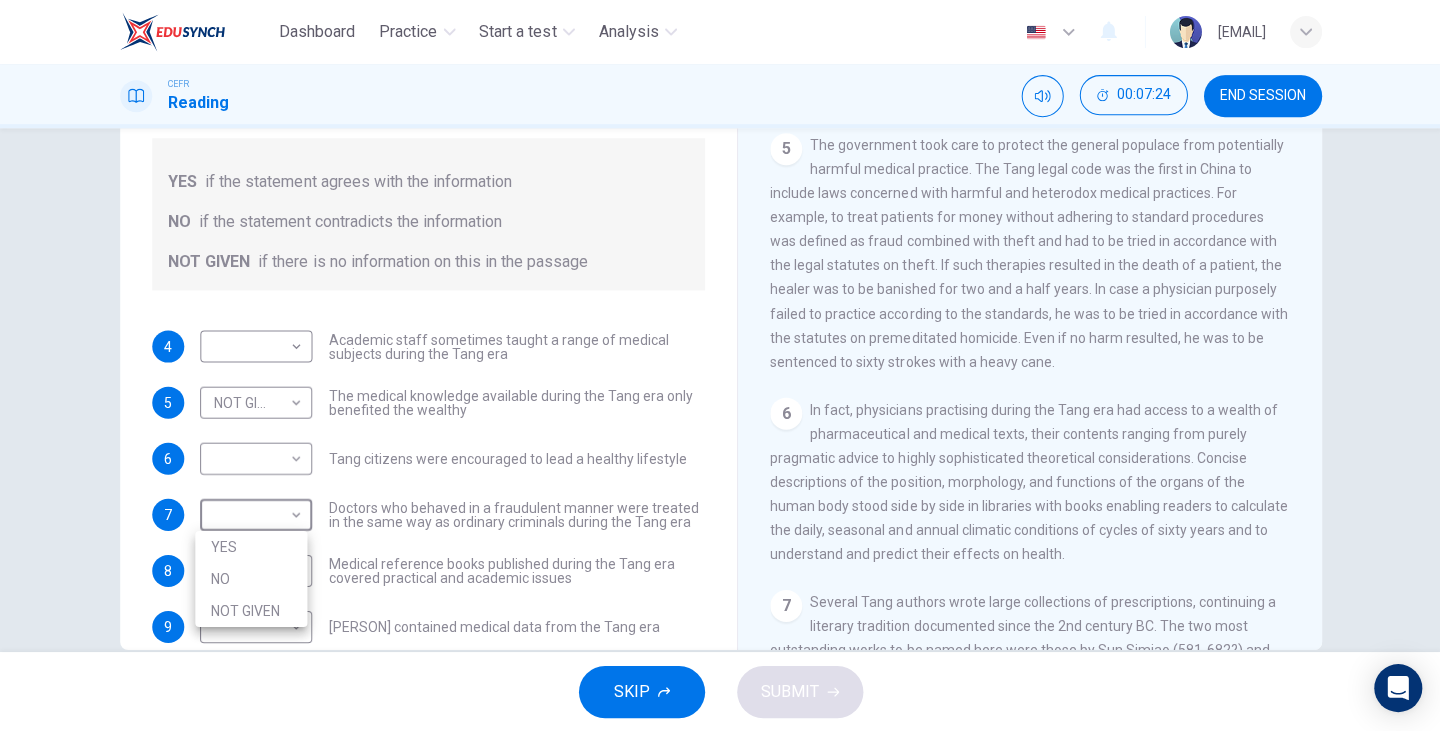 click on "YES" at bounding box center (251, 546) 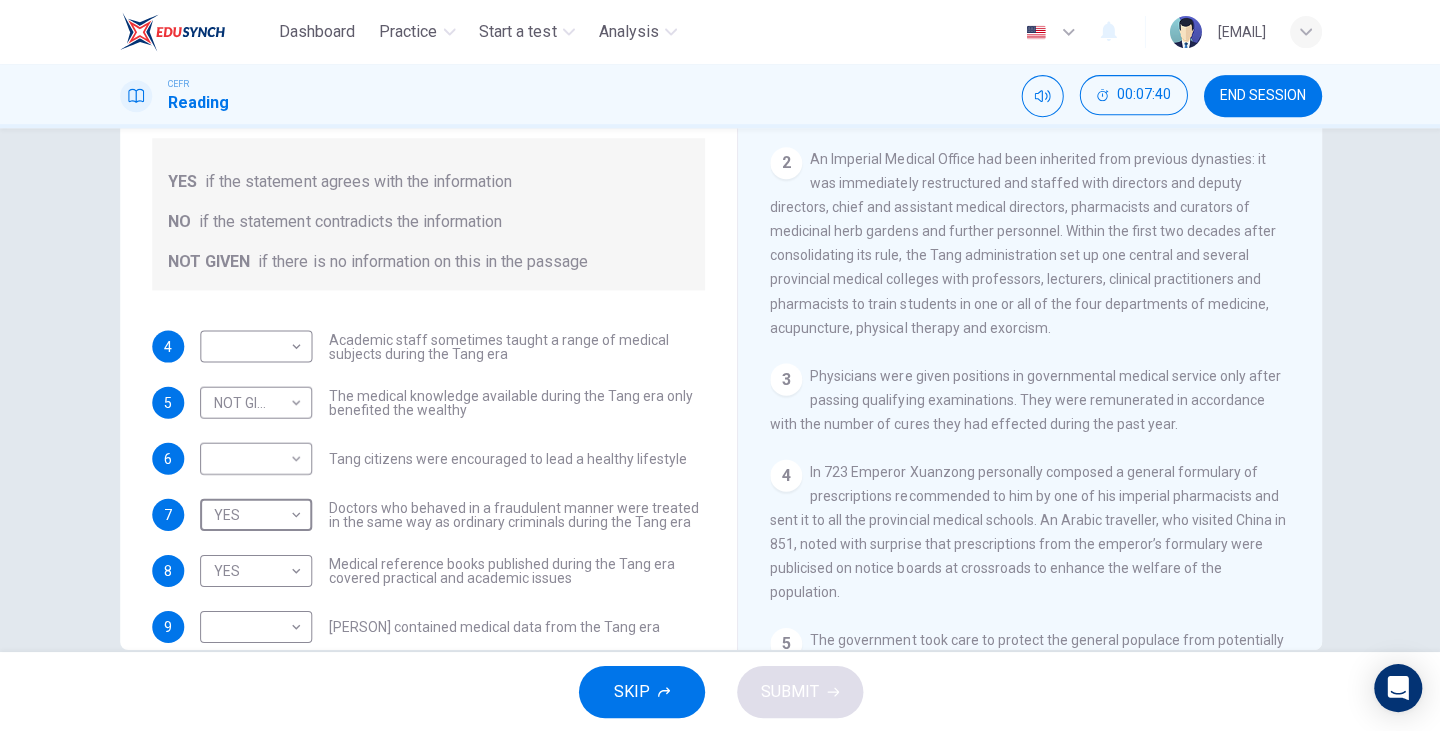 scroll, scrollTop: 593, scrollLeft: 0, axis: vertical 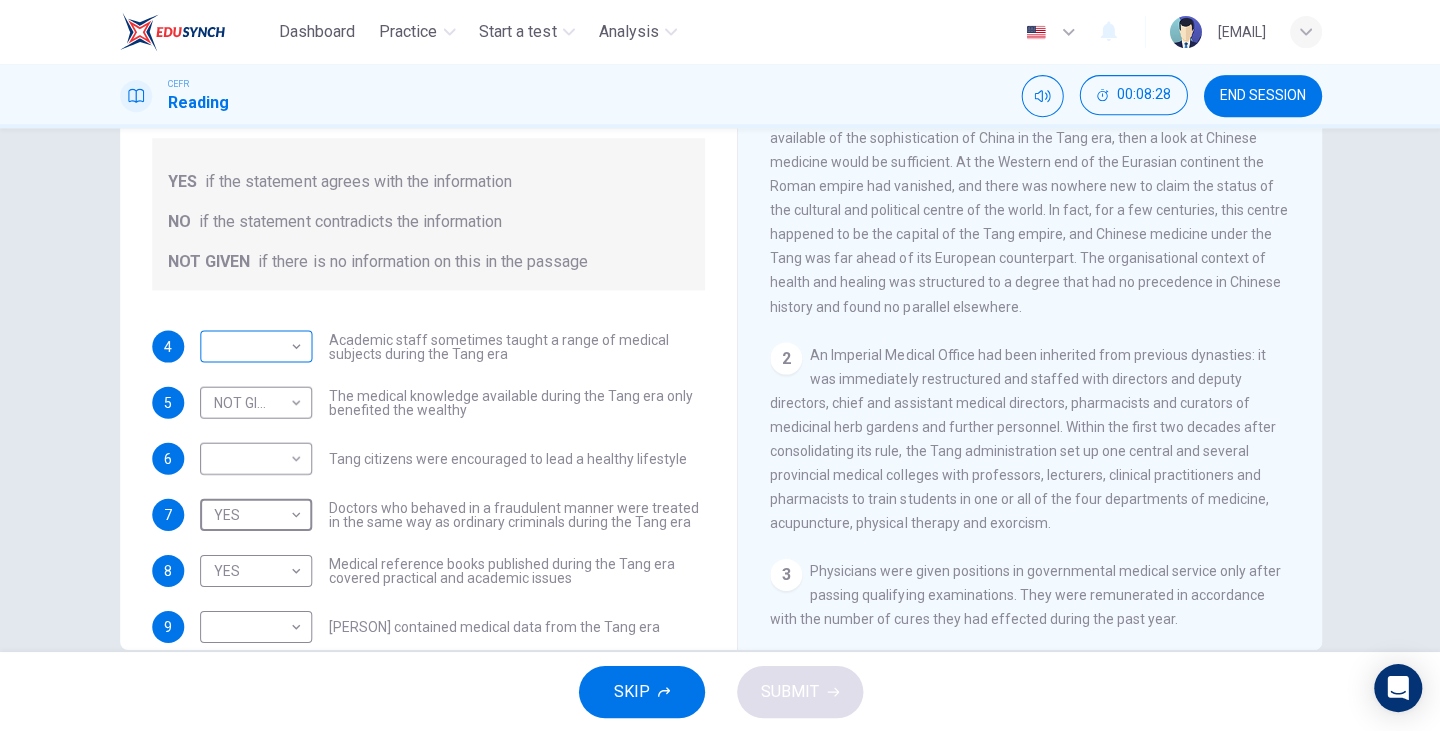 click on "Dashboard Practice Start a test Analysis English en ​ [EMAIL] CEFR Reading 00:08:28 END SESSION Questions 4 - 10 Do the following statements agree with the information given in the Reading Passage?
In the boxes below on your answer sheet write: YES if the statement agrees with the information NO if the statement contradicts the information NOT GIVEN if there is no information on this in the passage 4 ​ ​ Academic staff sometimes taught a range of medical subjects during the Tang era 5 NOT GIVEN NOT GIVEN ​ The medical knowledge available during the Tang era only benefited the wealthy 6 ​ ​ Tang citizens were encouraged to lead a healthy lifestyle 7 YES YES ​ Doctors who behaved in a fraudulent manner were treated in the same way as ordinary criminals during the Tang era 8 YES YES ​ Medical reference books published during the Tang era covered practical and academic issues 9 ​ ​ Waitai Miyao contained medical data from the Tang era 10 ​ ​ The Art of Healing CLICK TO ZOOM 1" at bounding box center (720, 365) 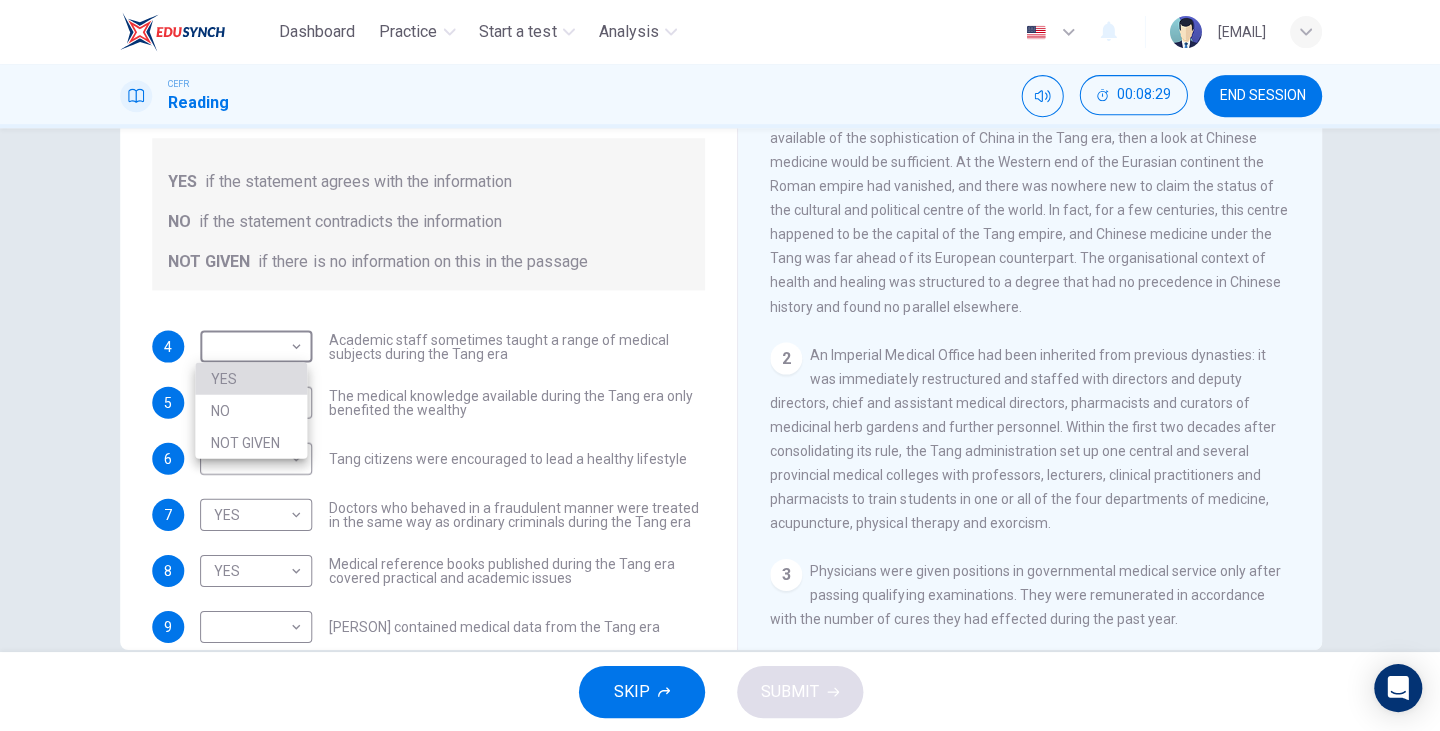 click on "YES" at bounding box center (251, 378) 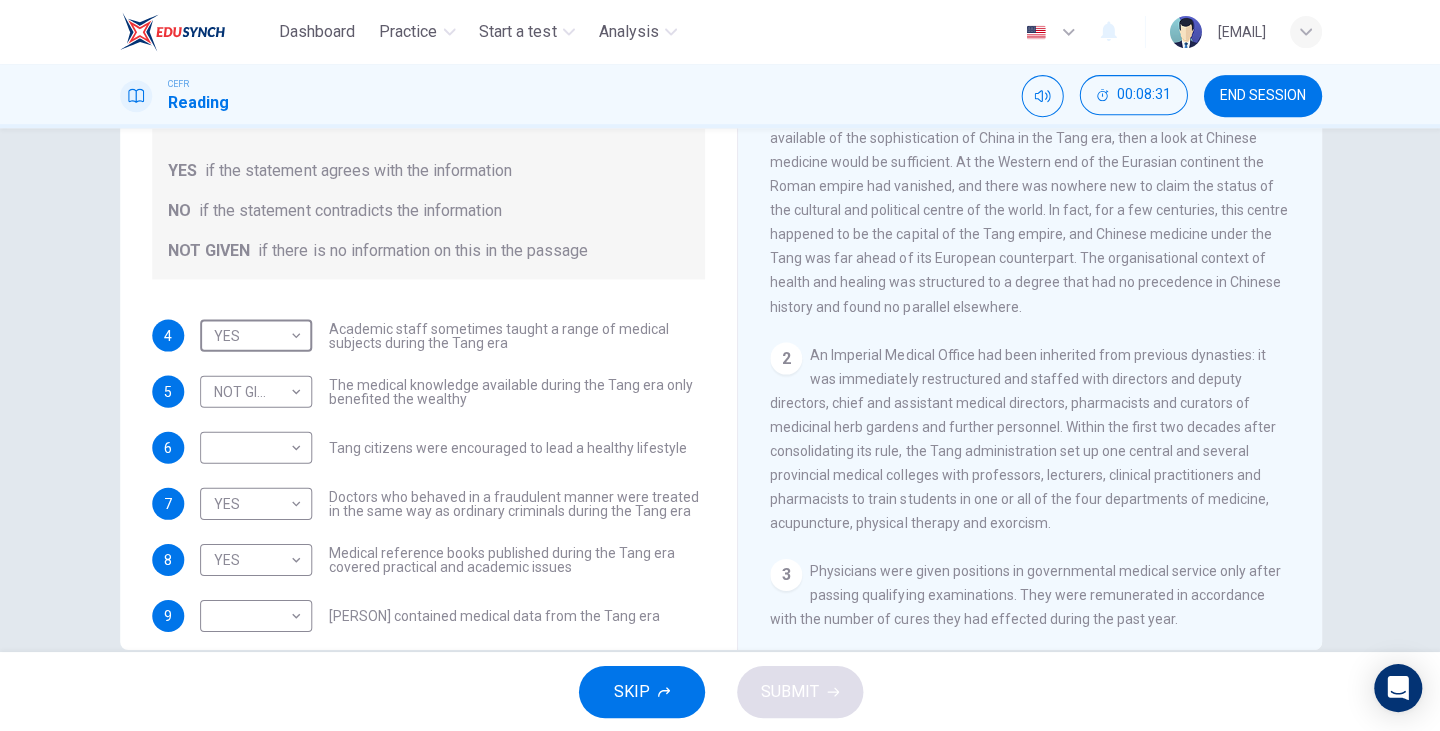 scroll, scrollTop: 11, scrollLeft: 0, axis: vertical 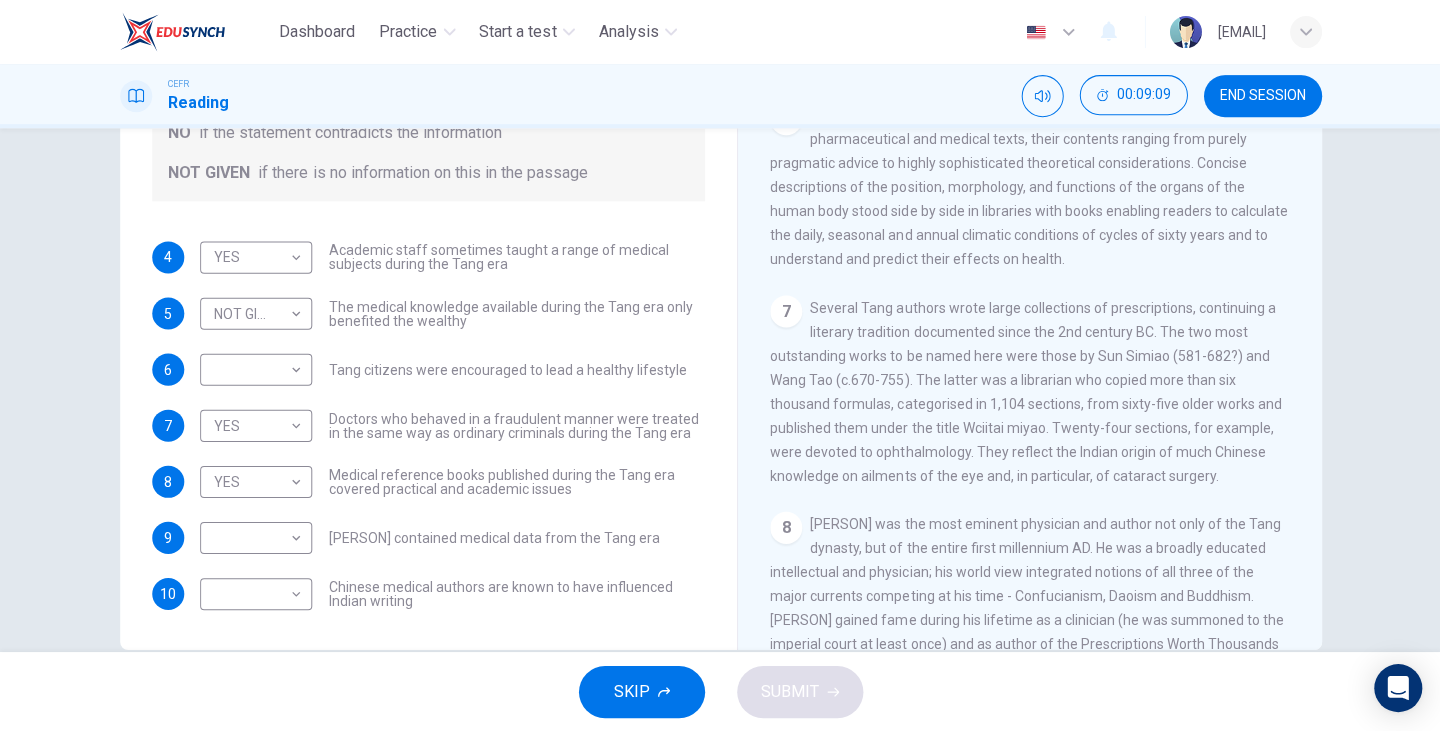 drag, startPoint x: 1298, startPoint y: 489, endPoint x: 1299, endPoint y: 530, distance: 41.01219 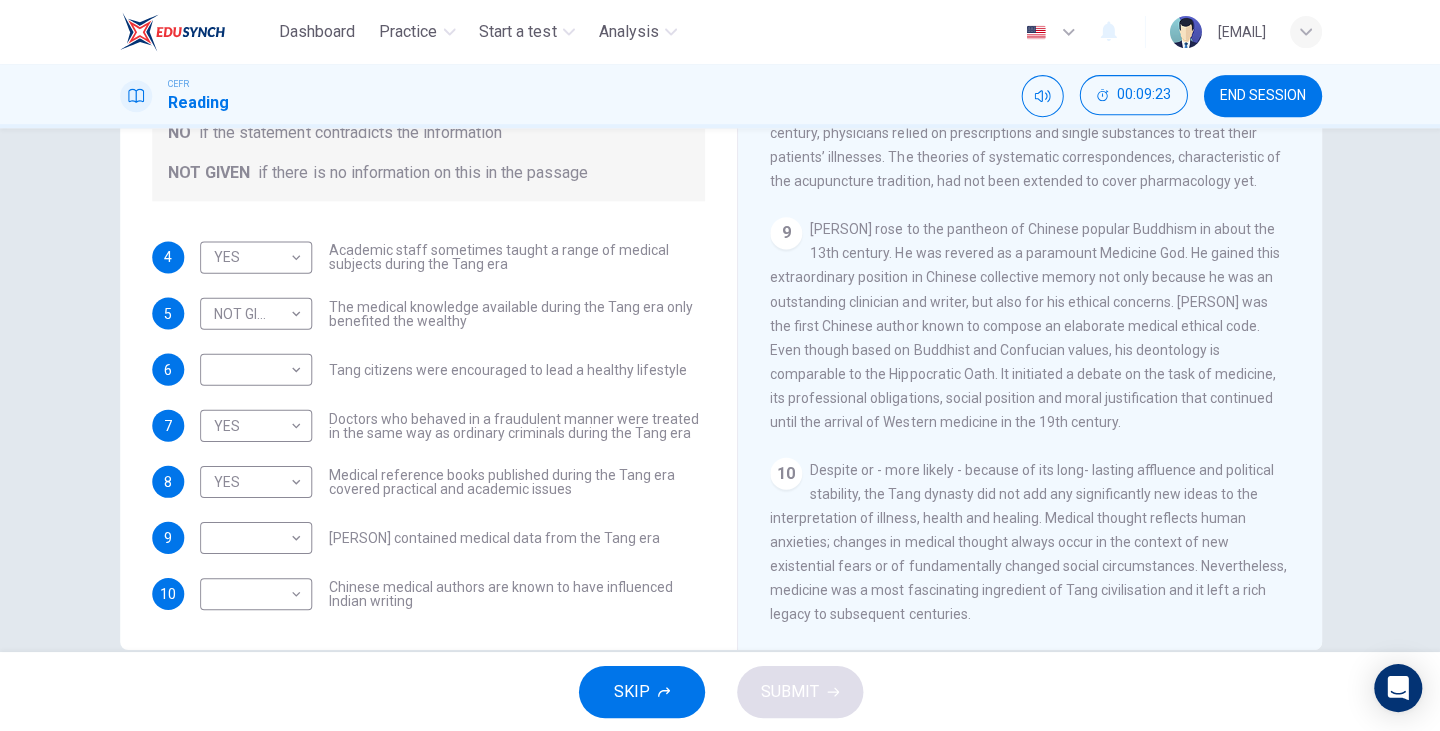 scroll, scrollTop: 2014, scrollLeft: 0, axis: vertical 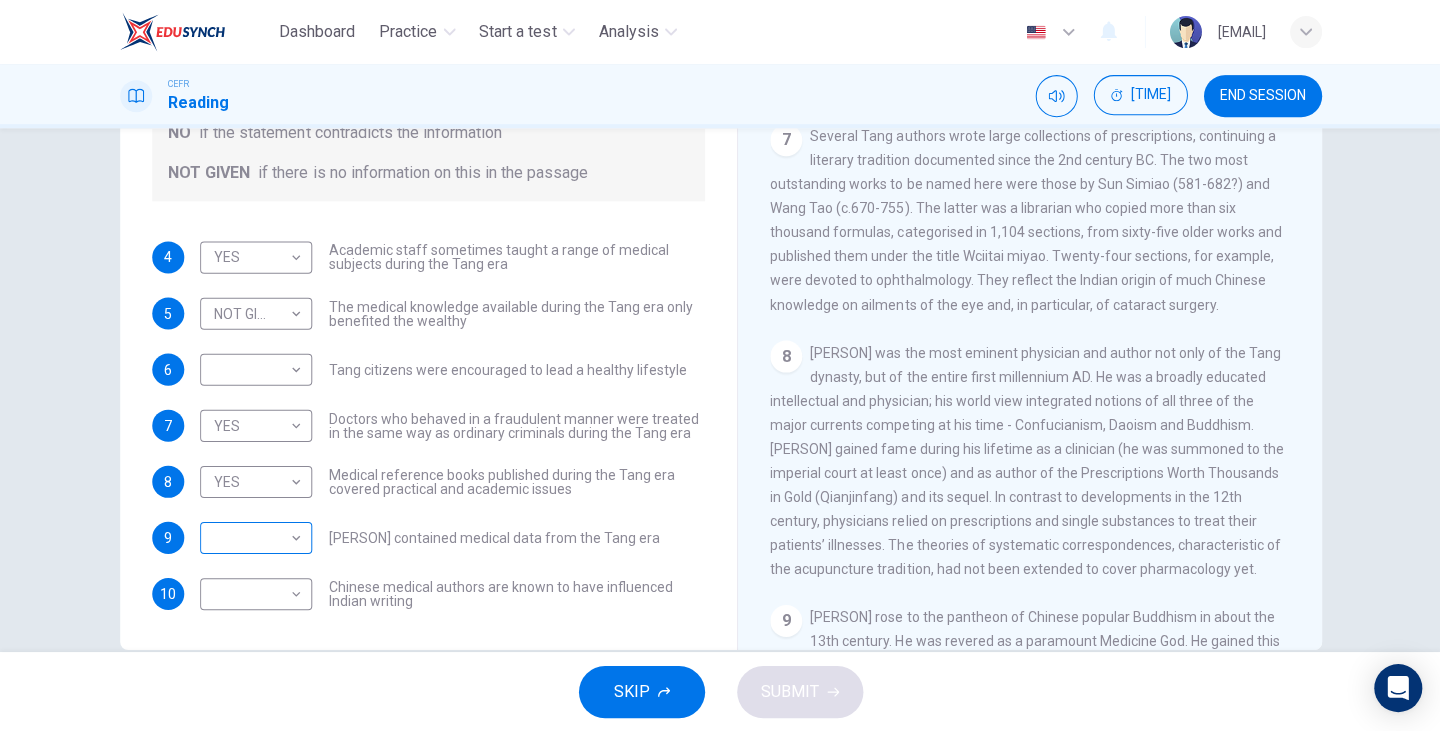 click on "​ ​" at bounding box center [256, 257] 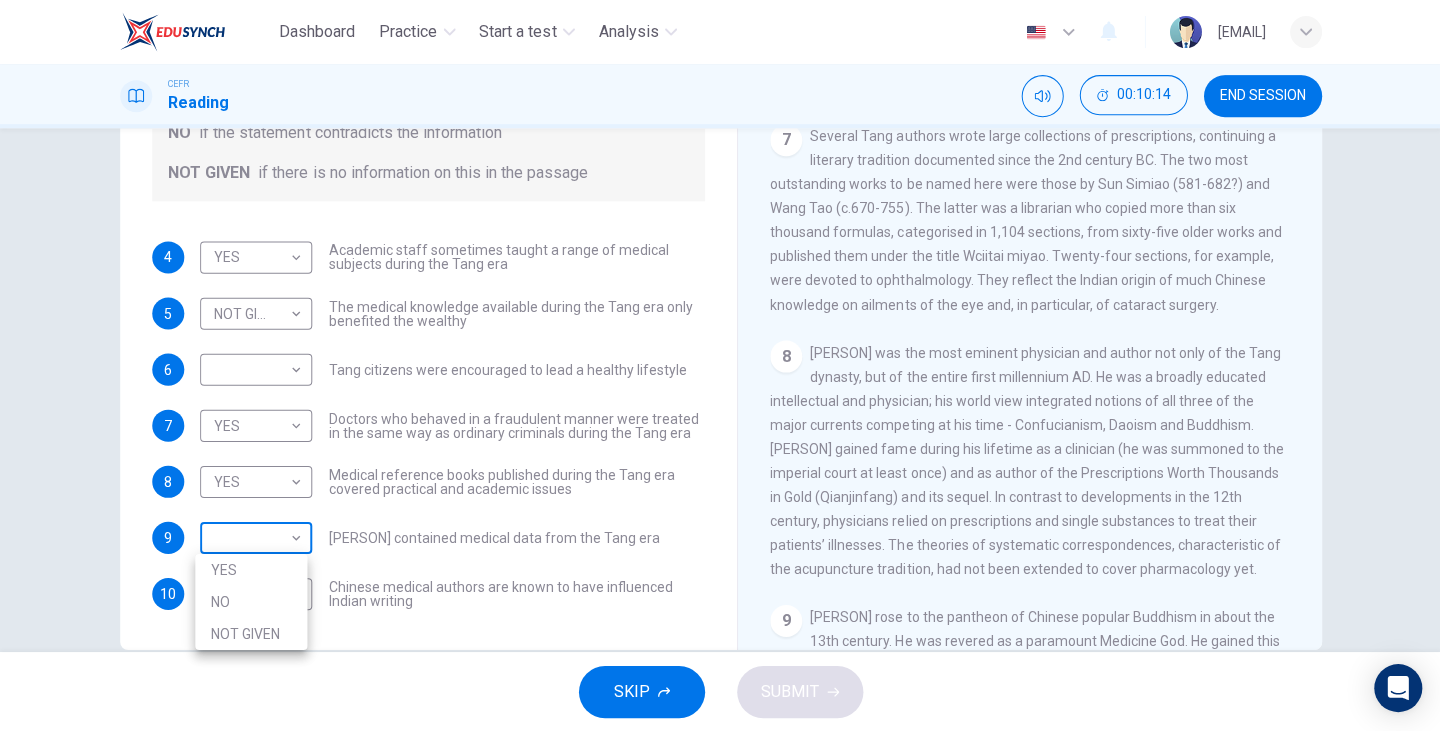 click on "Dashboard Practice Start a test Analysis English en ​ ngulucille@[EMAIL] CEFR Reading 00:10:14 END SESSION Questions 4 - 10 Do the following statements agree with the information given in the Reading Passage?
In the boxes below on your answer sheet write: YES if the statement agrees with the information NO if the statement contradicts the information NOT GIVEN if there is no information on this in the passage 4 YES YES ​ Academic staff sometimes taught a range of medical subjects during the Tang era 5 NOT GIVEN NOT GIVEN ​ The medical knowledge available during the Tang era only benefited the wealthy 6 ​ ​ Tang citizens were encouraged to lead a healthy lifestyle 7 YES YES ​ Doctors who behaved in a fraudulent manner were treated in the same way as ordinary criminals during the Tang era 8 YES YES ​ Medical reference books published during the Tang era covered practical and academic issues 9 ​ ​ Waitai Miyao contained medical data from the Tang era 10 ​ ​ The Art of Healing 1 2 3 4 5 6" at bounding box center (720, 365) 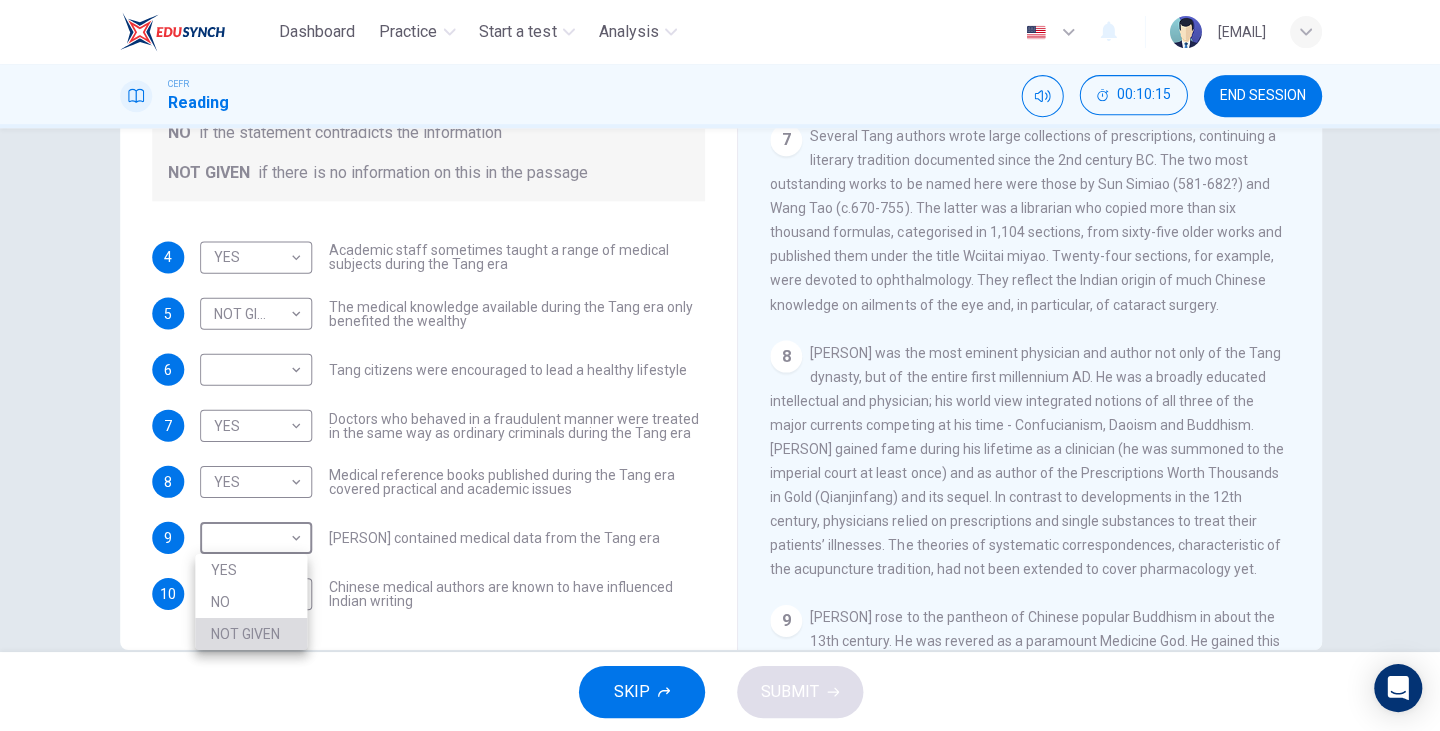 click on "NOT GIVEN" at bounding box center (251, 633) 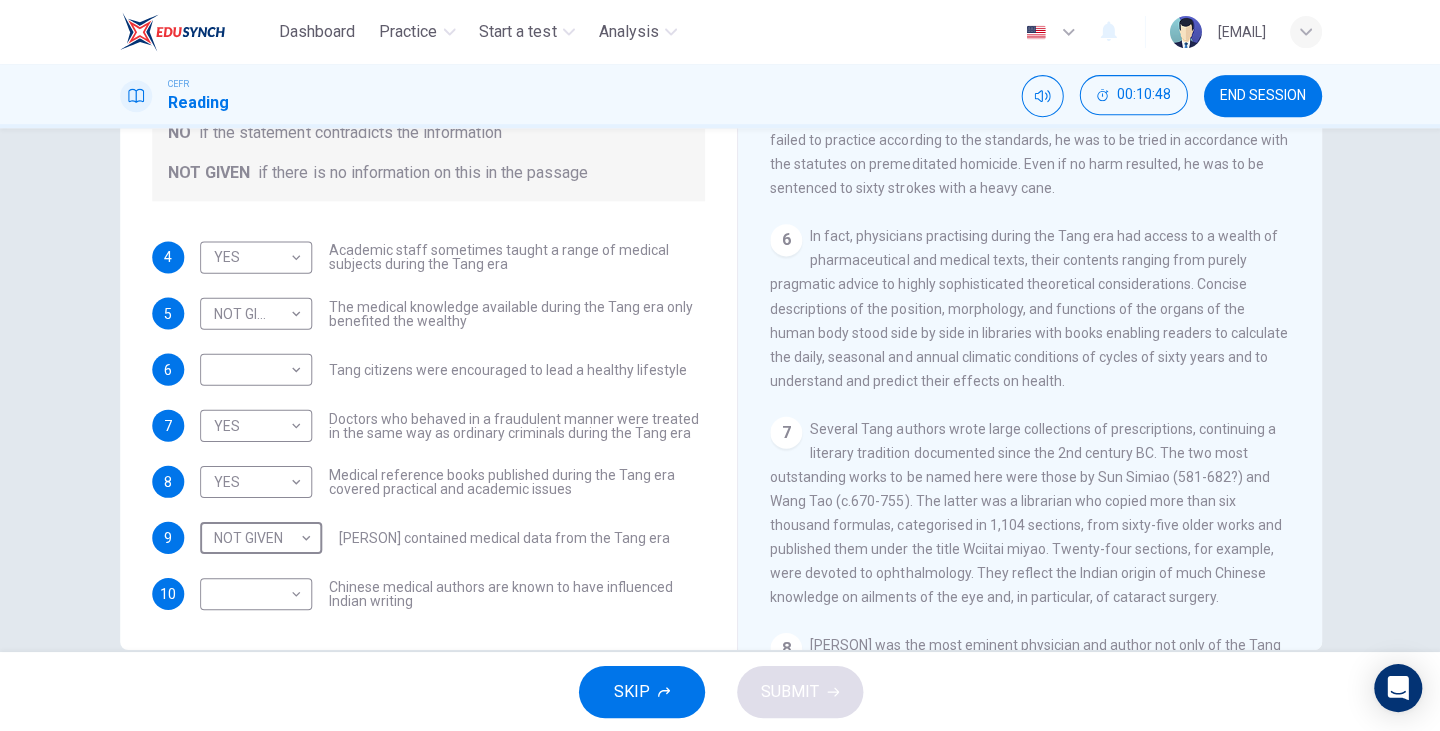 scroll, scrollTop: 1291, scrollLeft: 0, axis: vertical 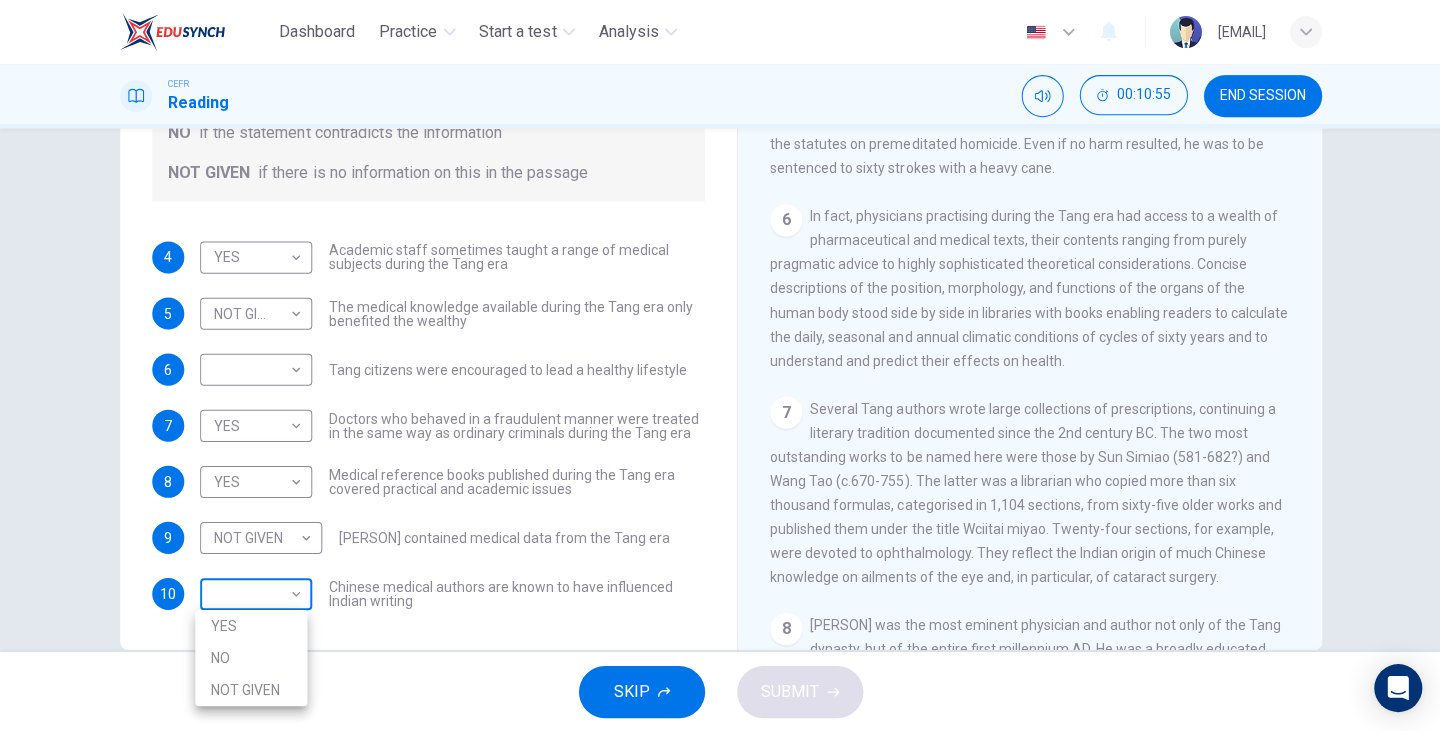 click on "Dashboard Practice Start a test Analysis English en ​ ngulucille@gmail.com CEFR Reading 00:10:55 END SESSION Questions 4 - 10 Do the following statements agree with the information given in the Reading Passage?
In the boxes below on your answer sheet write: YES if the statement agrees with the information NO if the statement contradicts the information NOT GIVEN if there is no information on this in the passage 4 YES YES ​ Academic staff sometimes taught a range of medical subjects during the Tang era 5 NOT GIVEN NOT GIVEN ​ The medical knowledge available during the Tang era only benefited the wealthy 6 ​ ​ Tang citizens were encouraged to lead a healthy lifestyle 7 YES YES ​ Doctors who behaved in a fraudulent manner were treated in the same way as ordinary criminals during the Tang era 8 YES YES ​ Medical reference books published during the Tang era covered practical and academic issues 9 NOT GIVEN NOT GIVEN ​ Waitai Miyao contained medical data from the Tang era 10 ​ ​ CLICK TO ZOOM" at bounding box center [720, 365] 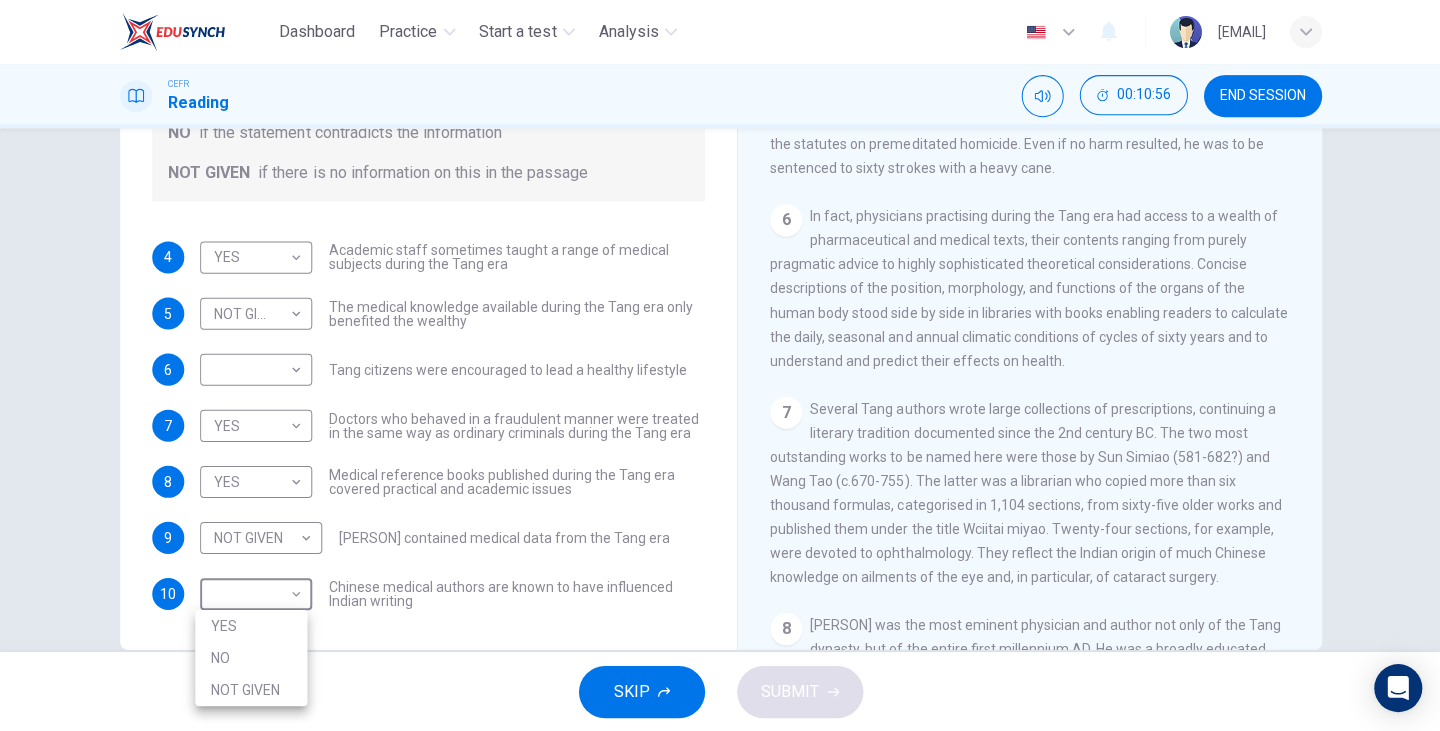 click on "NO" at bounding box center [251, 657] 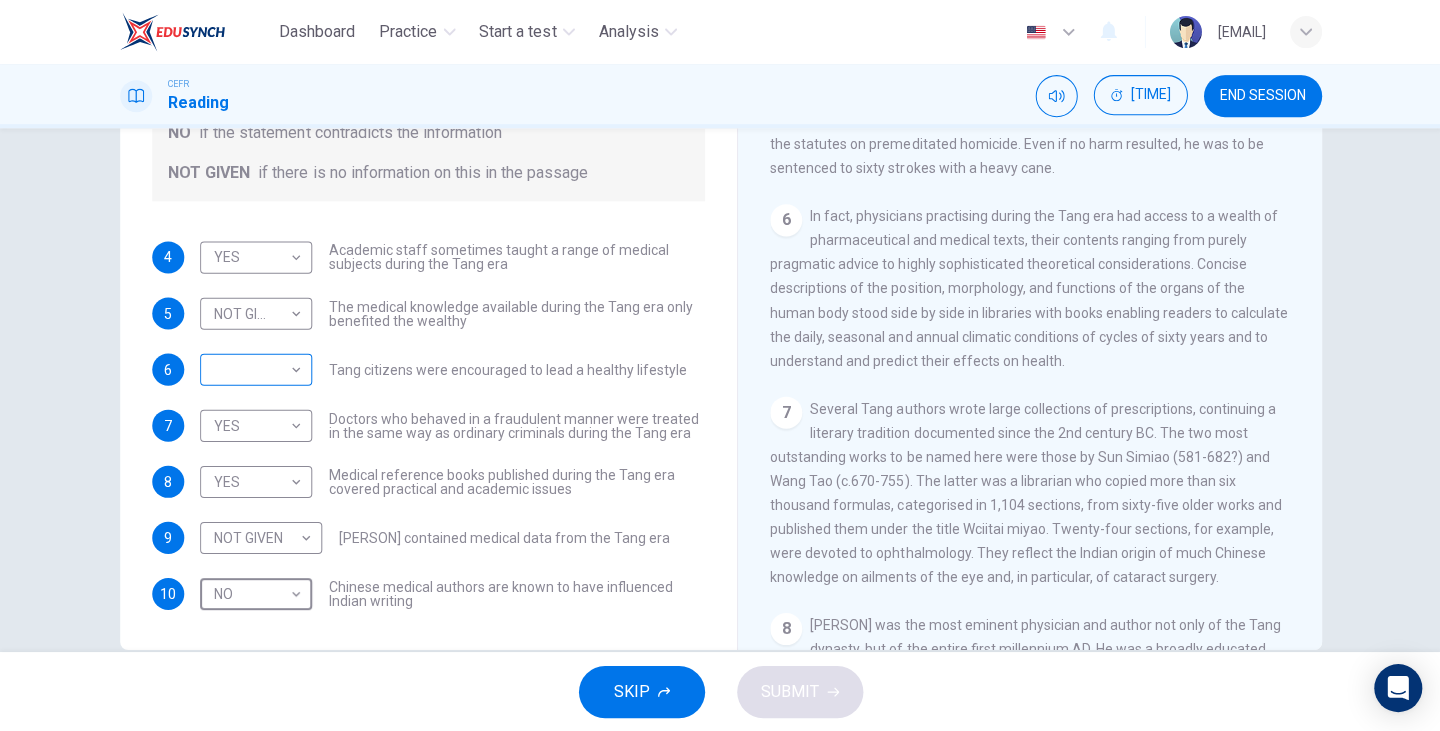click on "Dashboard Practice Start a test Analysis English en ​ [EMAIL] CEFR Reading 00:11:00 END SESSION Questions 4 - 10 Do the following statements agree with the information given in the Reading Passage?
In the boxes below on your answer sheet write: YES if the statement agrees with the information NO if the statement contradicts the information NOT GIVEN if there is no information on this in the passage 4 YES YES ​ Academic staff sometimes taught a range of medical subjects during the Tang era 5 NOT GIVEN NOT GIVEN ​ The medical knowledge available during the Tang era only benefited the wealthy 6 ​ ​ Tang citizens were encouraged to lead a healthy lifestyle 7 YES YES ​ Doctors who behaved in a fraudulent manner were treated in the same way as ordinary criminals during the Tang era 8 YES YES ​ Medical reference books published during the Tang era covered practical and academic issues 9 NOT GIVEN NOT GIVEN ​ Waitai Miyao contained medical data from the Tang era 10 NO NO ​ 1 2 3 4 5 6" at bounding box center [720, 365] 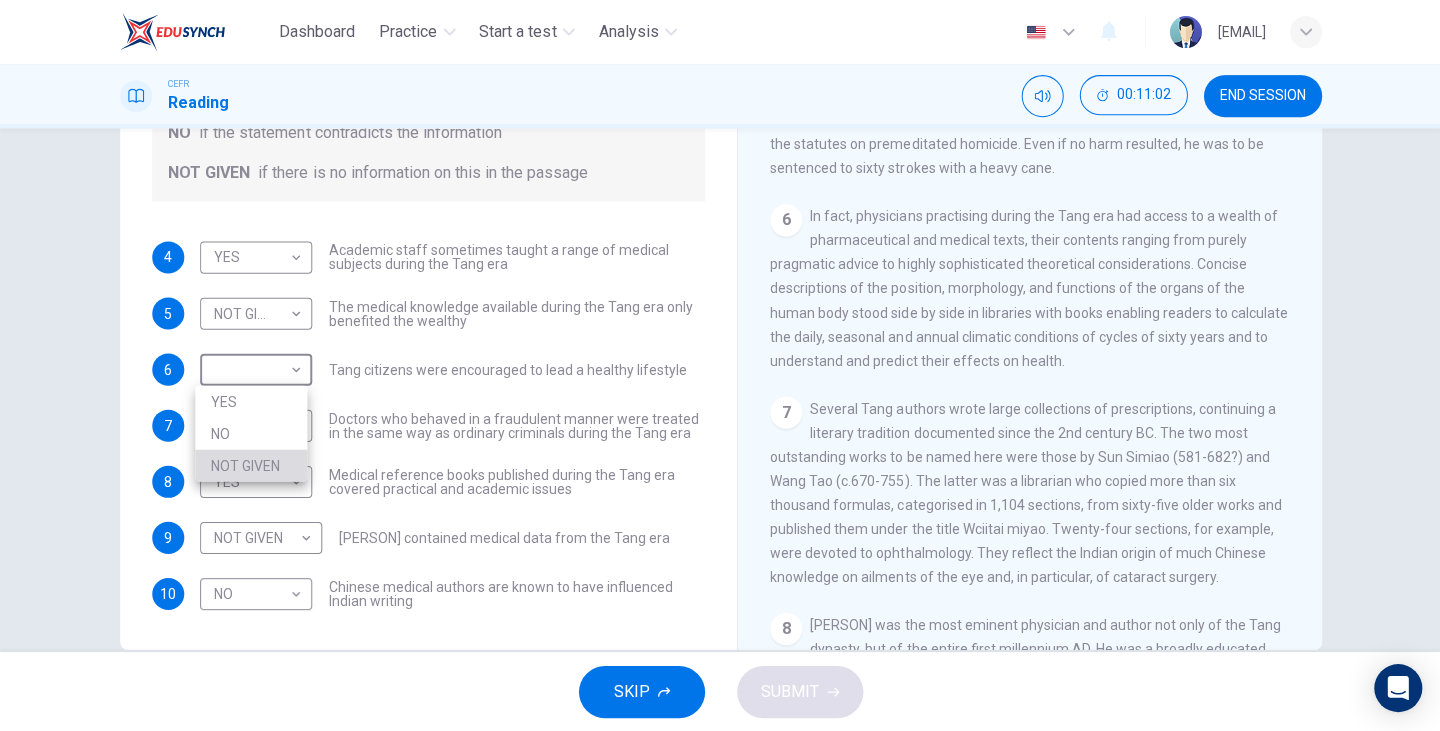 click on "NOT GIVEN" at bounding box center (251, 465) 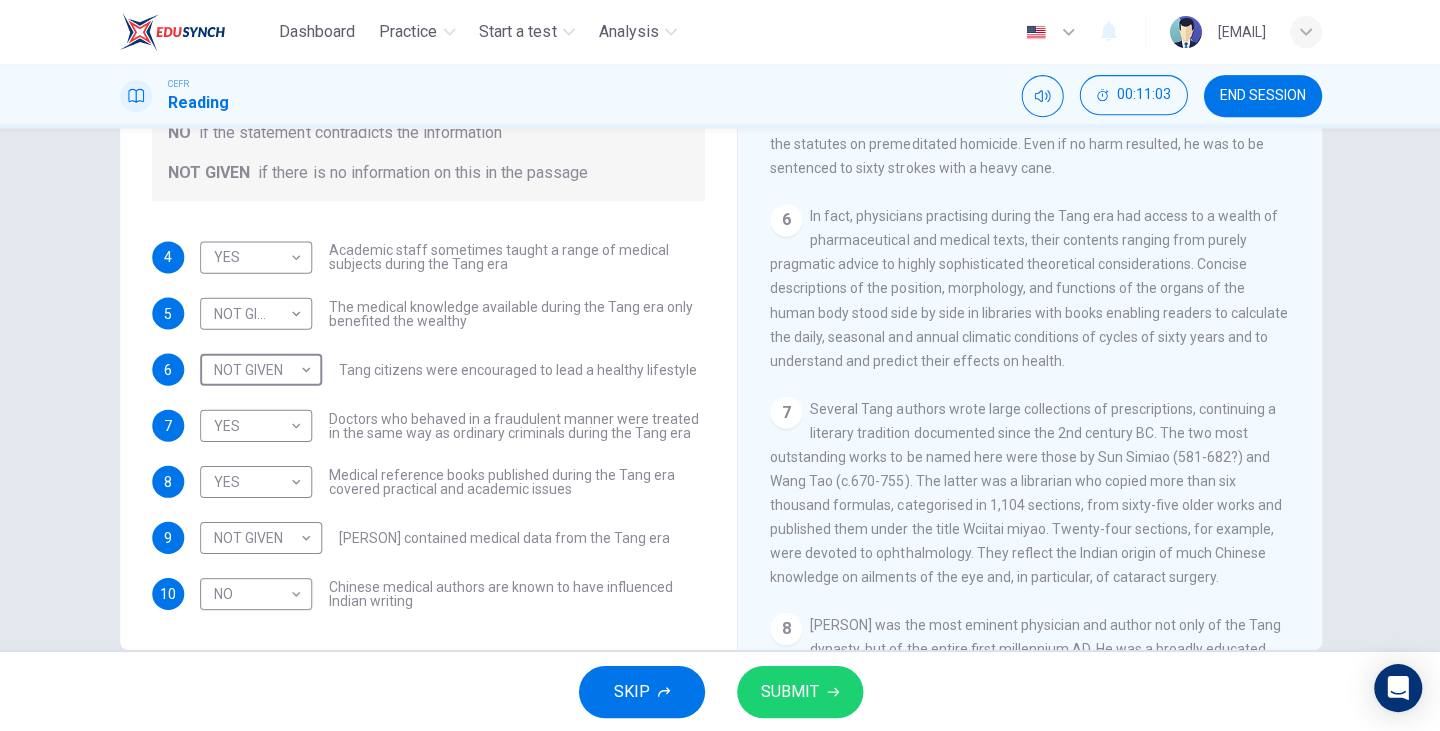 click on "SUBMIT" at bounding box center [789, 691] 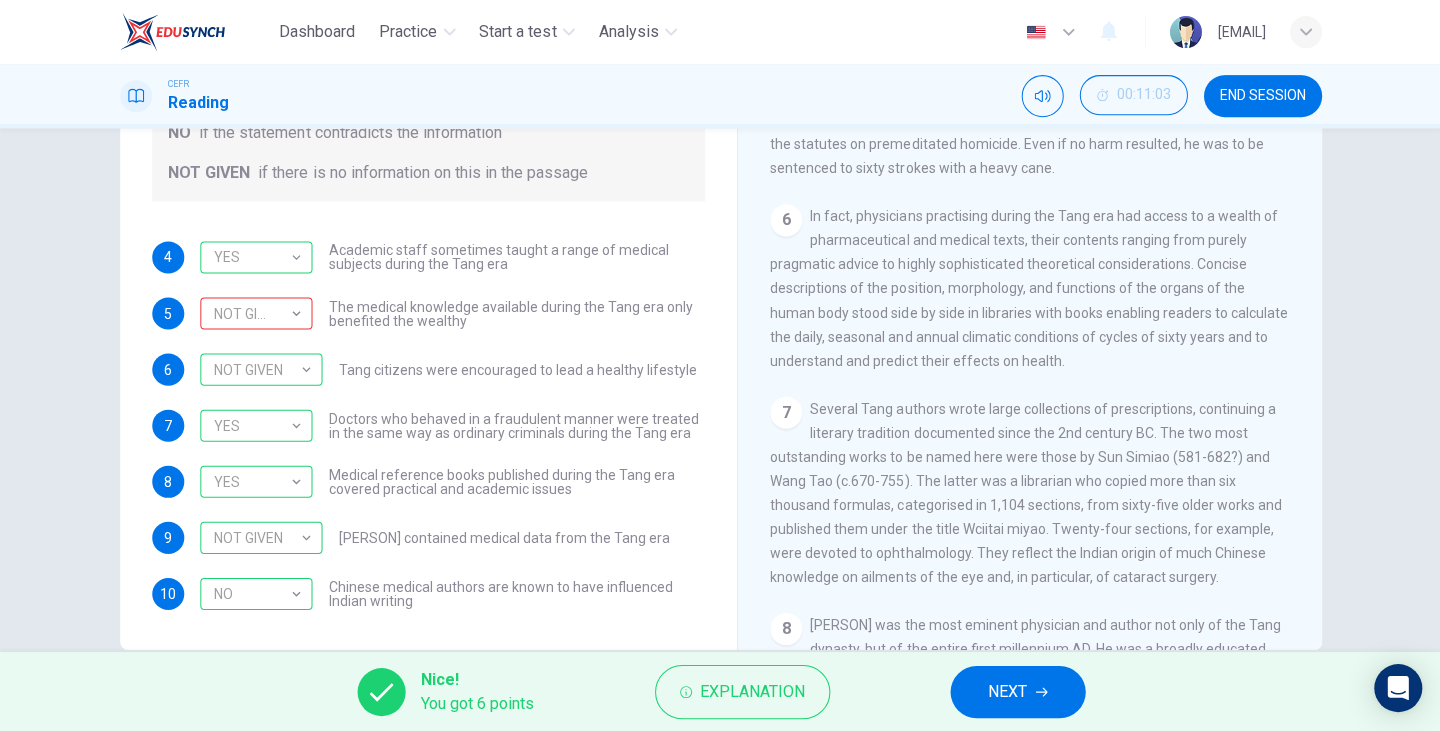 click on "NEXT" at bounding box center [1006, 691] 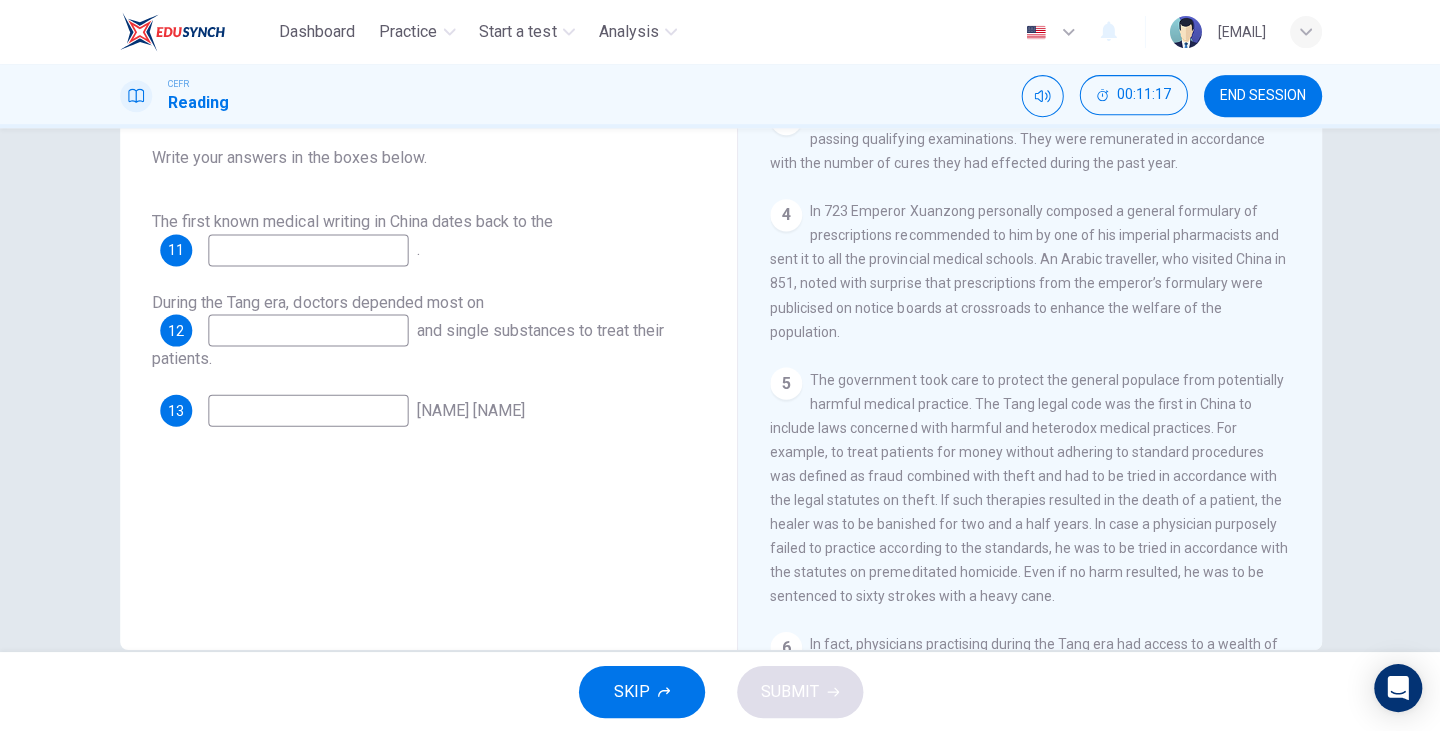 scroll, scrollTop: 866, scrollLeft: 0, axis: vertical 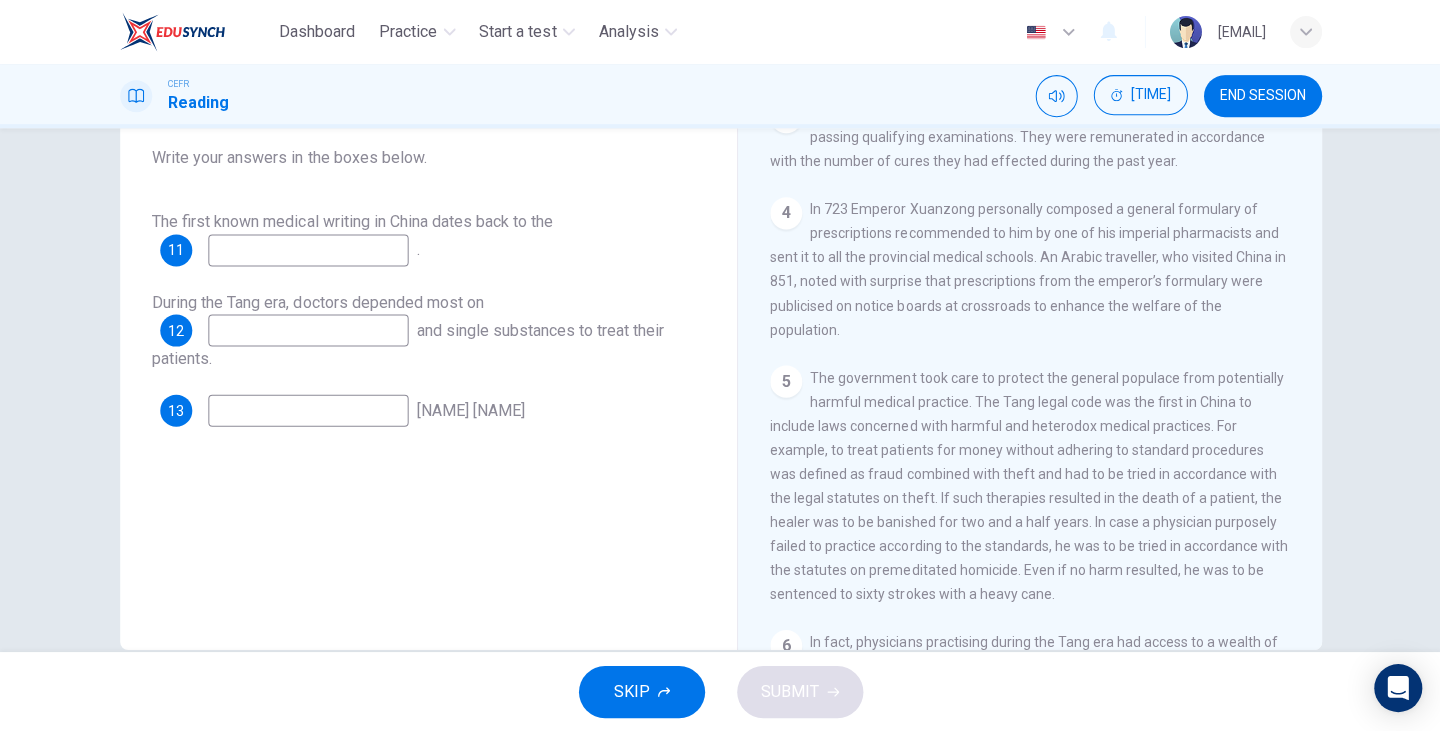 click at bounding box center (308, 250) 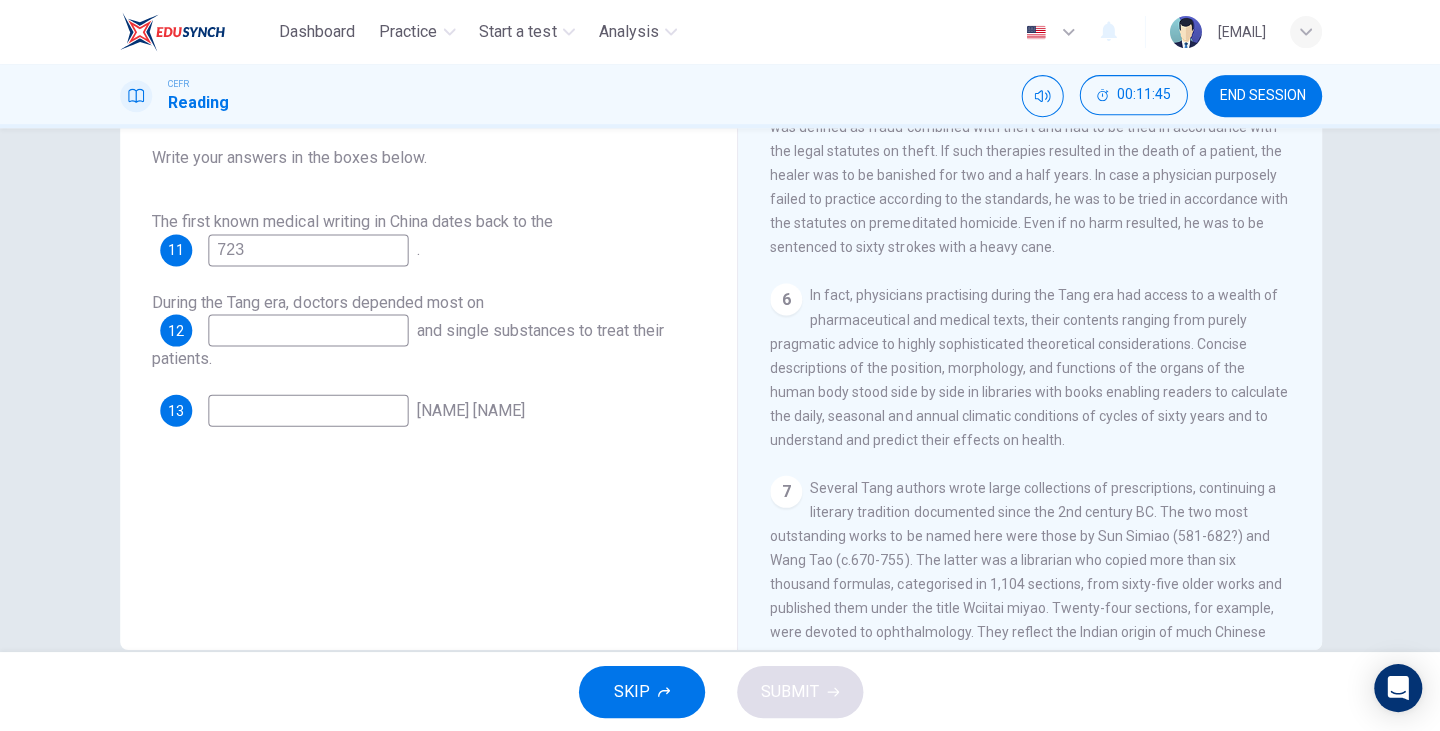 scroll, scrollTop: 1245, scrollLeft: 0, axis: vertical 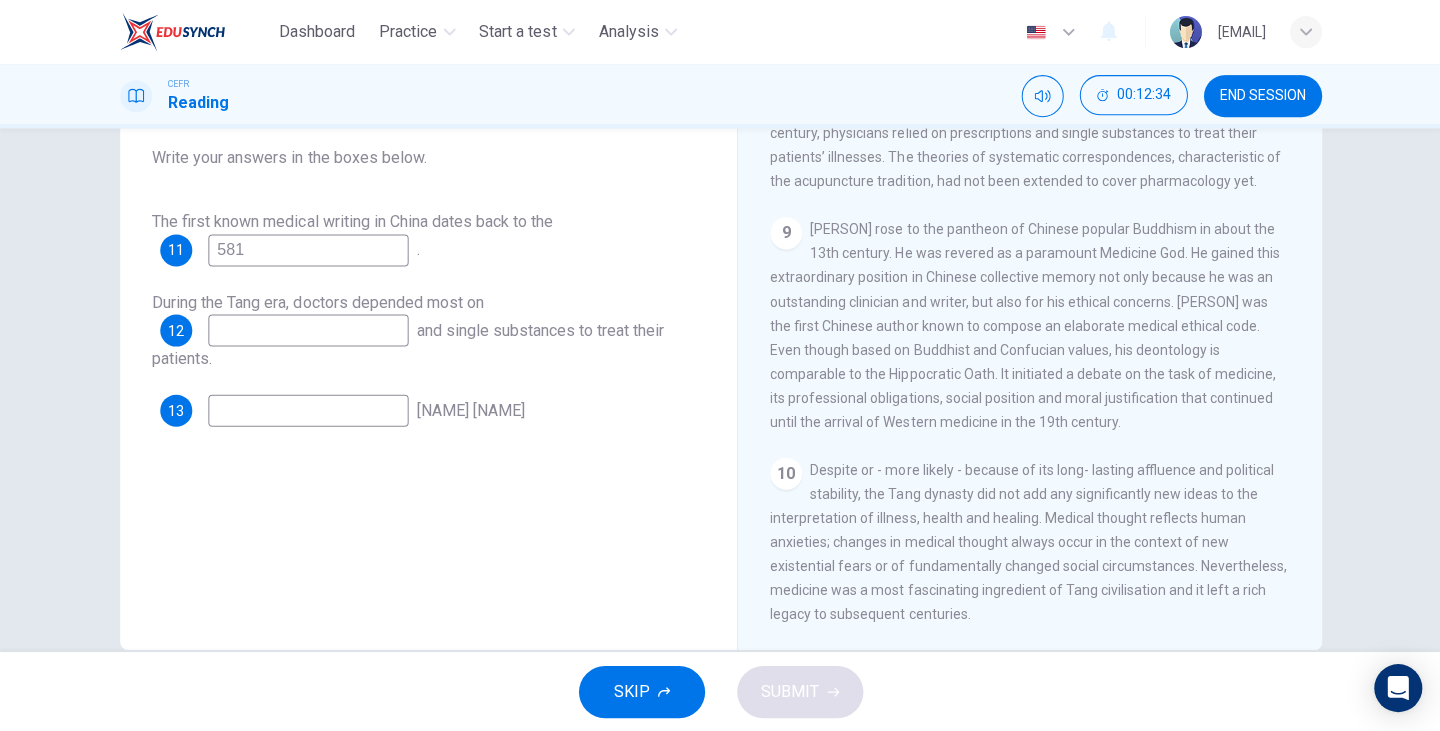 type on "581" 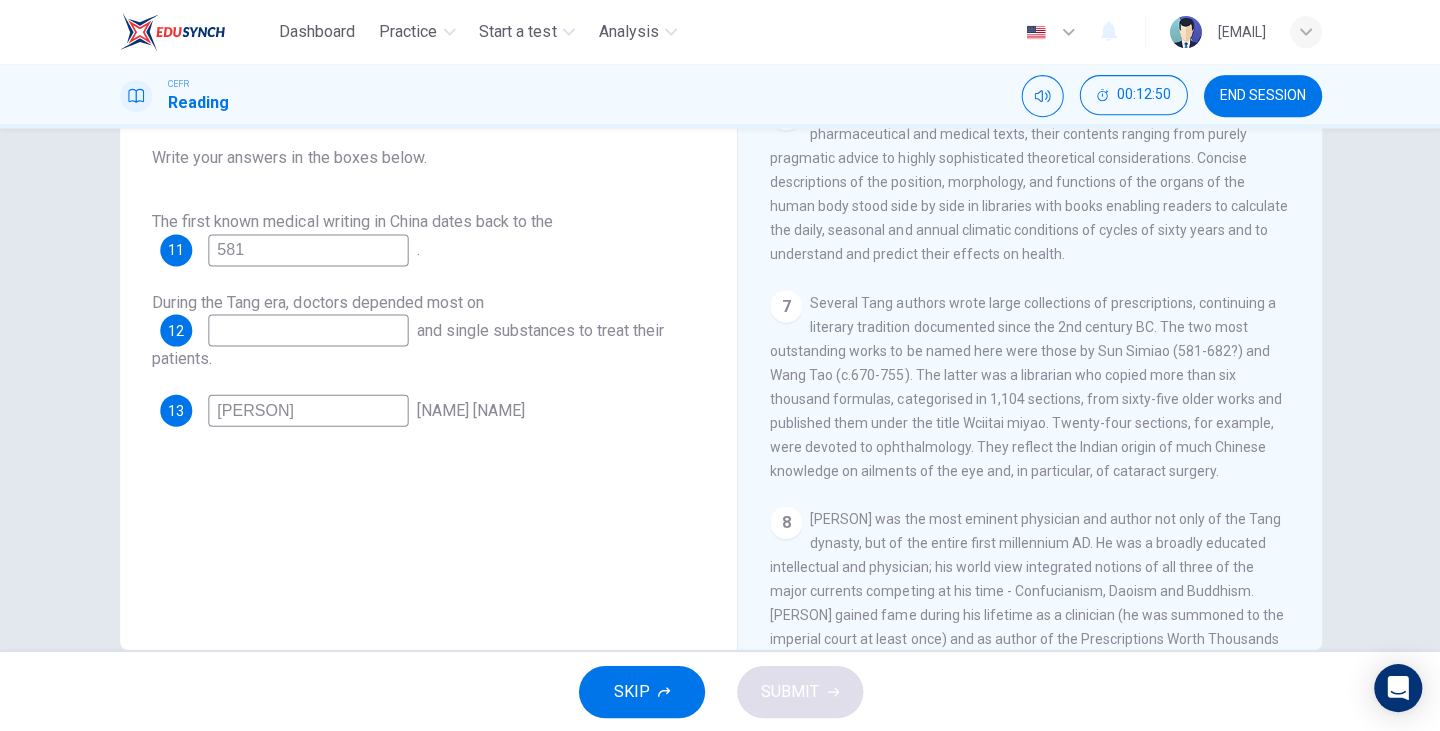 scroll, scrollTop: 1336, scrollLeft: 0, axis: vertical 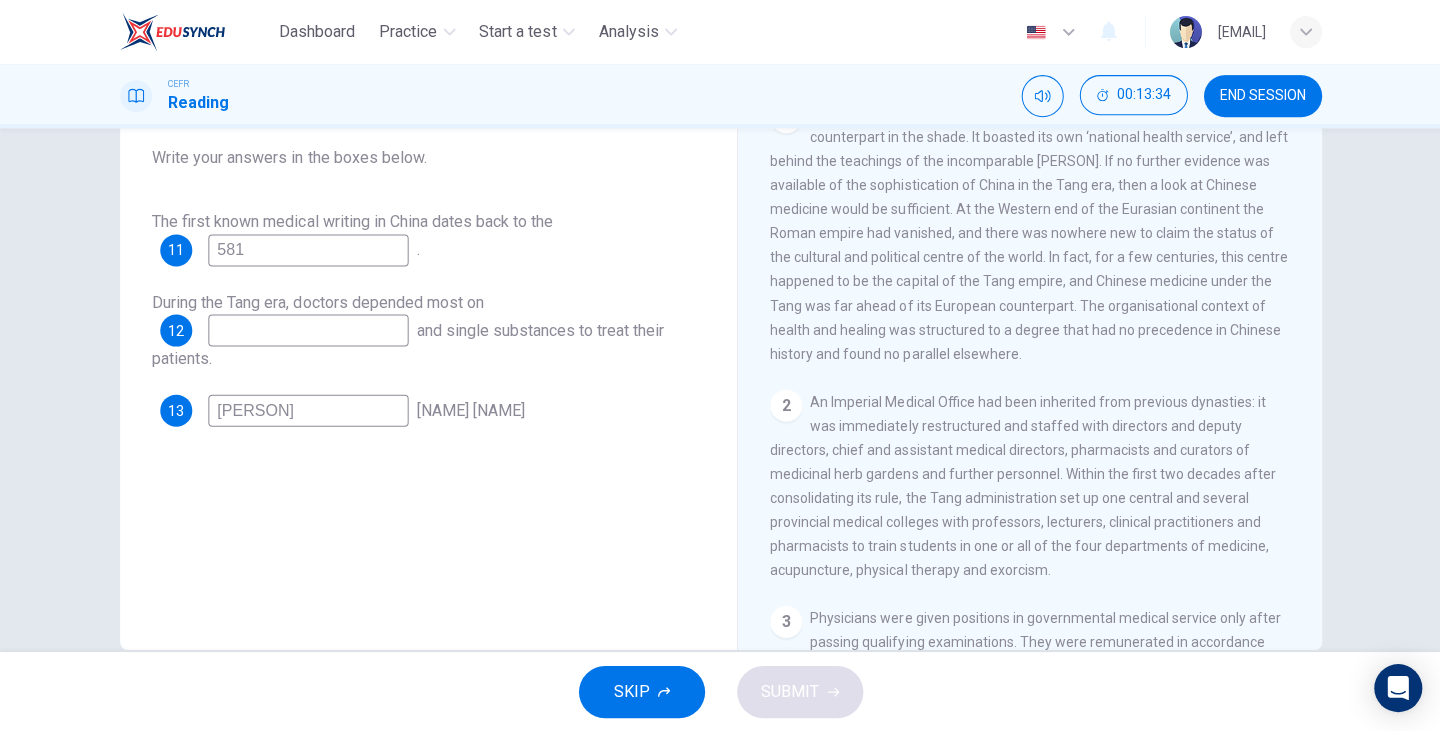 type on "[PERSON]" 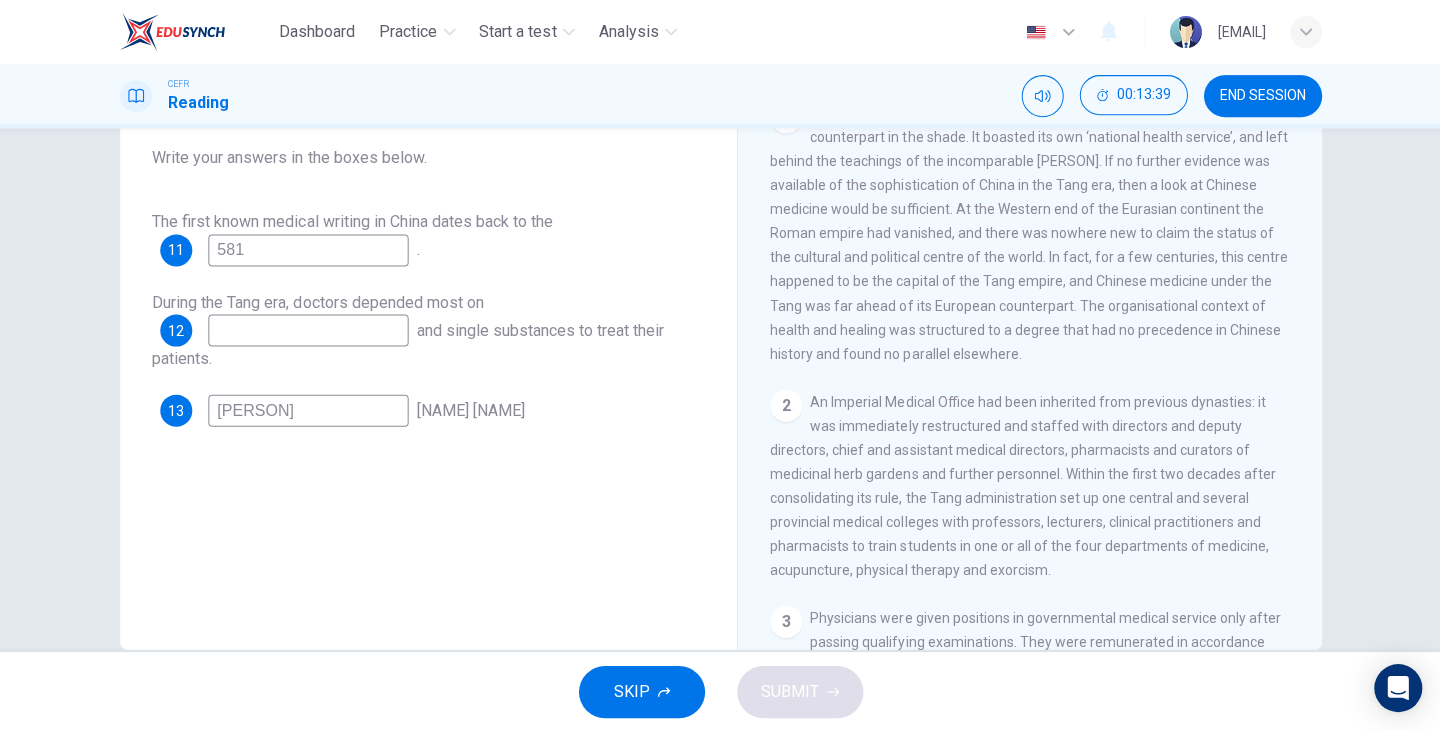 drag, startPoint x: 1351, startPoint y: 199, endPoint x: 1343, endPoint y: 238, distance: 39.812057 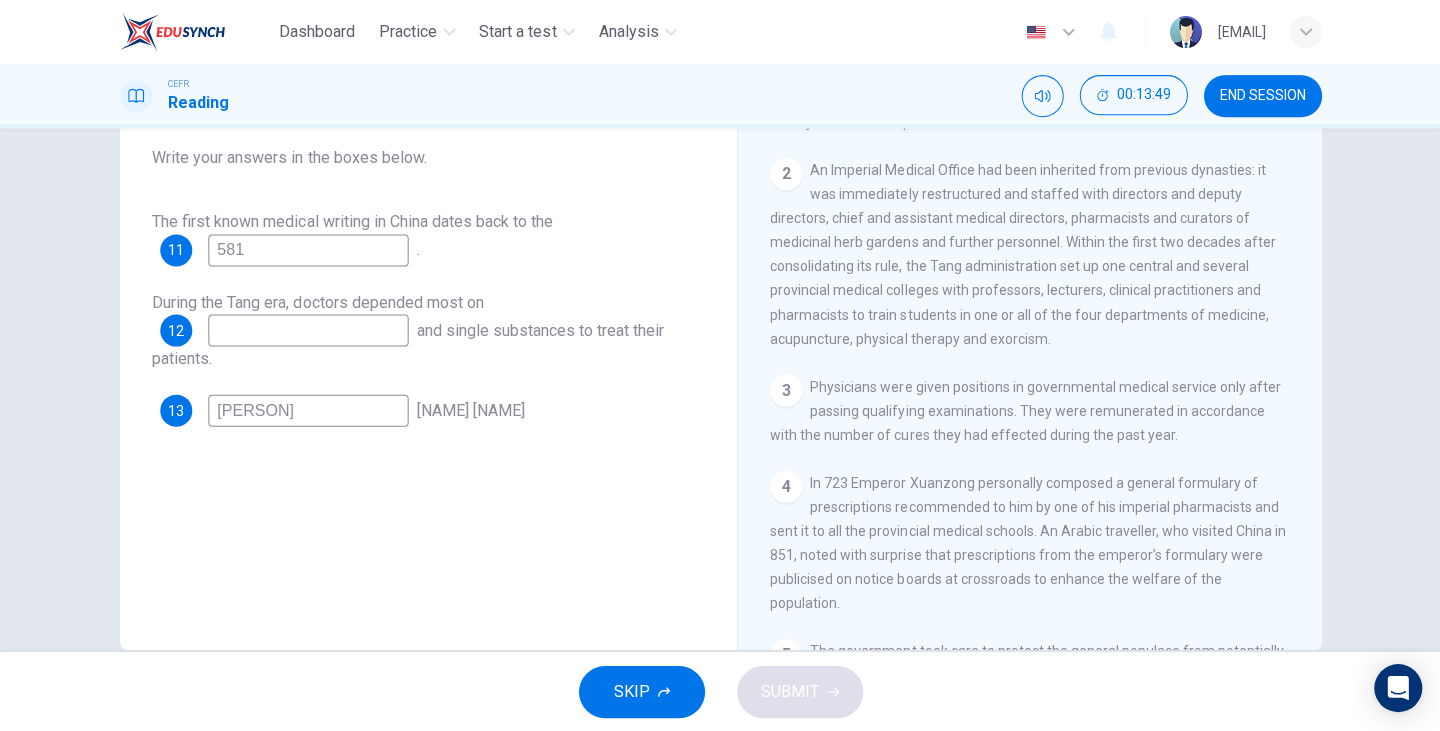 scroll, scrollTop: 611, scrollLeft: 0, axis: vertical 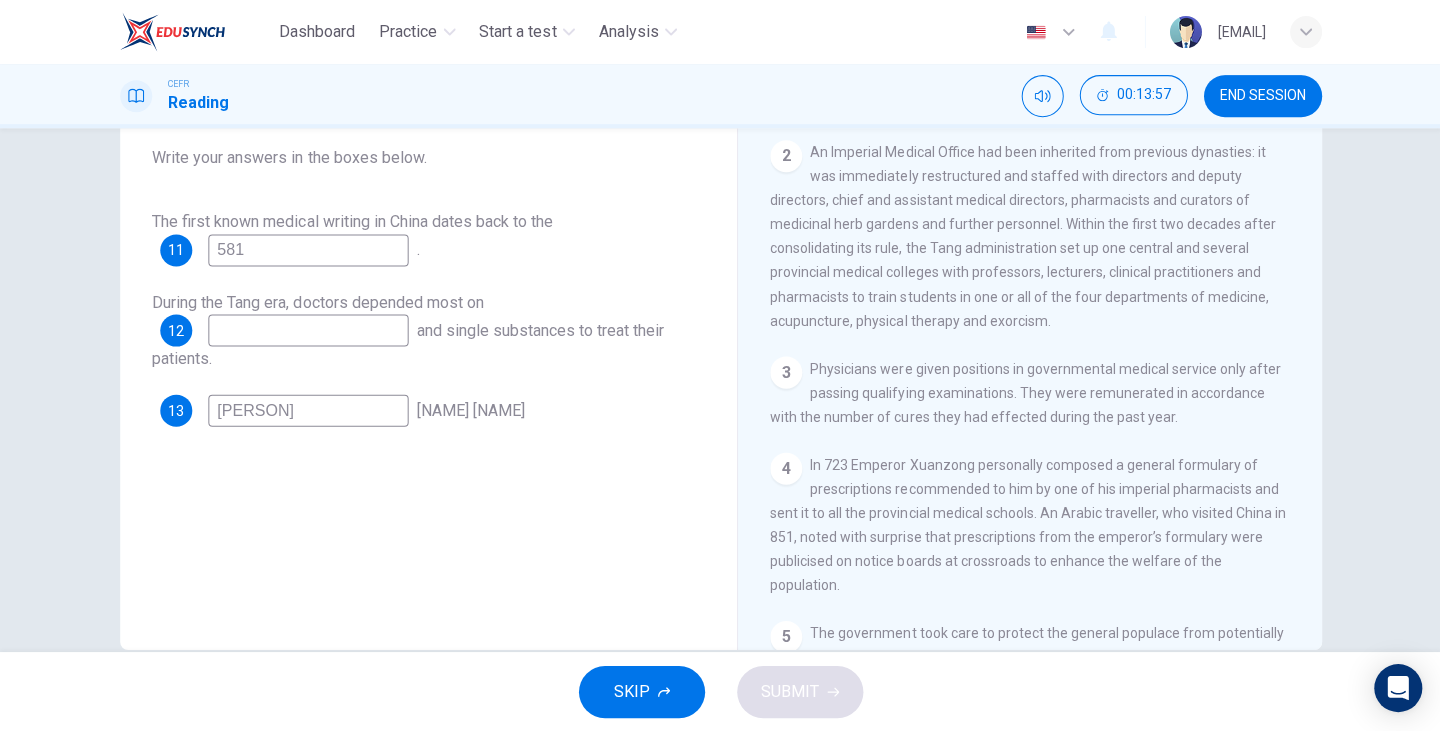 click at bounding box center [308, 250] 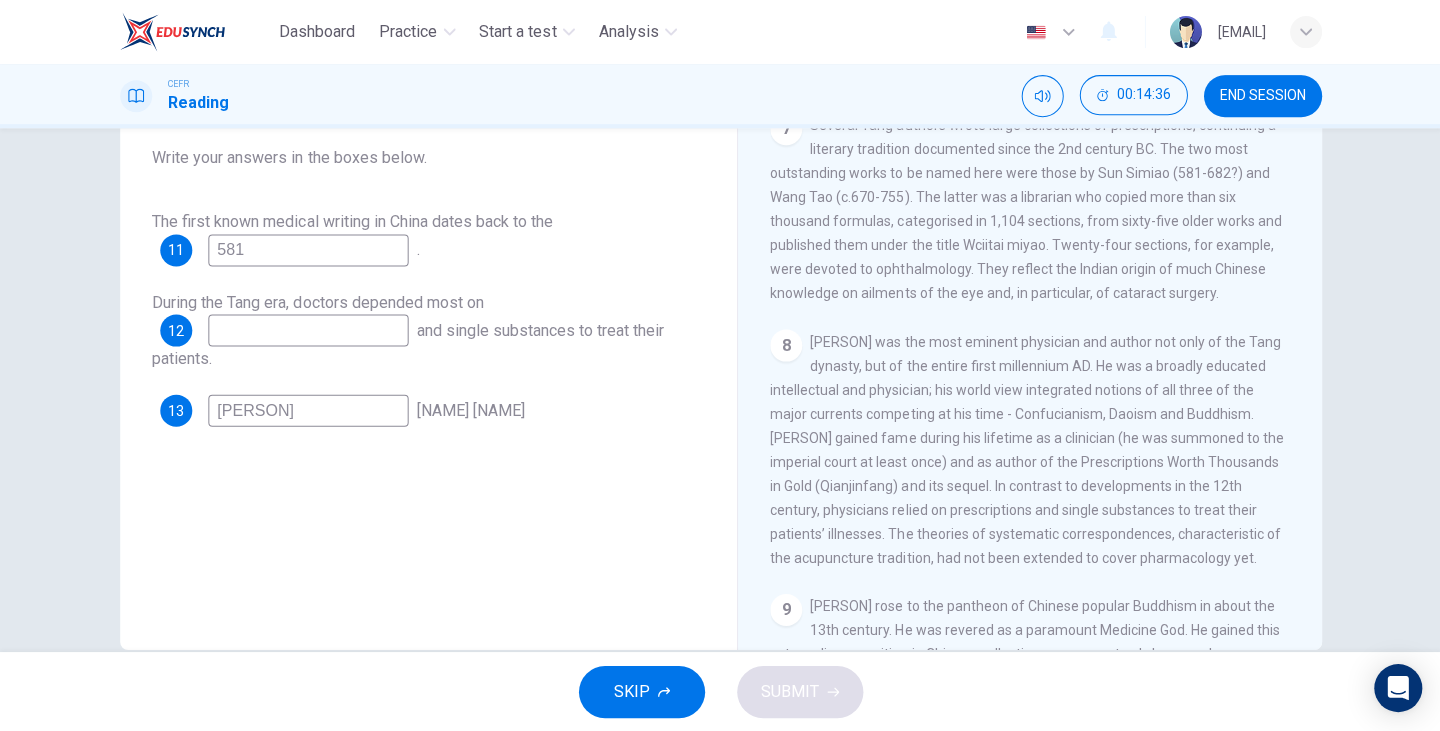 scroll, scrollTop: 1569, scrollLeft: 0, axis: vertical 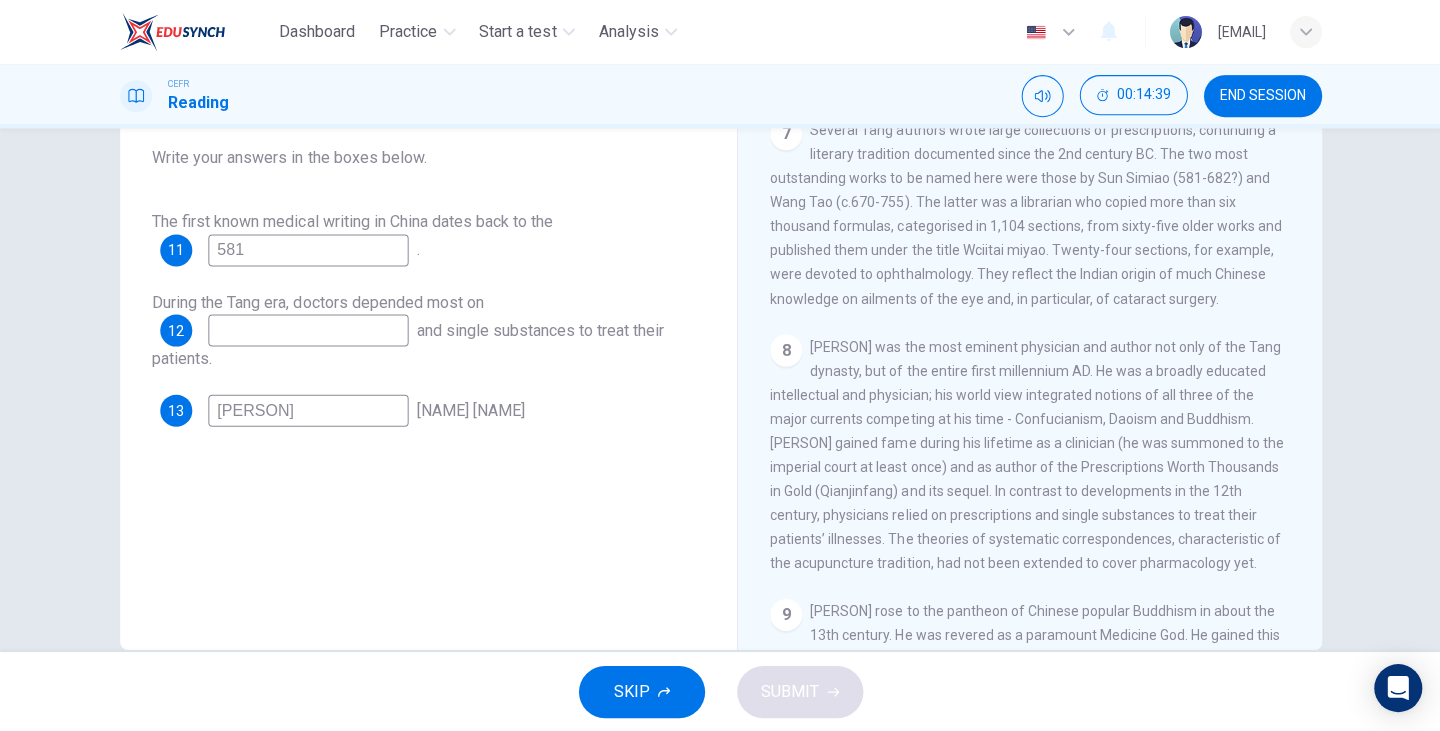 click at bounding box center (308, 250) 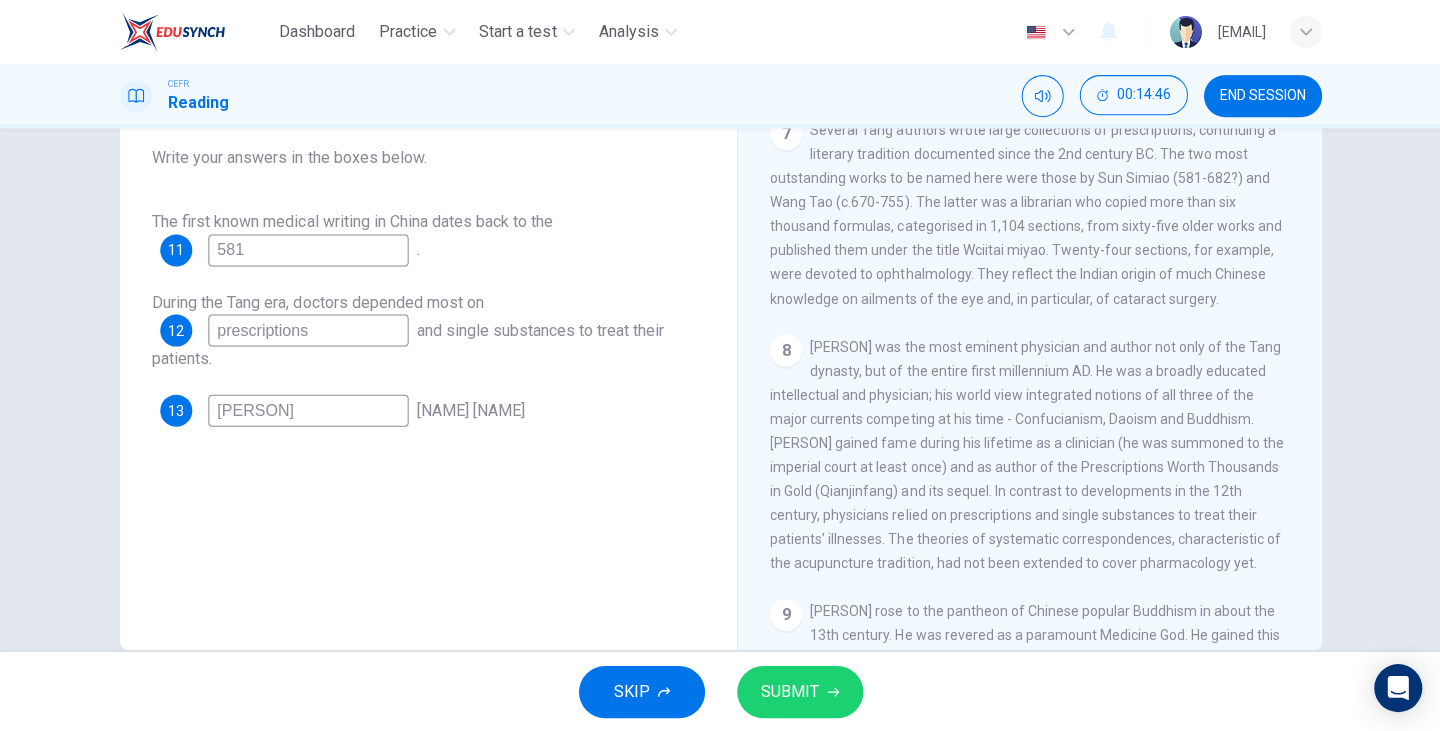 type on "prescriptions" 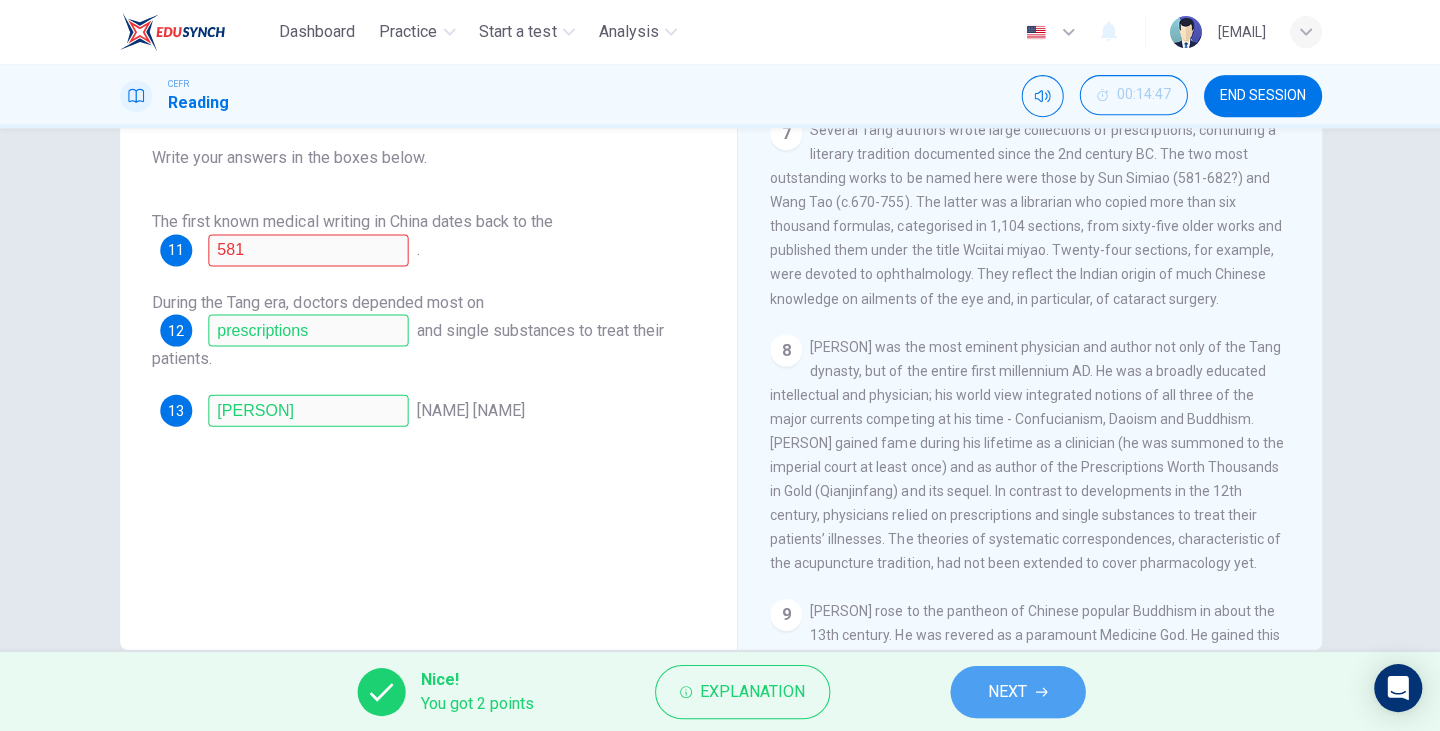 click on "NEXT" at bounding box center (1016, 691) 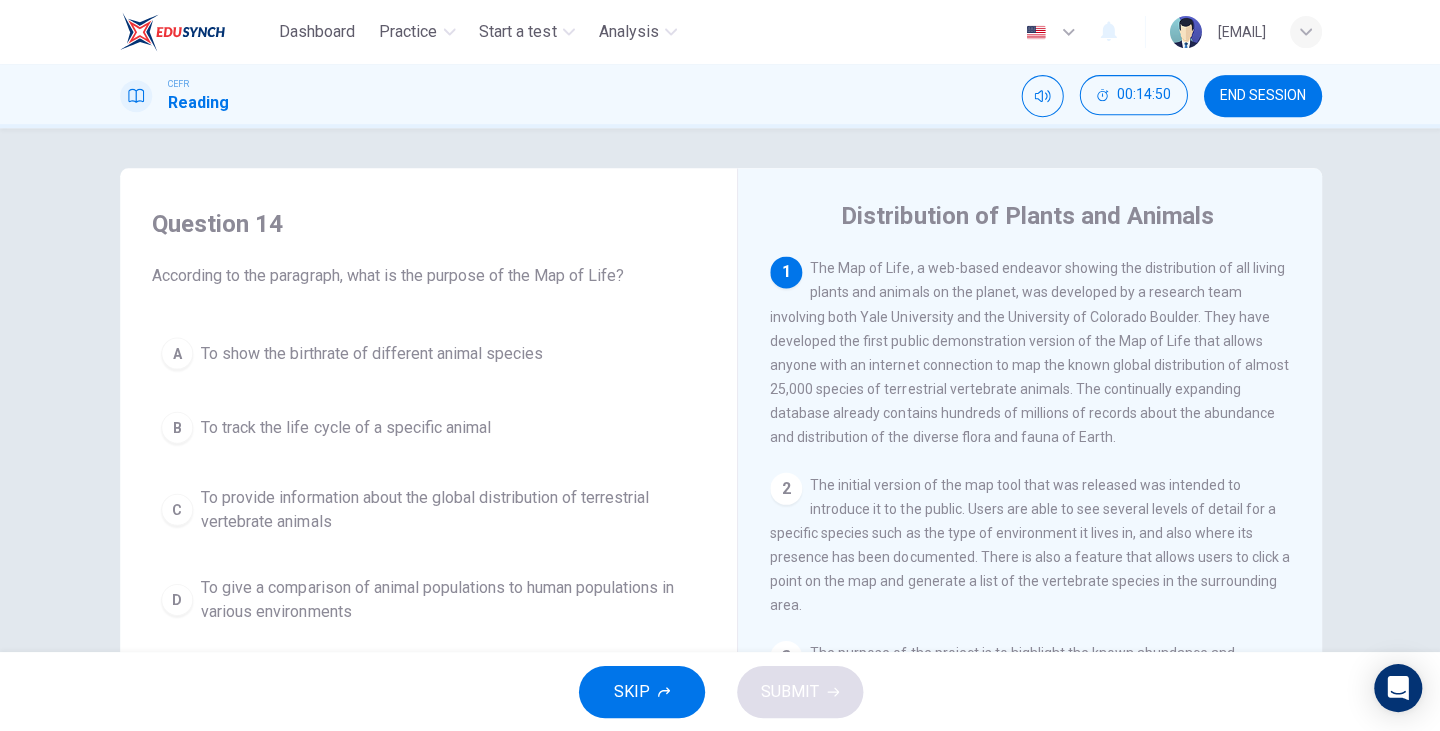 click on "SKIP" at bounding box center [641, 691] 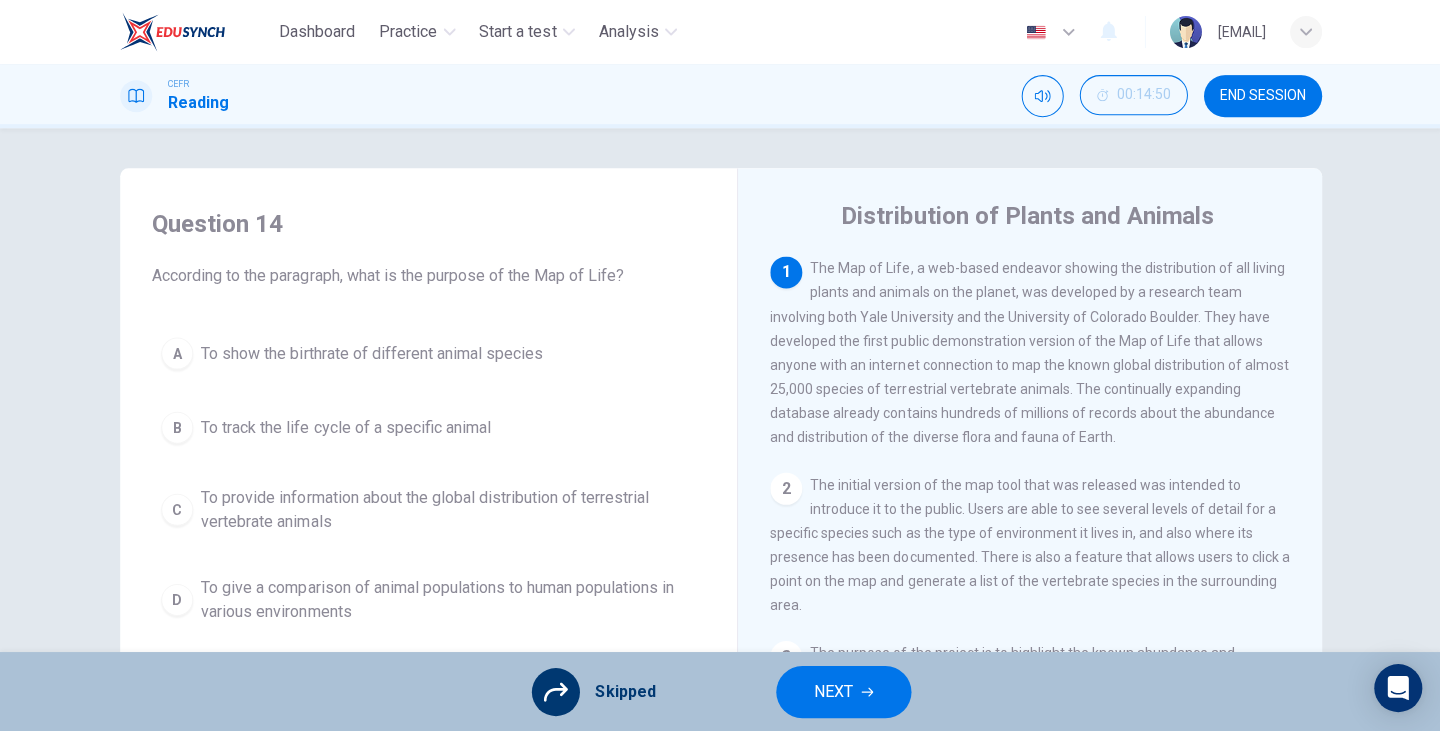 click on "NEXT" at bounding box center [832, 691] 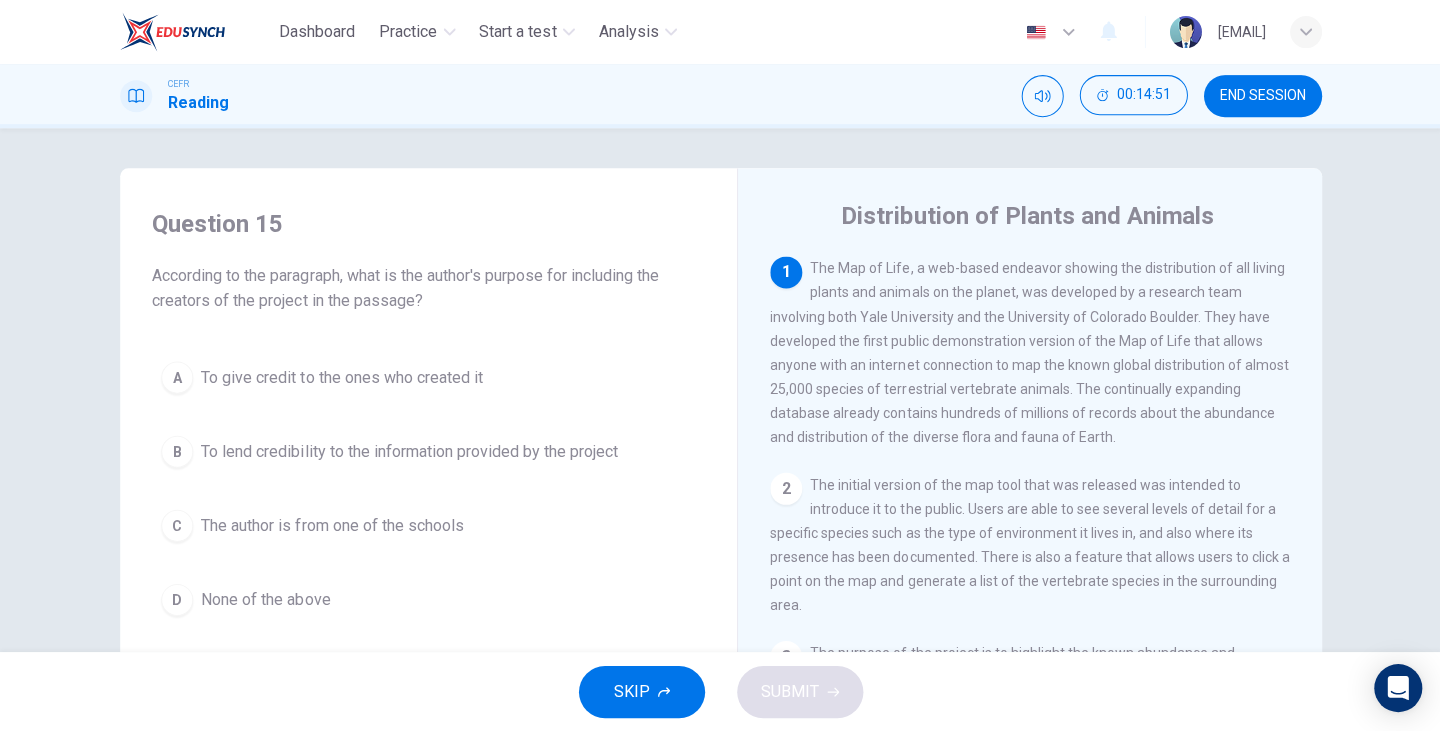 click on "SKIP" at bounding box center [641, 691] 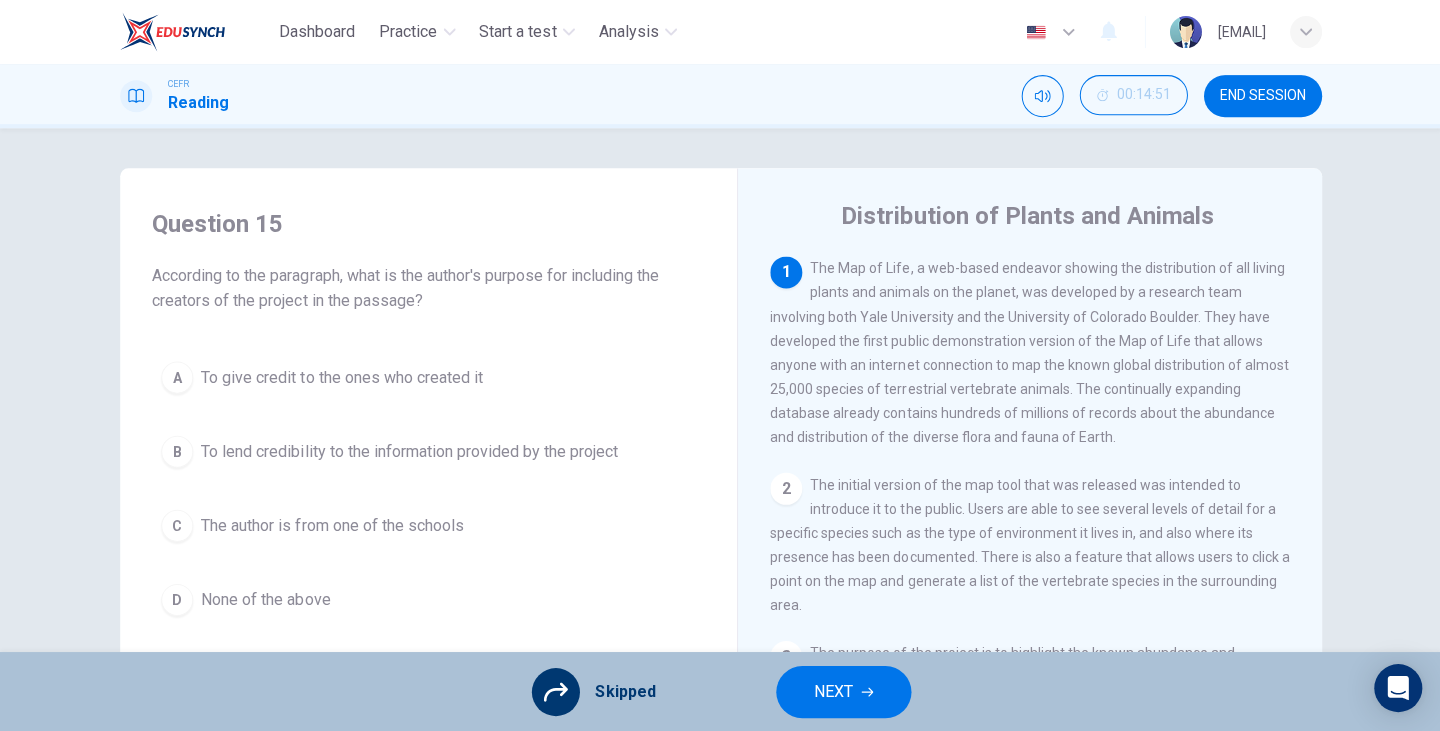 click on "NEXT" at bounding box center [842, 691] 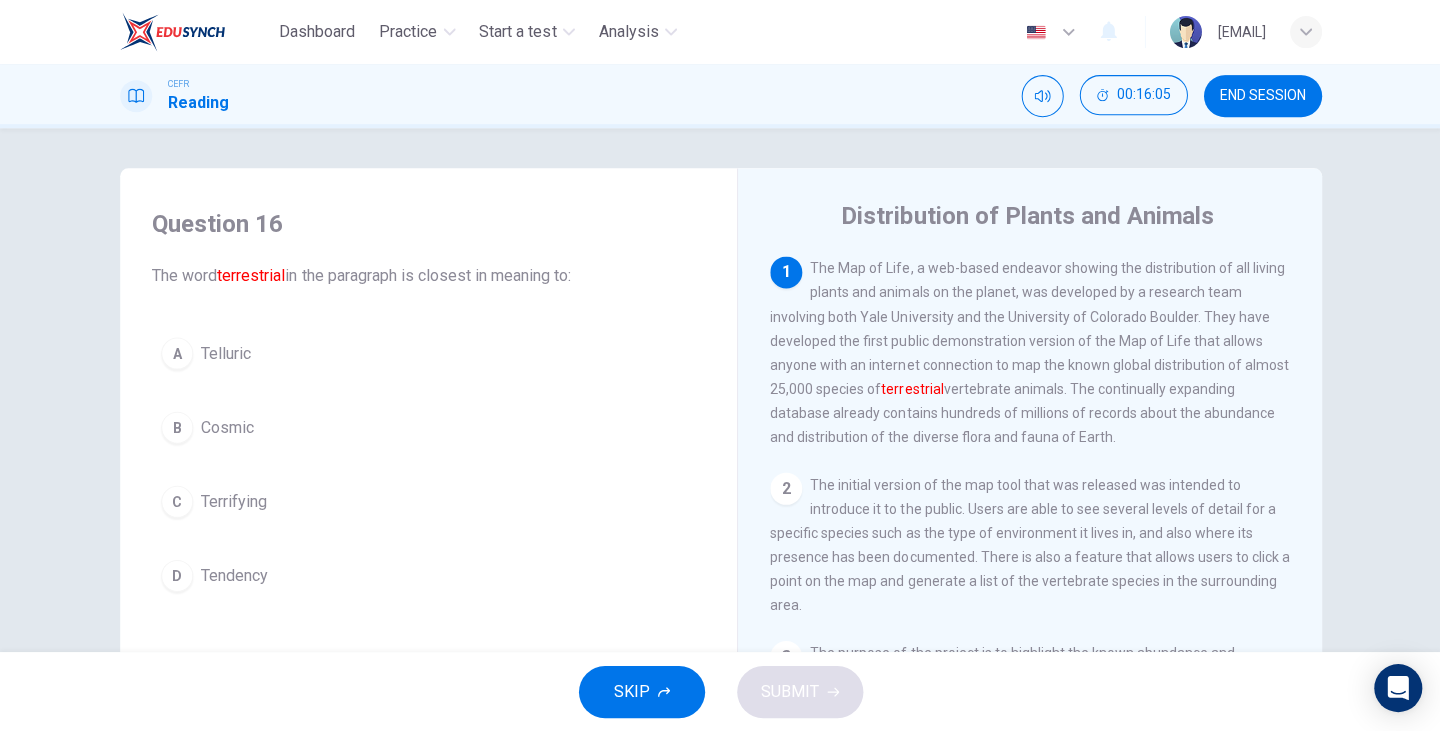 click on "A" at bounding box center (177, 353) 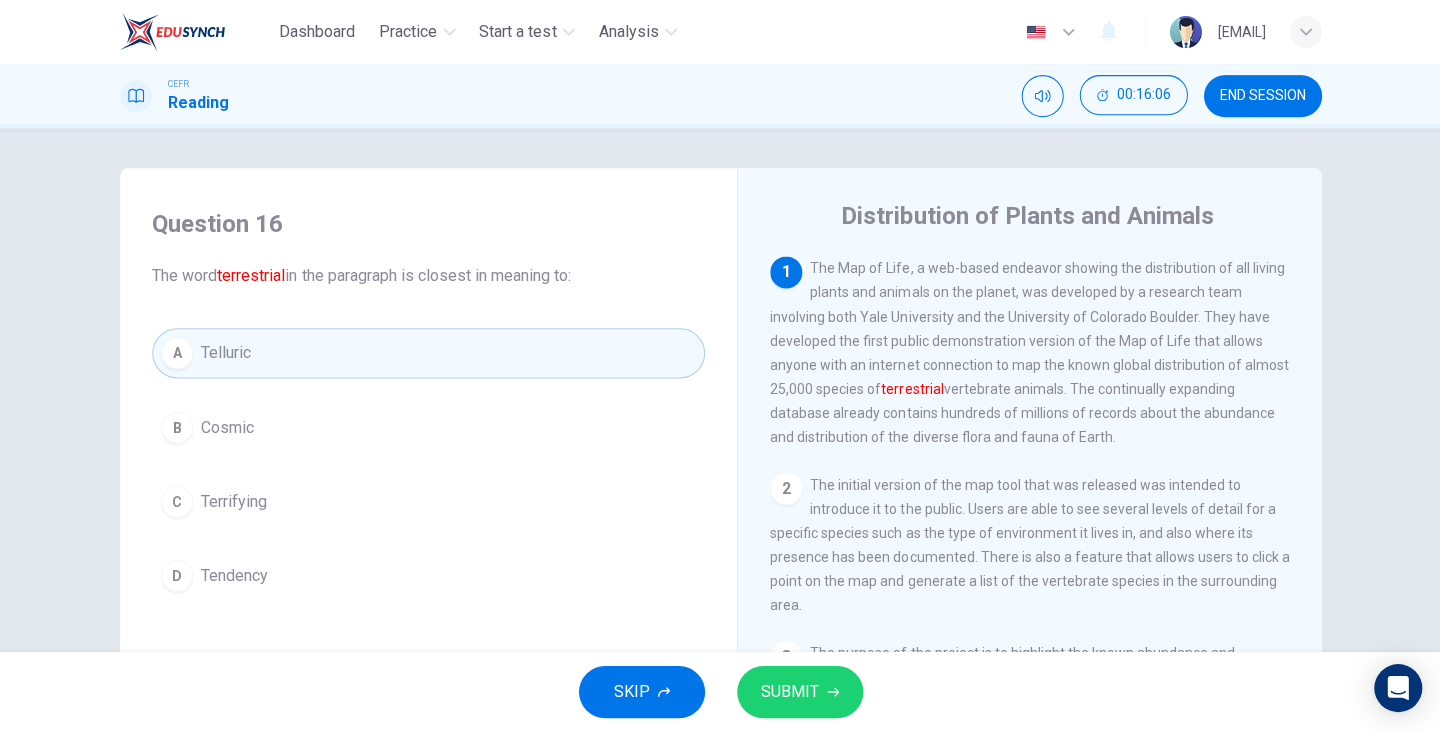 click on "SUBMIT" at bounding box center (789, 691) 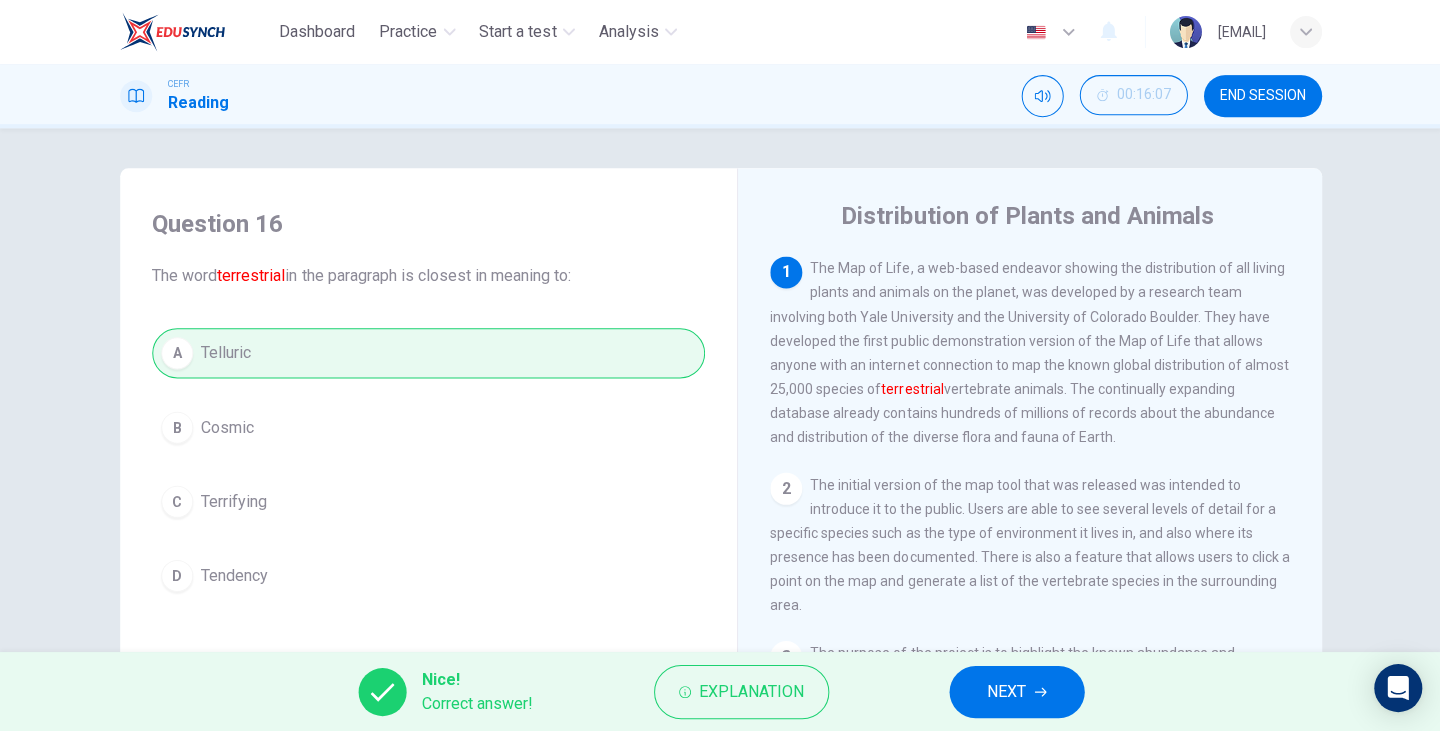 click on "NEXT" at bounding box center [1005, 691] 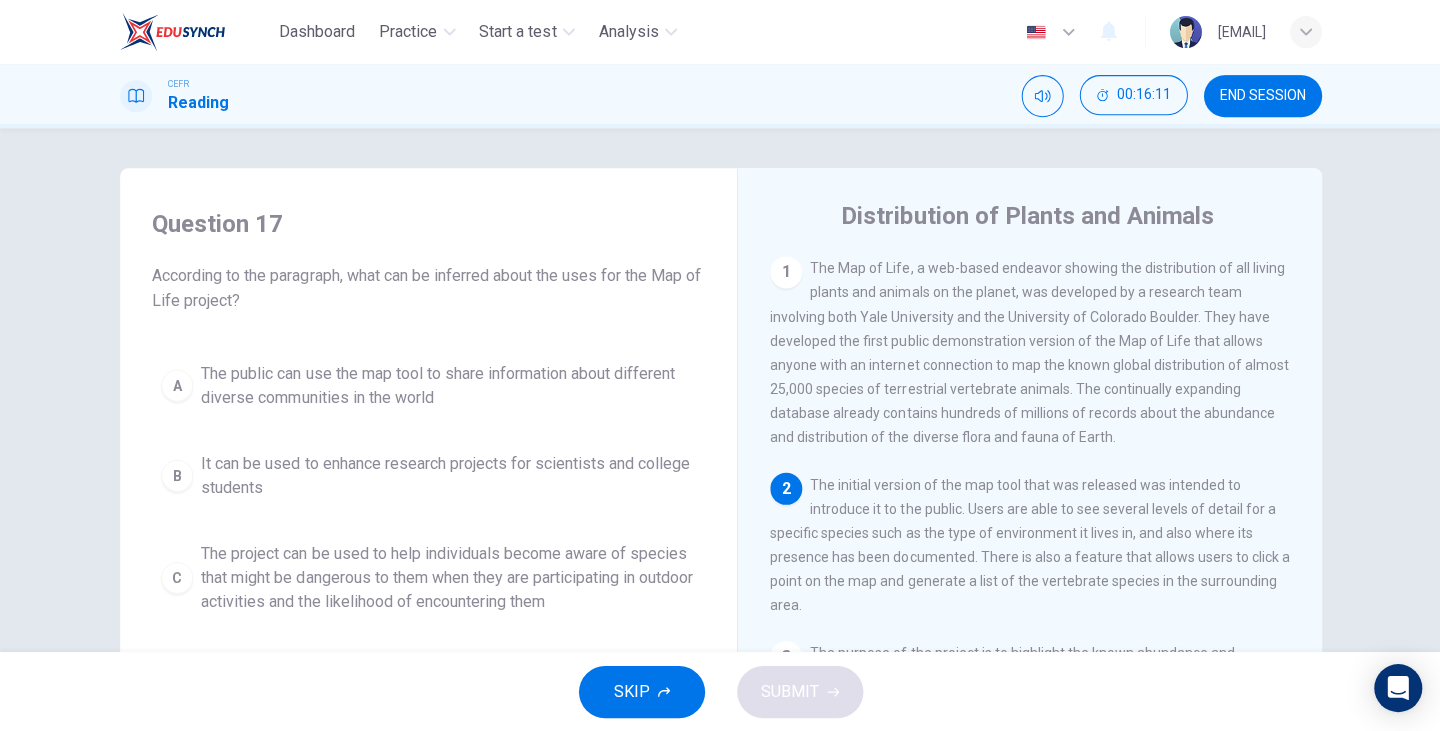 click on "SKIP" at bounding box center (641, 691) 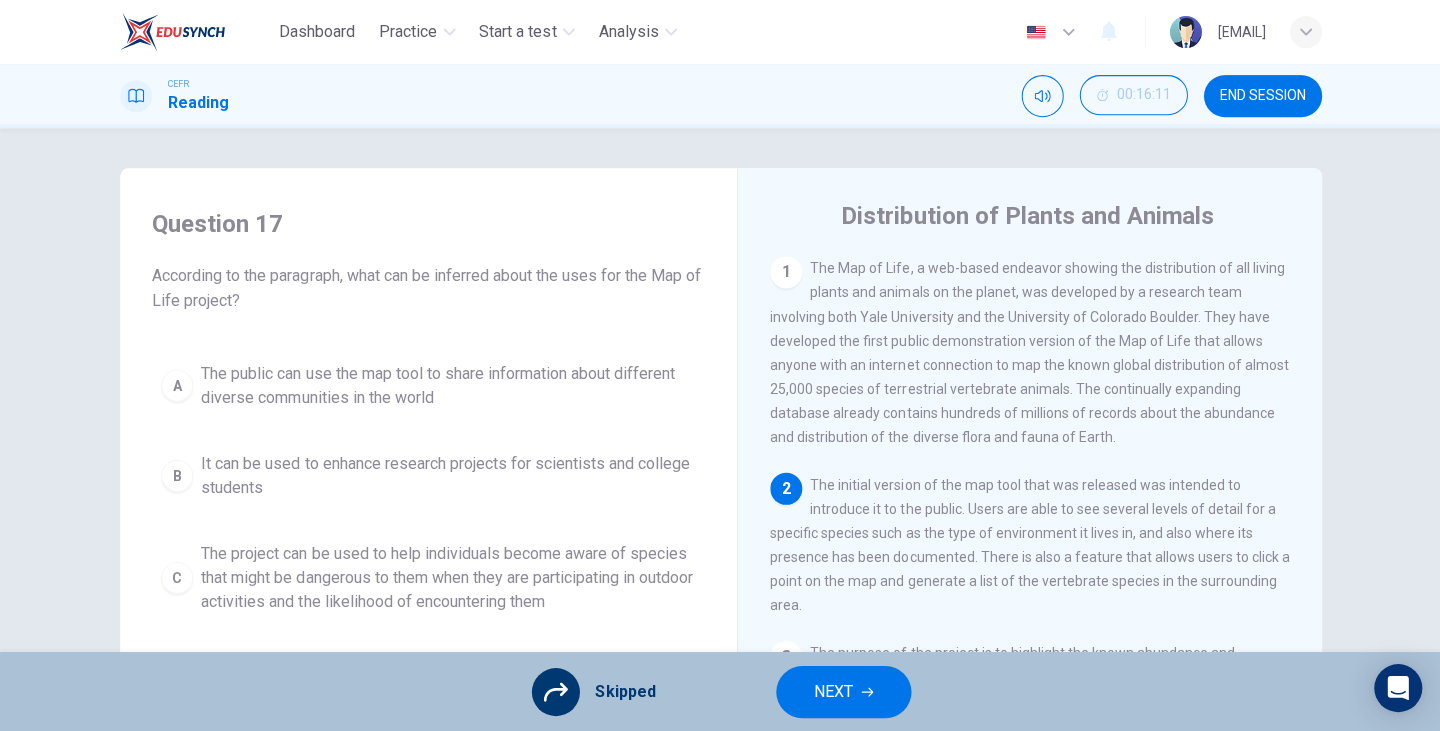 click on "NEXT" at bounding box center [842, 691] 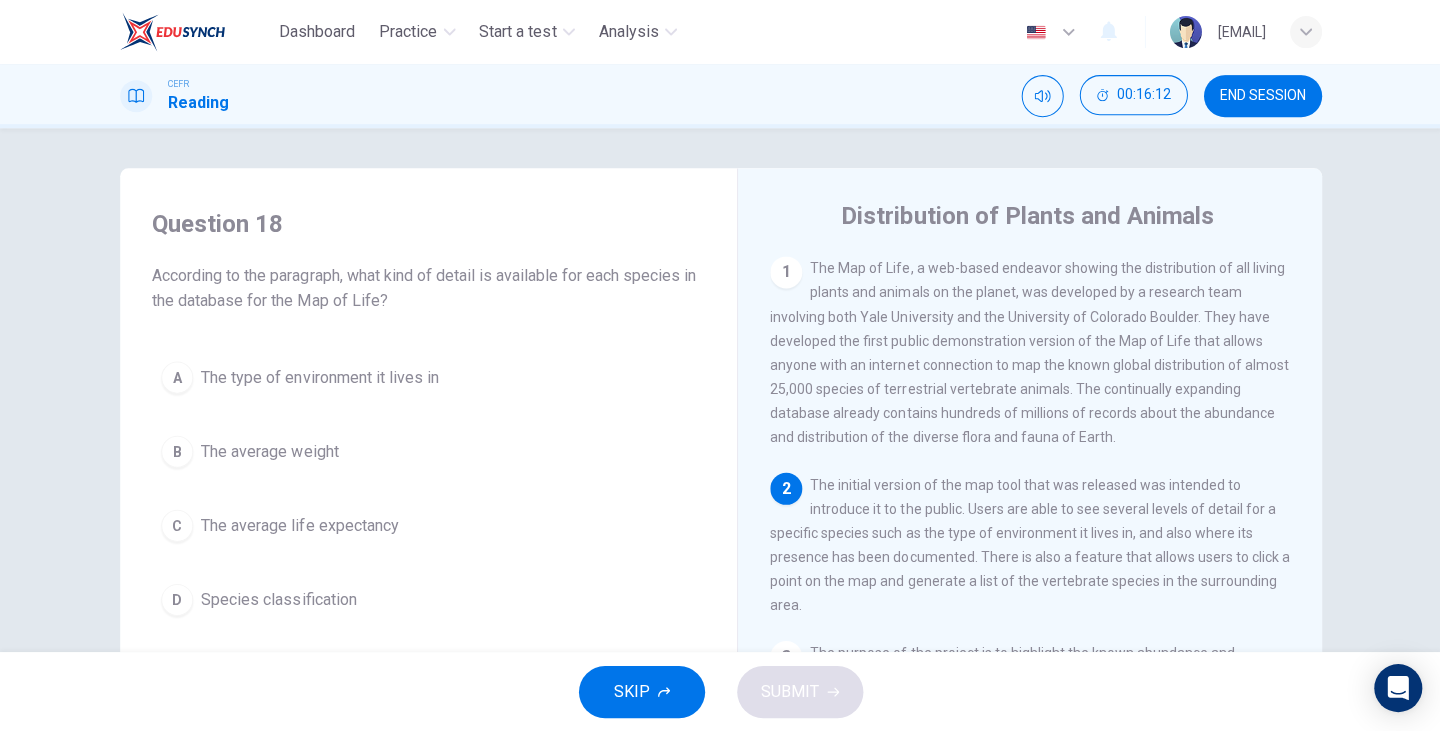 click on "SKIP" at bounding box center [641, 691] 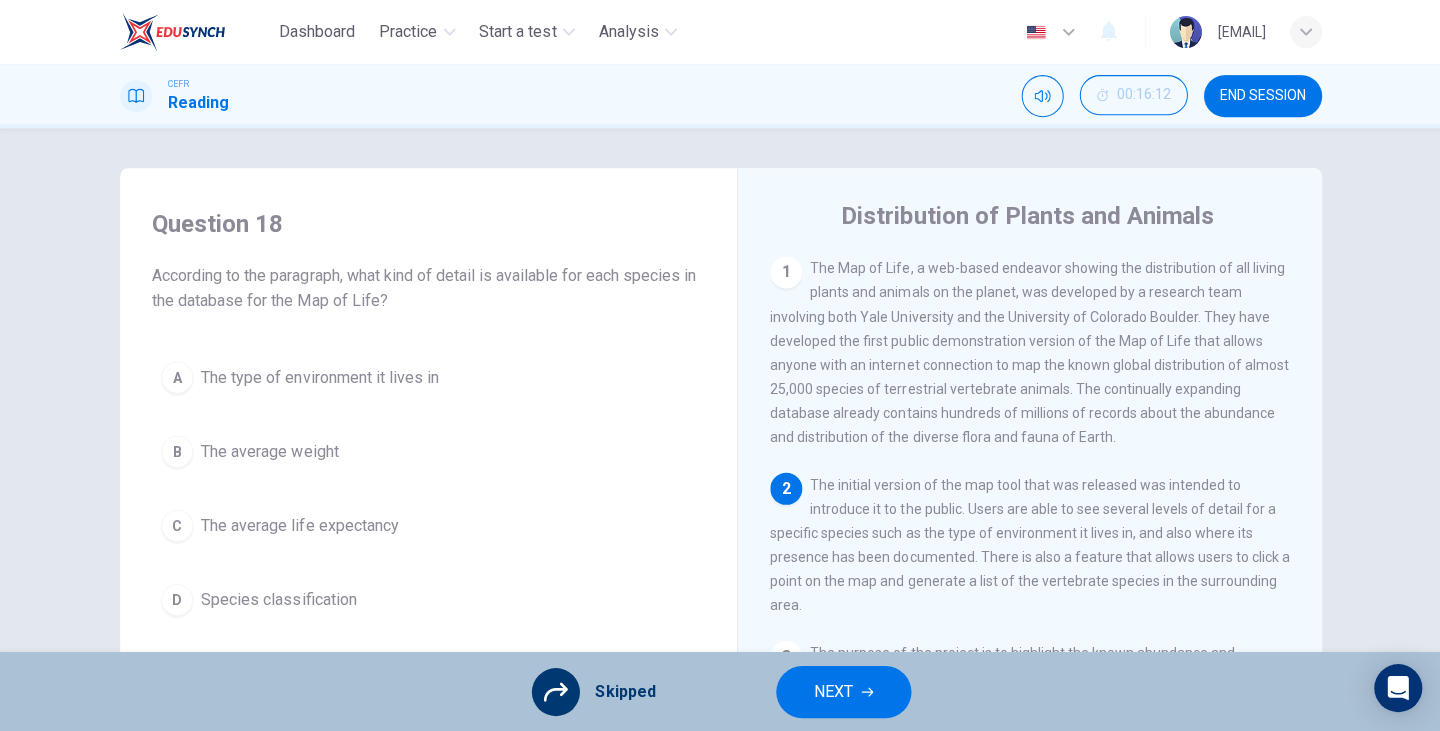 click on "NEXT" at bounding box center (832, 691) 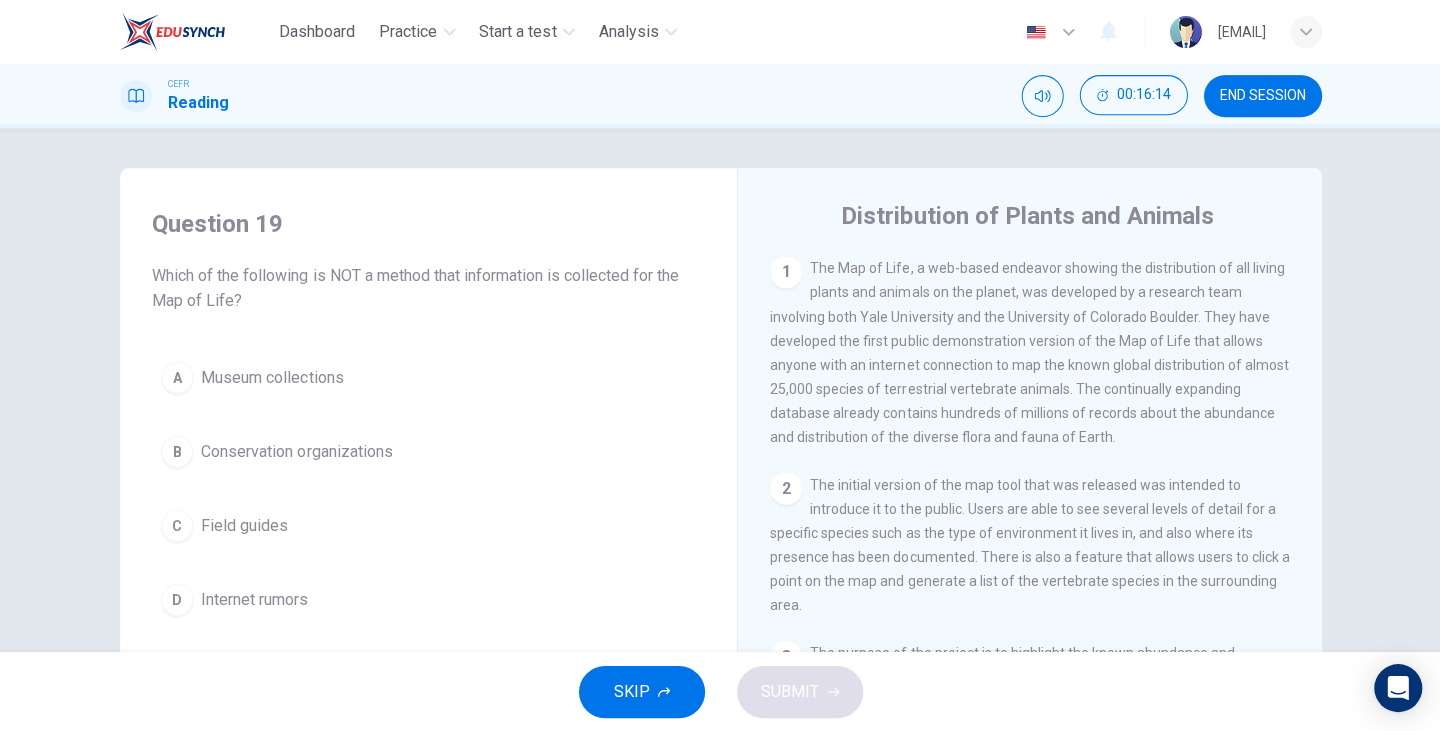click on "SKIP" at bounding box center (641, 691) 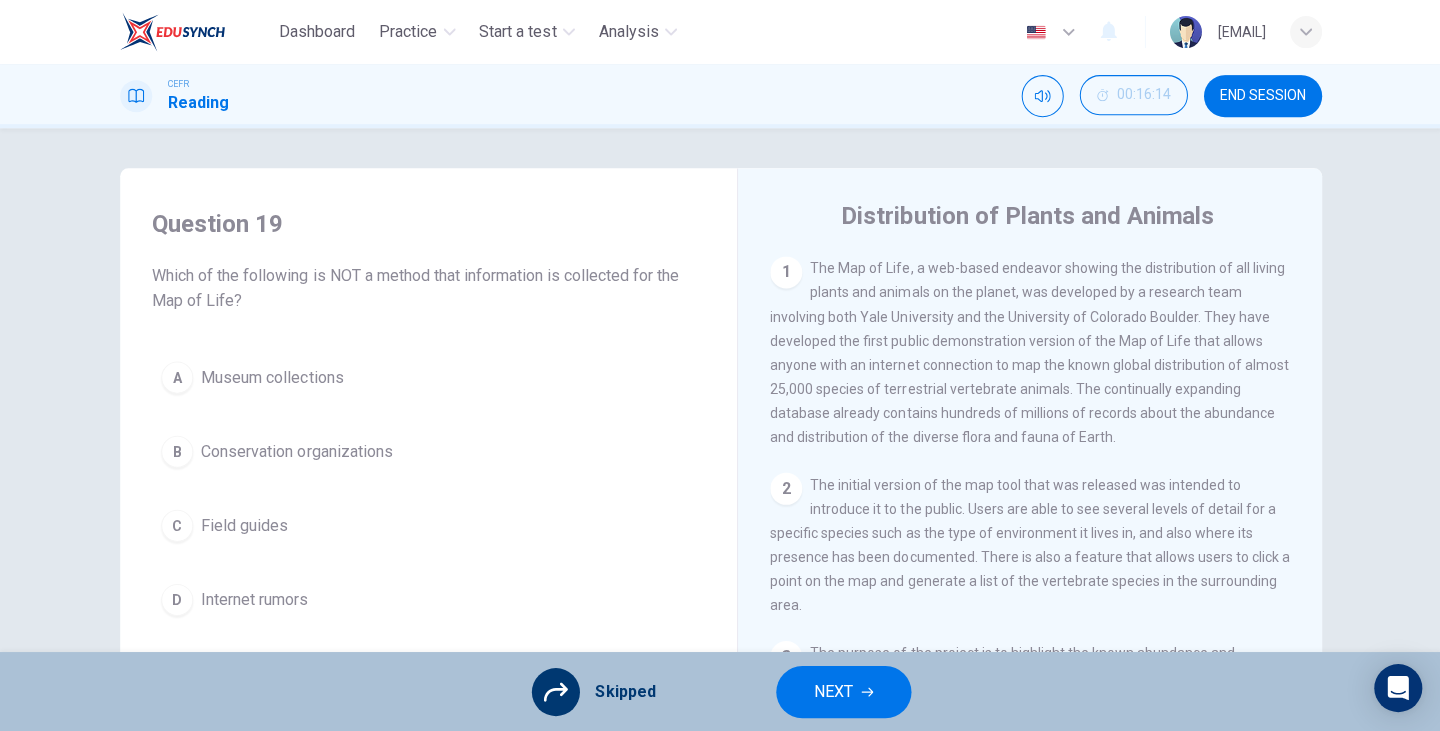 click on "NEXT" at bounding box center (842, 691) 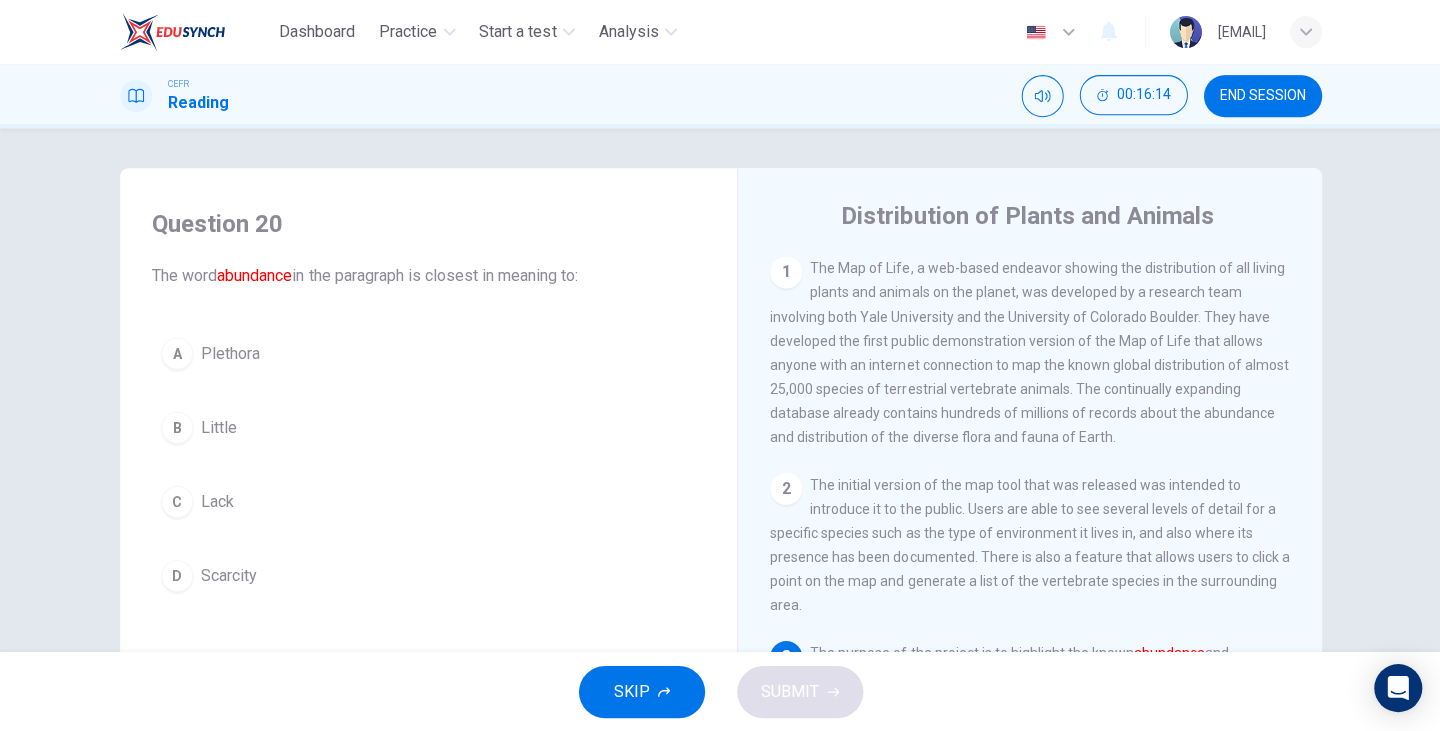 click on "SKIP" at bounding box center (631, 691) 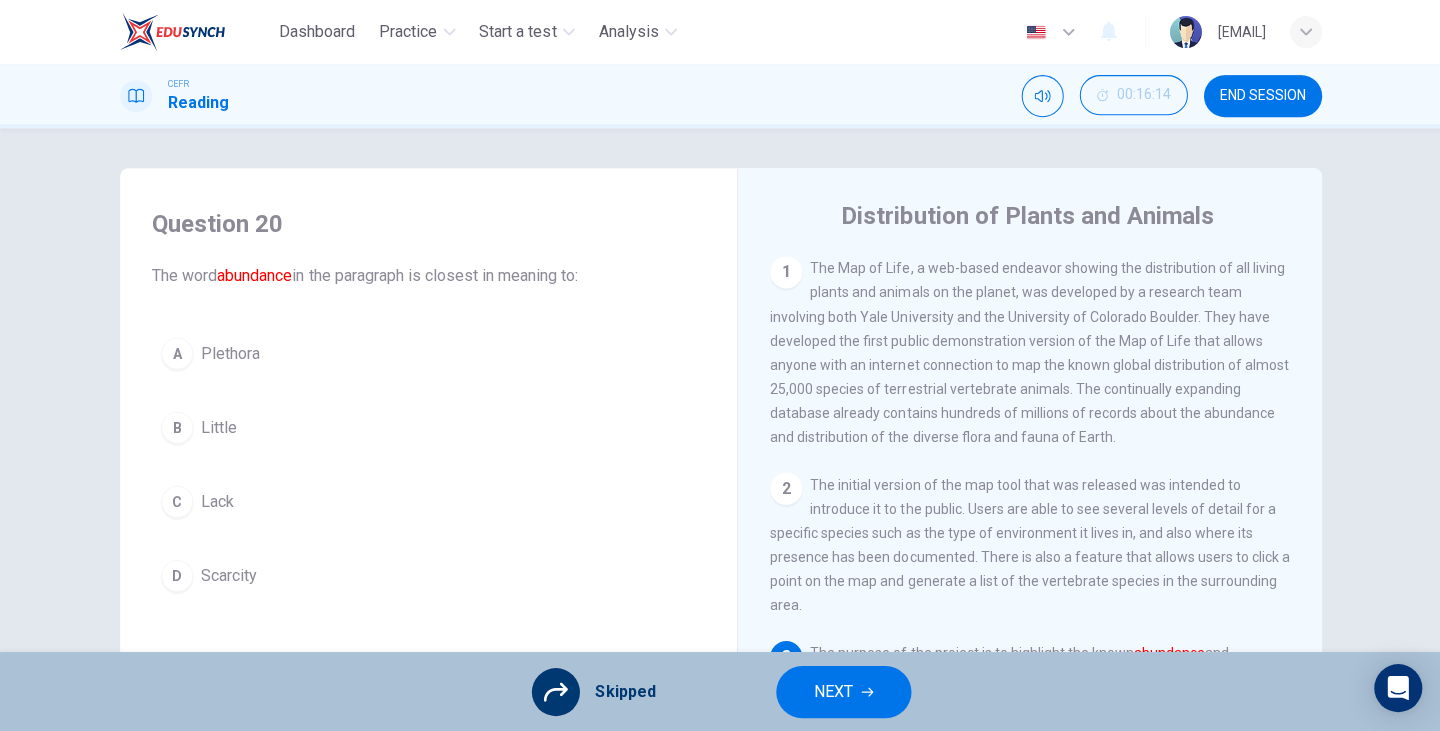 click on "Question 20 The word  abundance  in the paragraph is closest in meaning to: A Plethora B Little C Lack D Scarcity" at bounding box center (428, 404) 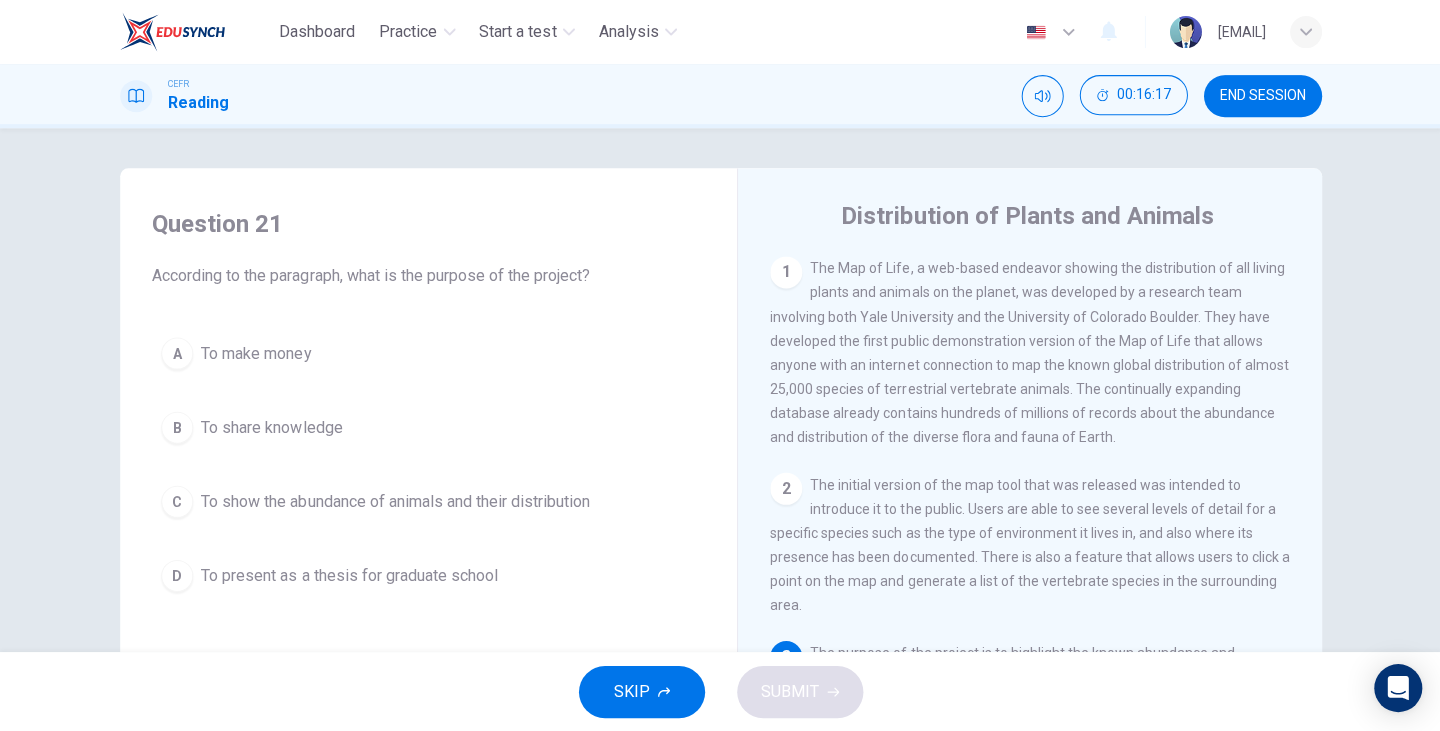 click on "SKIP" at bounding box center [641, 691] 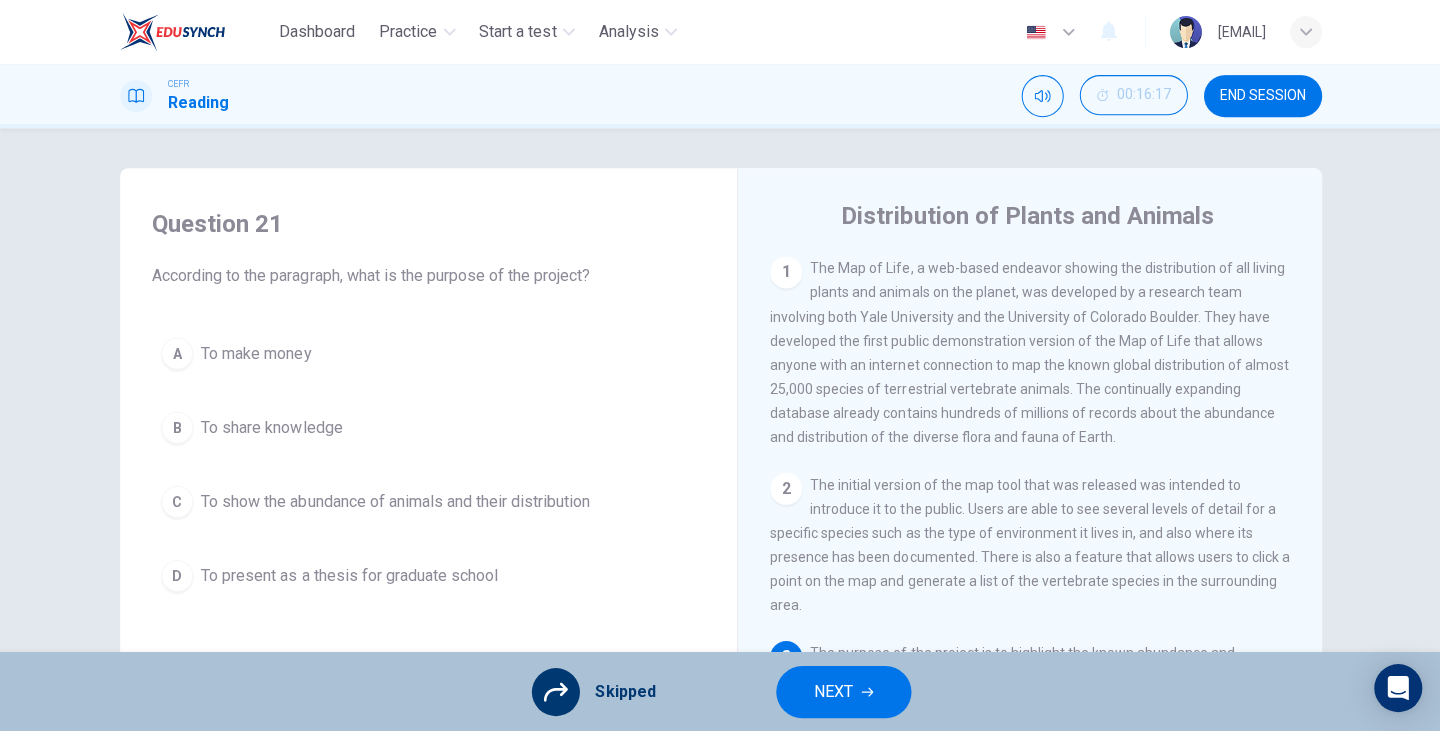 click on "NEXT" at bounding box center [832, 691] 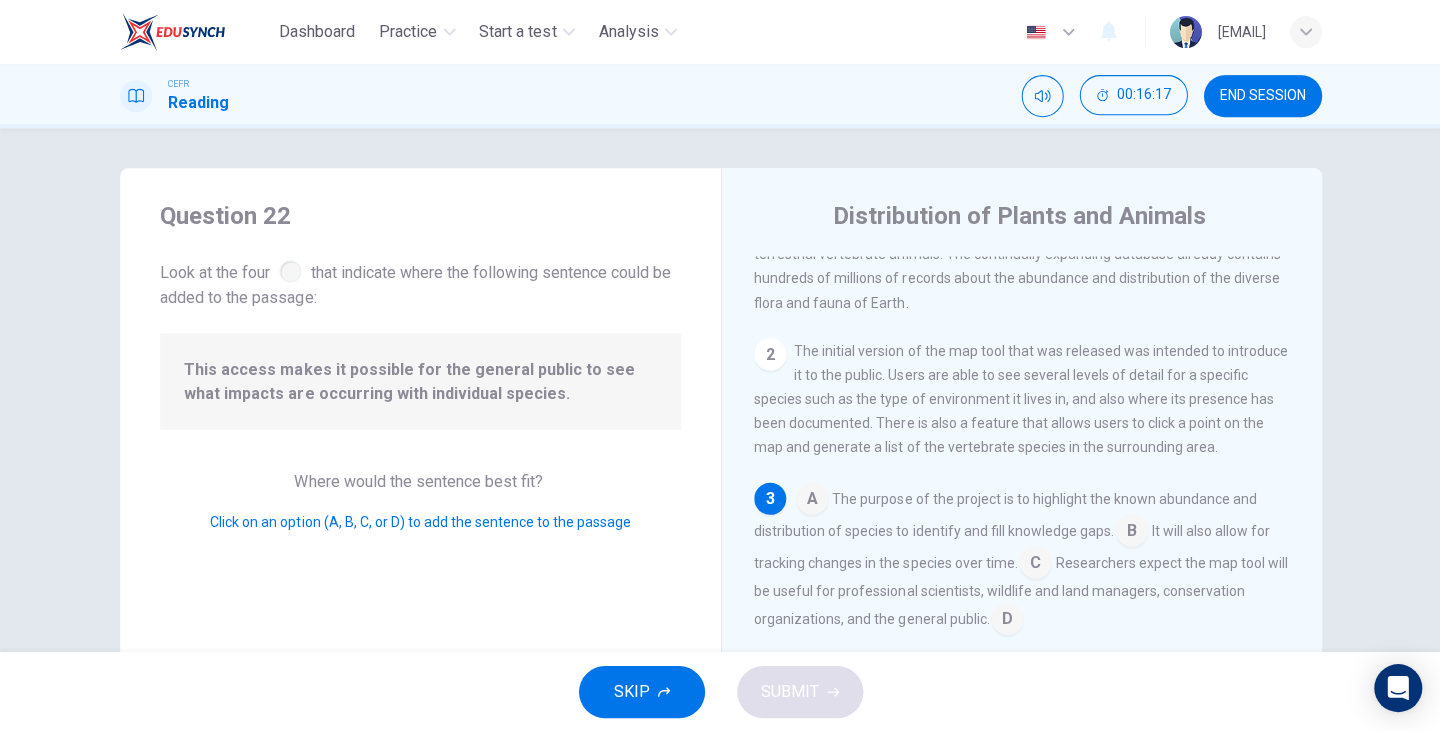scroll, scrollTop: 143, scrollLeft: 0, axis: vertical 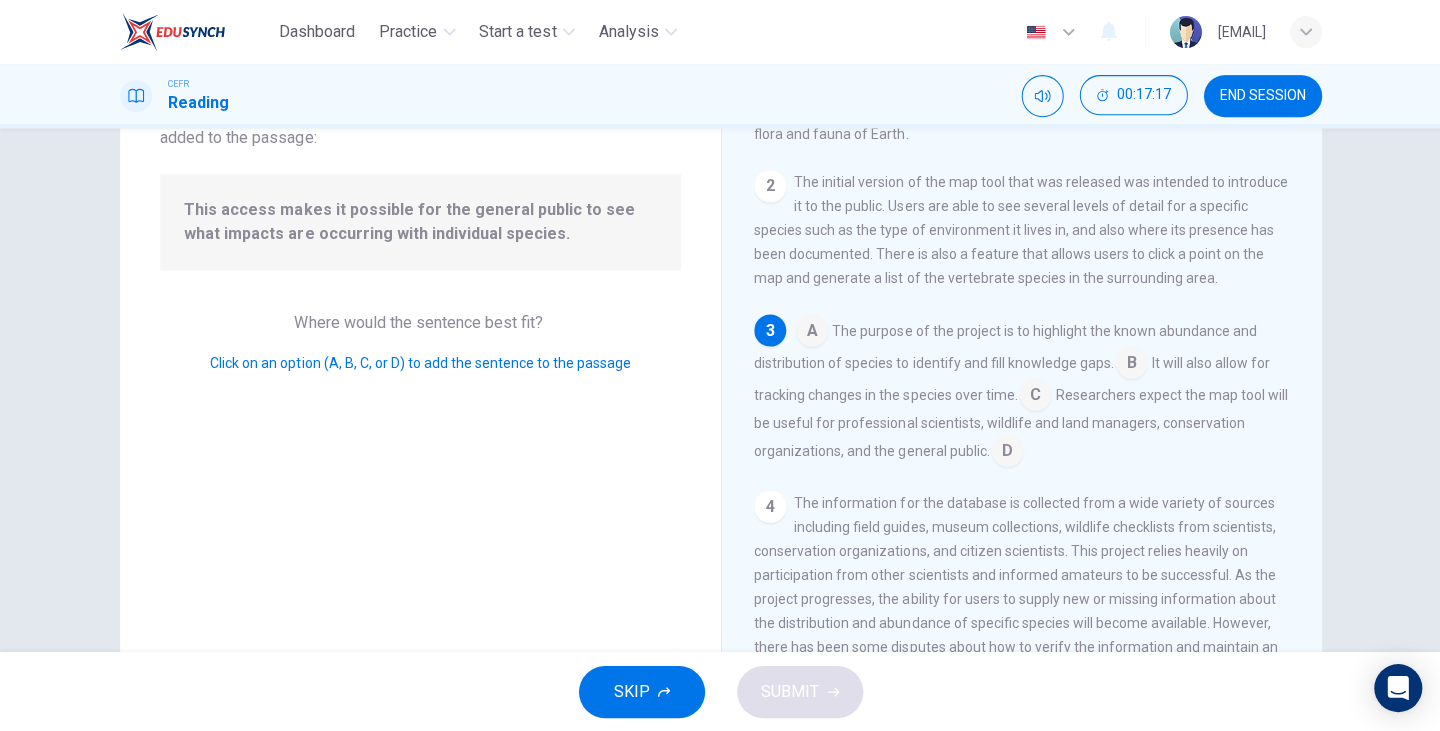 click at bounding box center (811, 332) 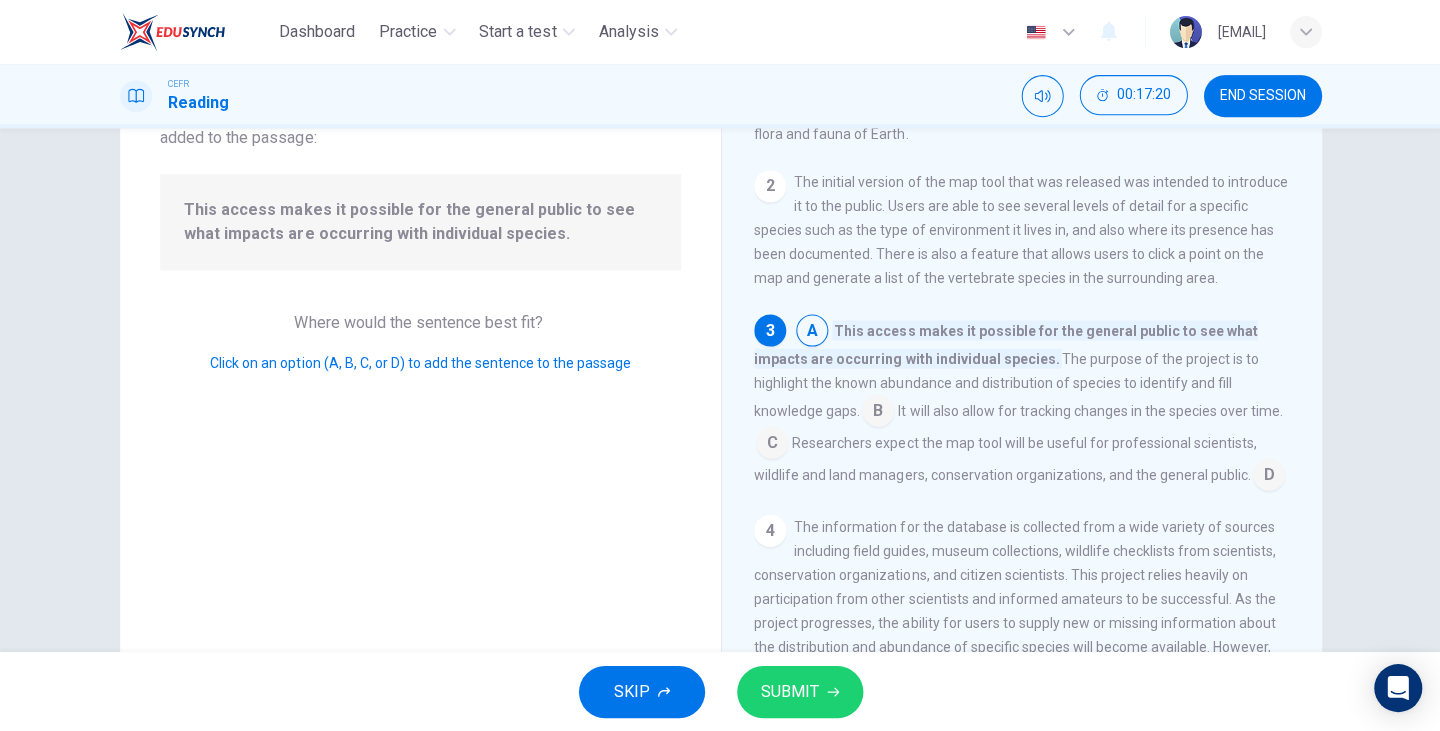 click on "SUBMIT" at bounding box center [789, 691] 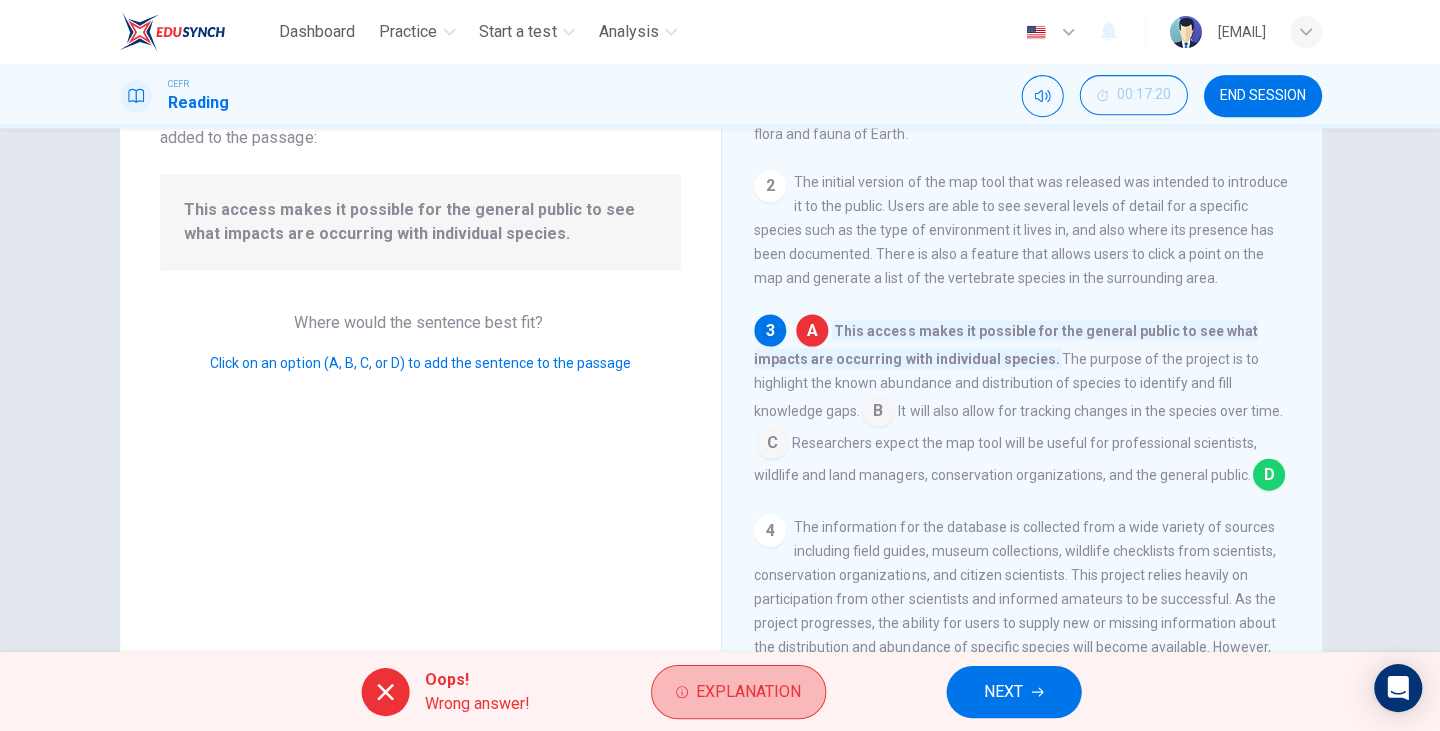 click on "Explanation" at bounding box center [747, 691] 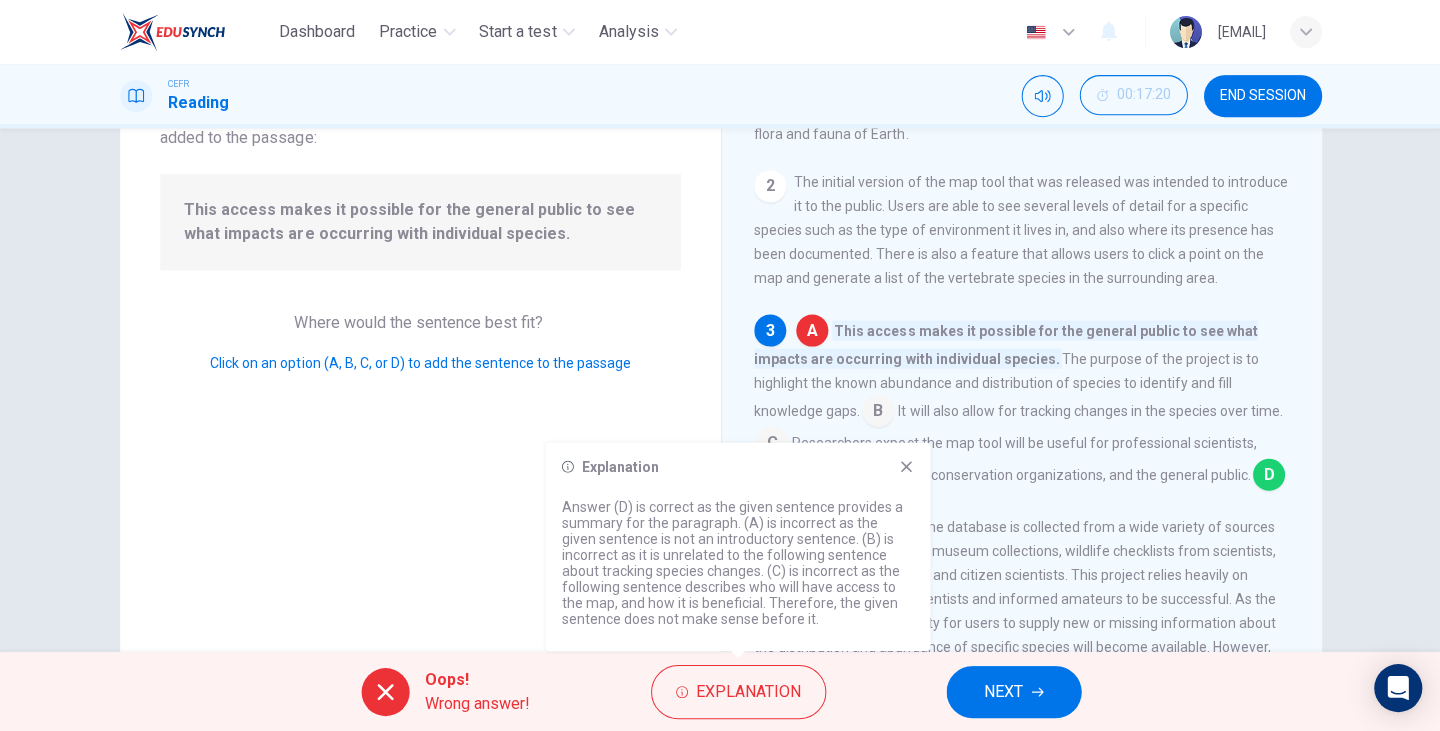 click on "Explanation" at bounding box center [747, 691] 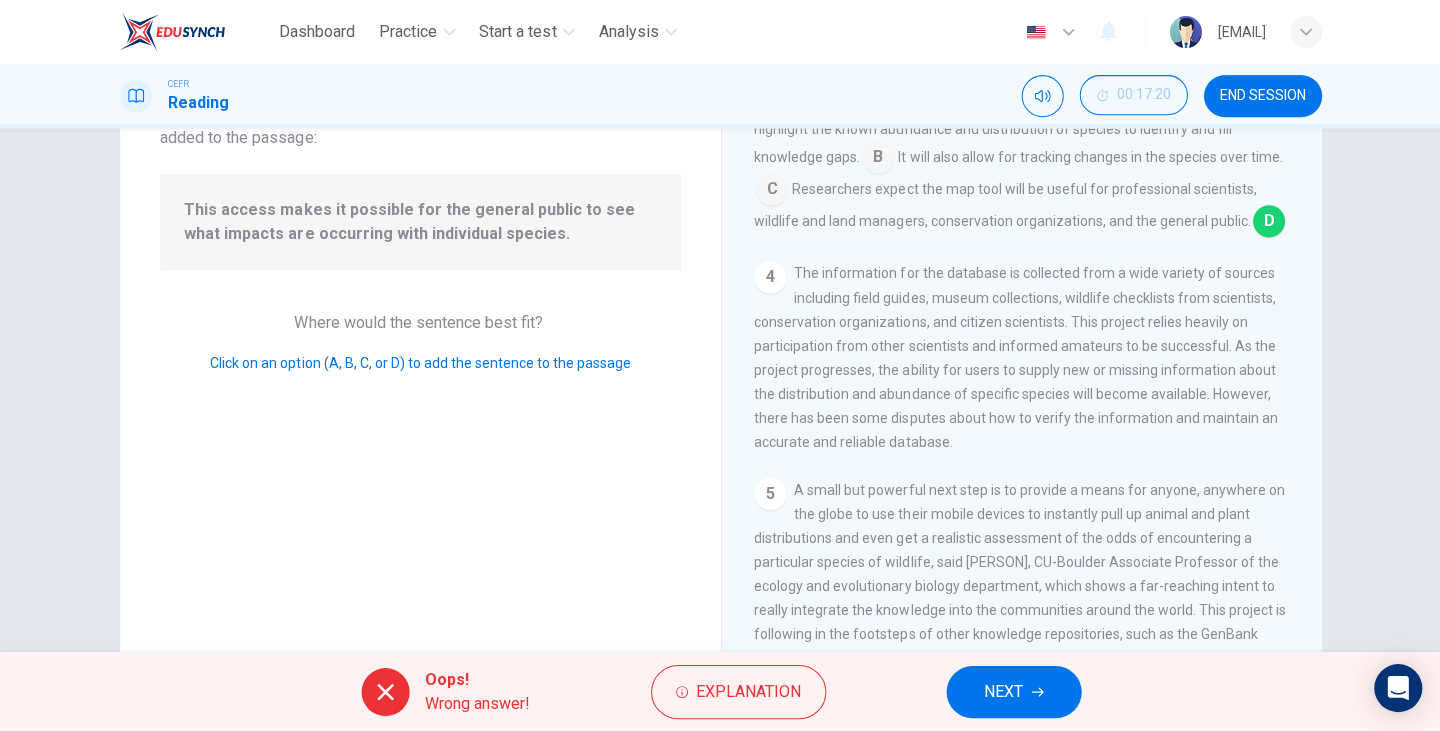 scroll, scrollTop: 407, scrollLeft: 0, axis: vertical 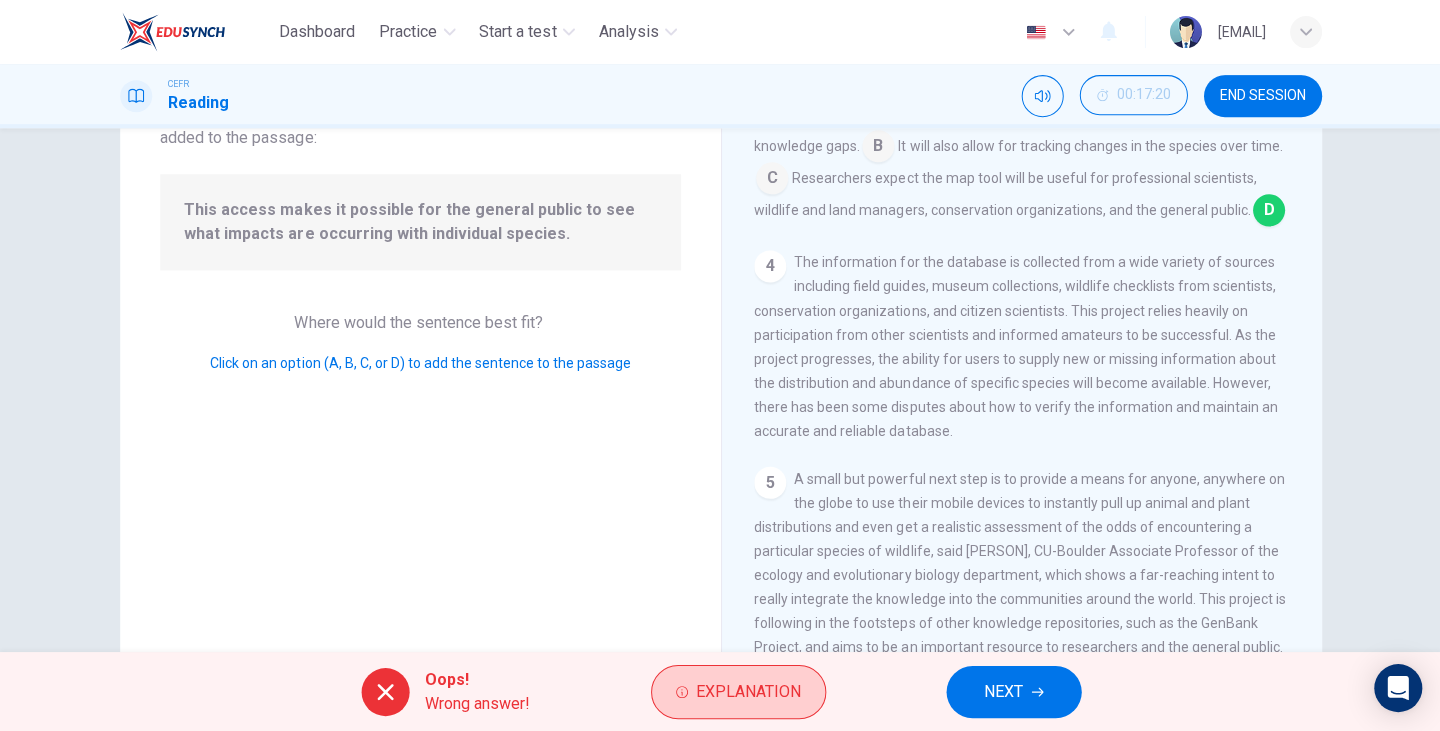 click on "Explanation" at bounding box center (747, 691) 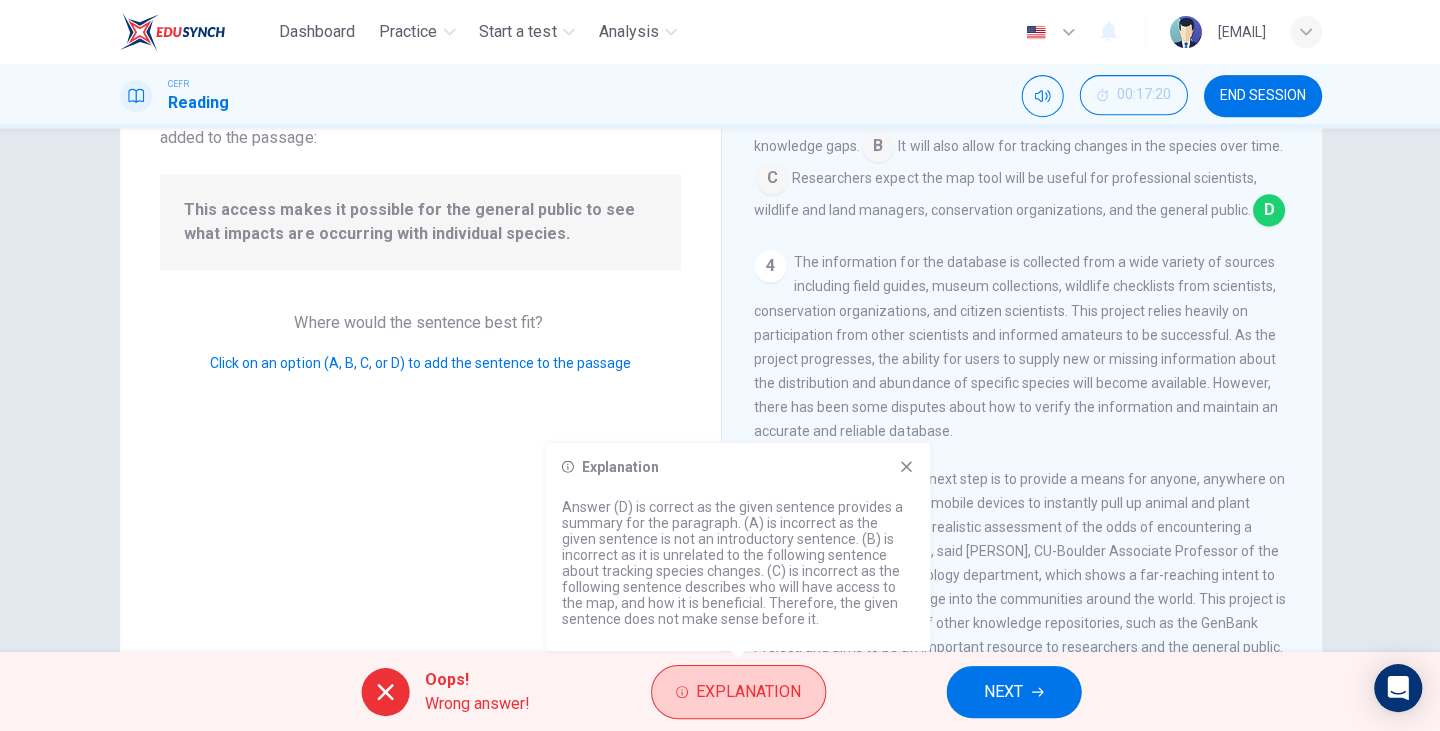 click on "Explanation" at bounding box center (747, 691) 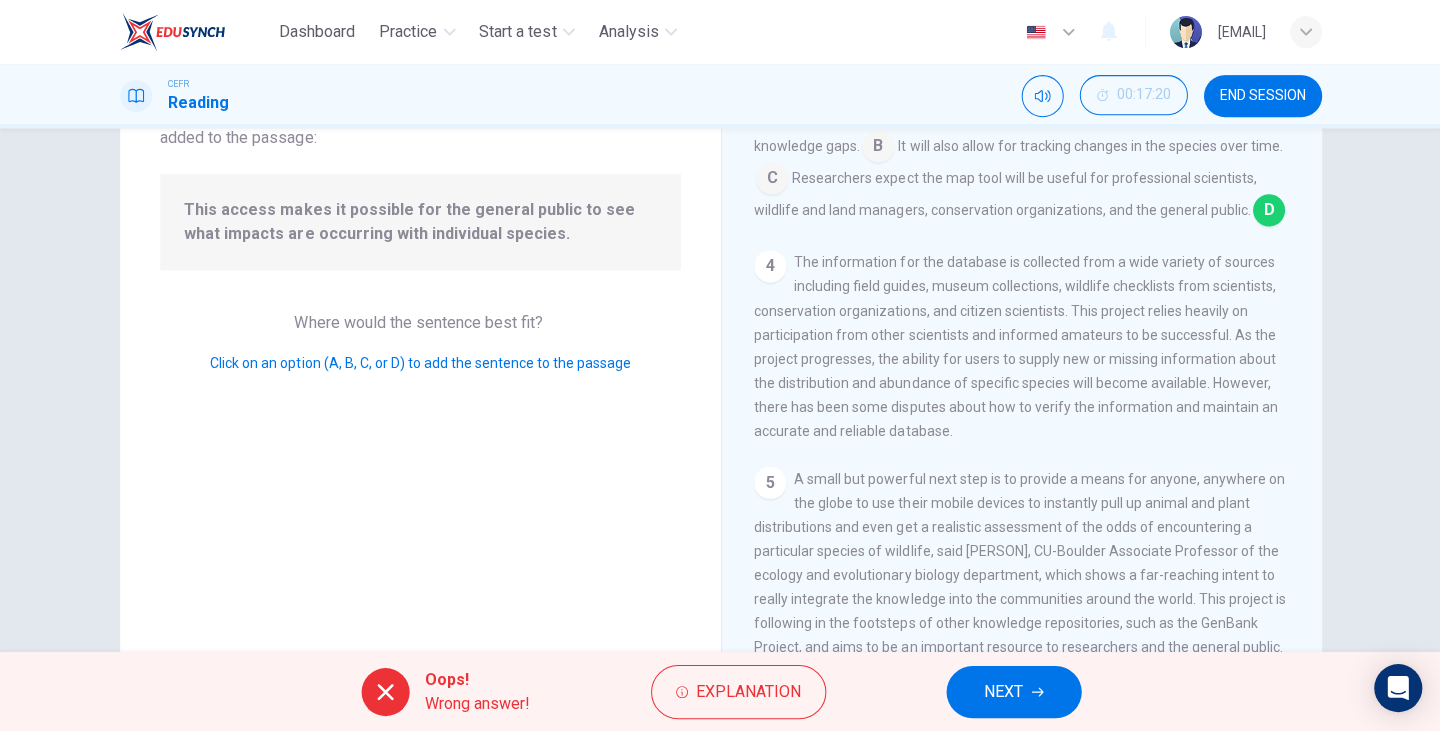 click on "NEXT" at bounding box center [1012, 691] 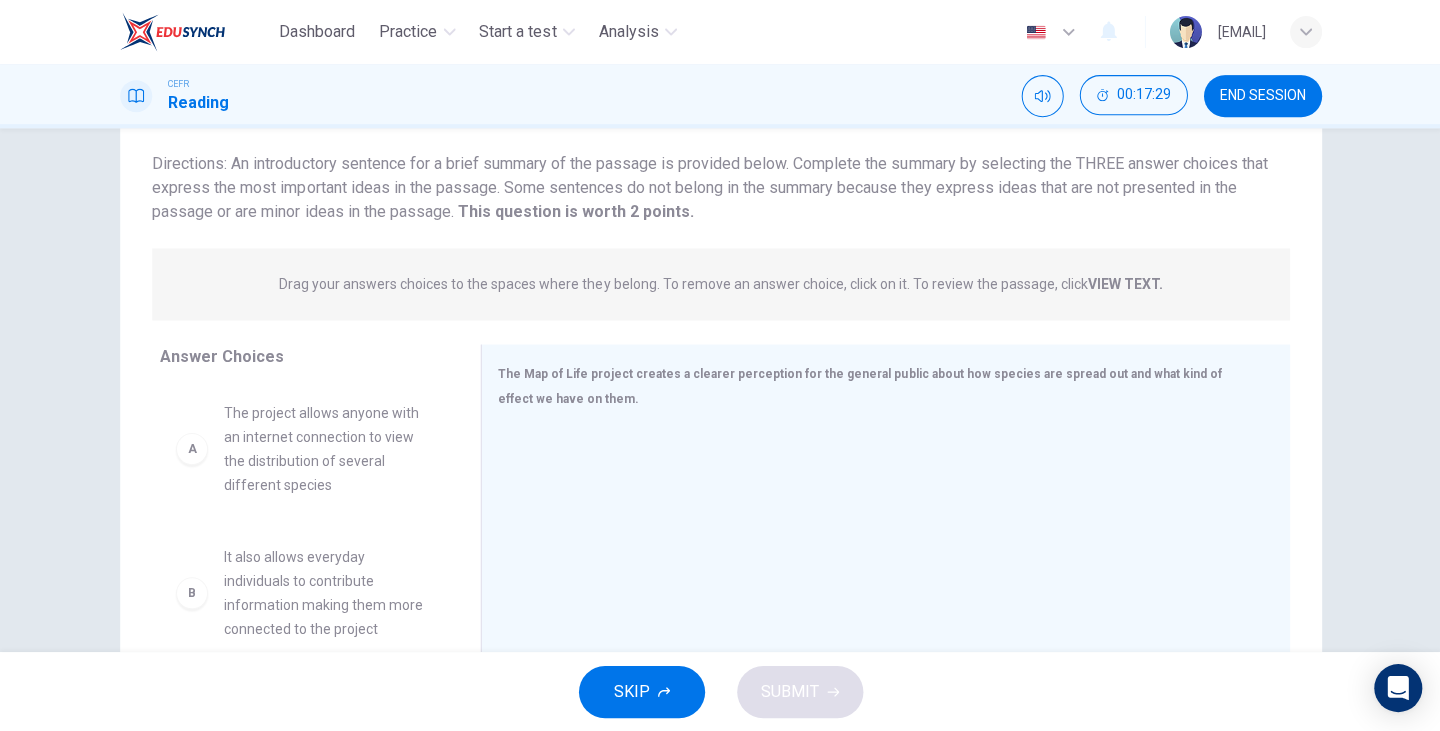 scroll, scrollTop: 125, scrollLeft: 0, axis: vertical 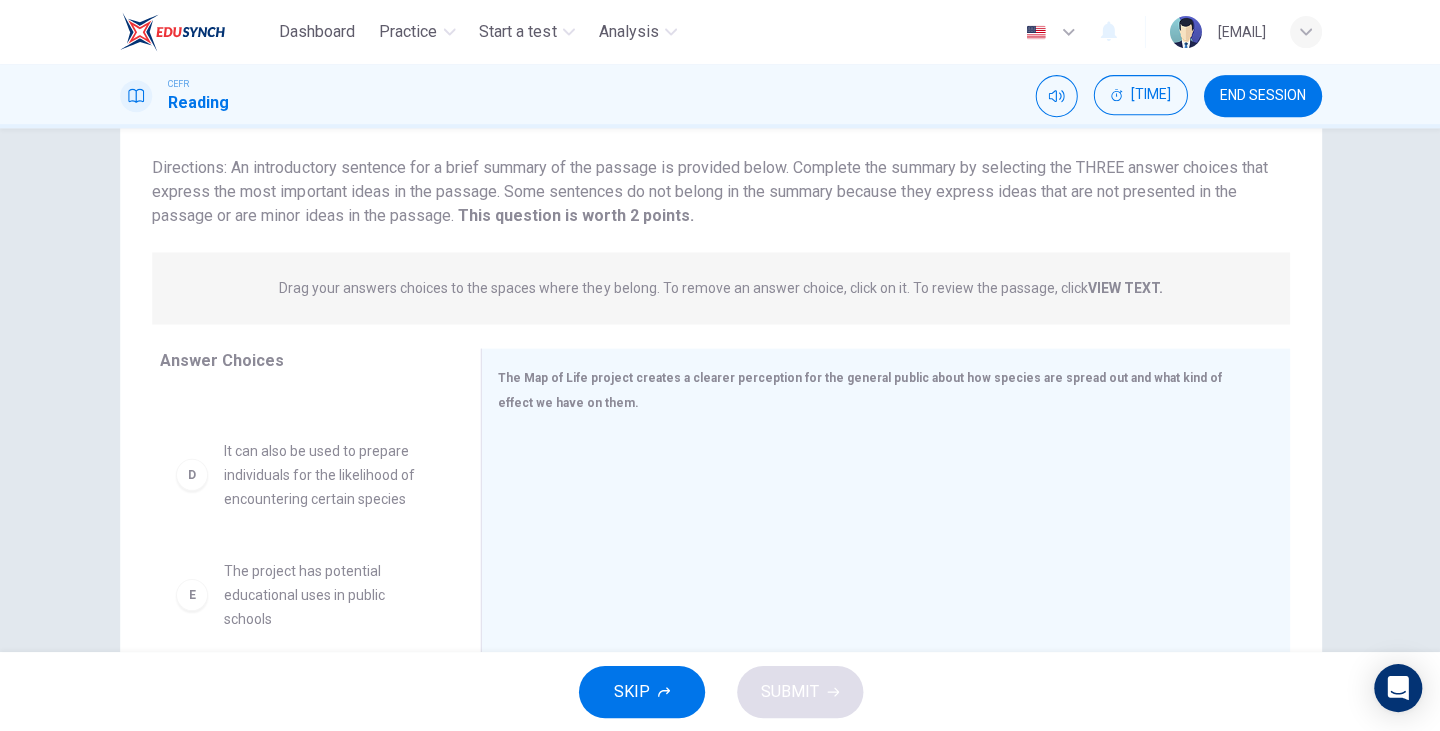 click on "E" at bounding box center (192, 30) 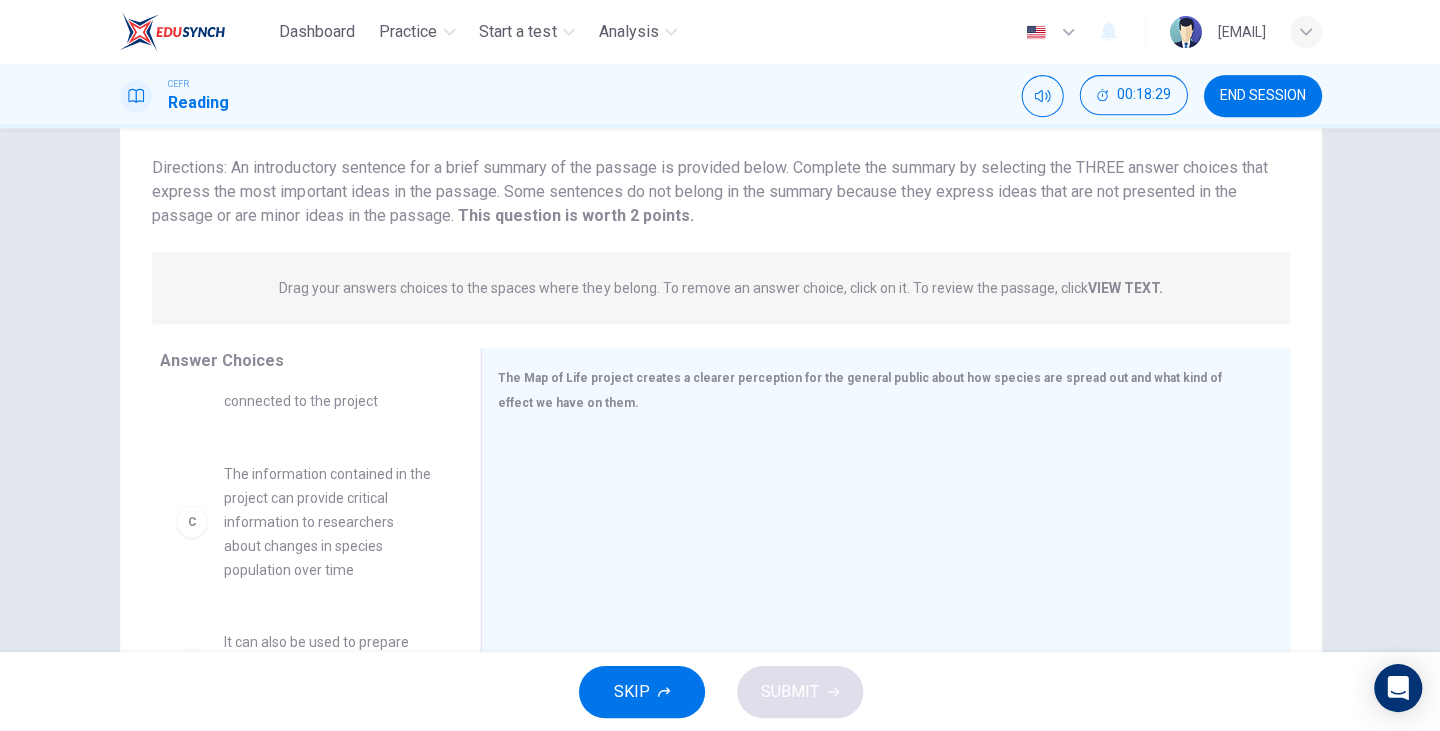 scroll, scrollTop: 231, scrollLeft: 0, axis: vertical 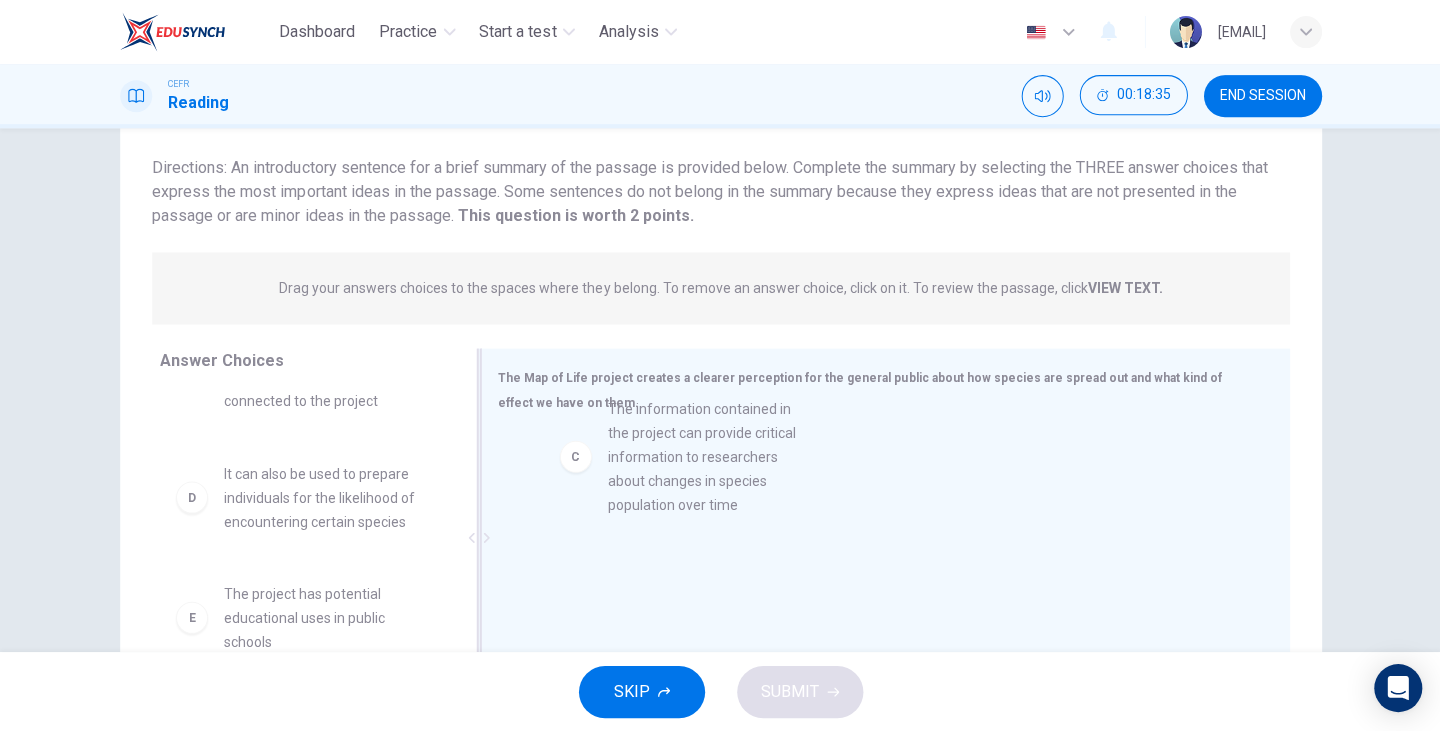 drag, startPoint x: 183, startPoint y: 520, endPoint x: 582, endPoint y: 451, distance: 404.9222 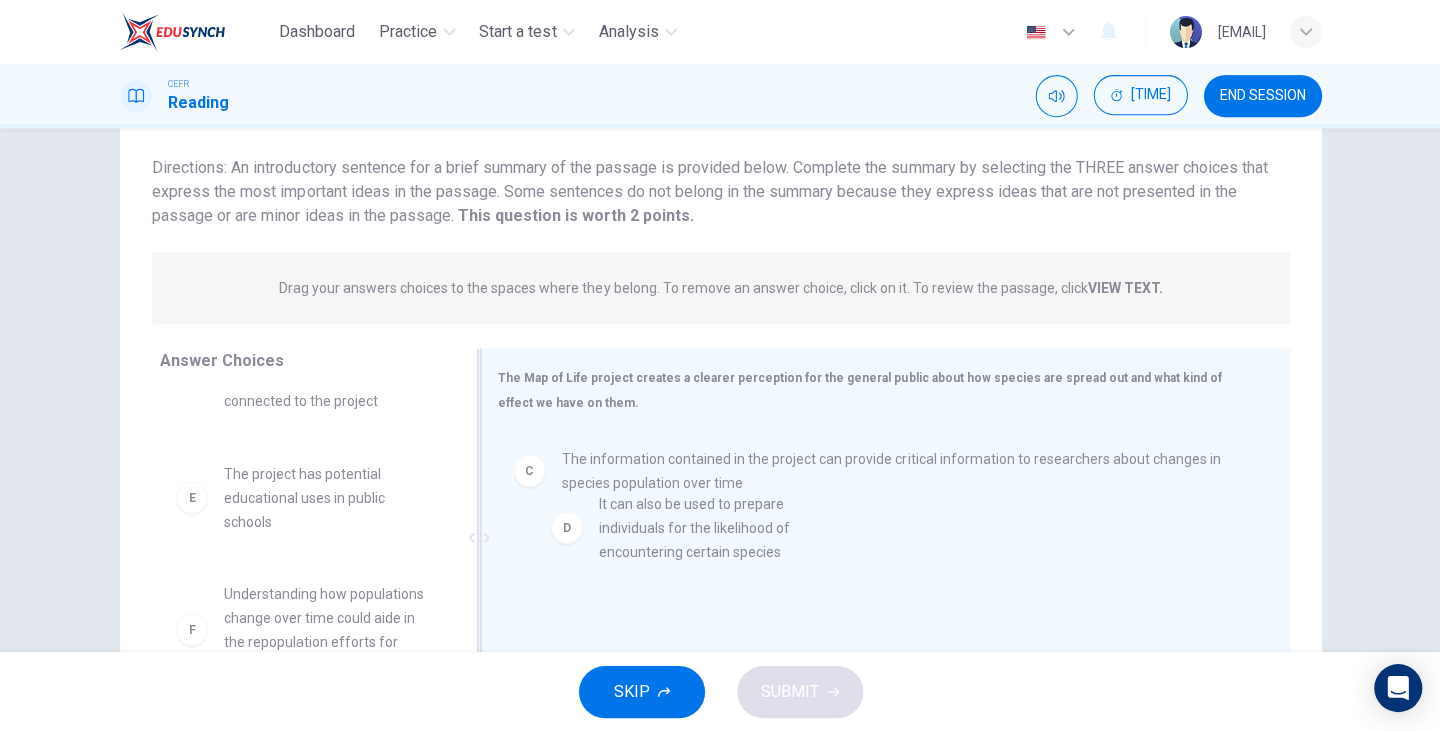 drag, startPoint x: 267, startPoint y: 487, endPoint x: 651, endPoint y: 518, distance: 385.24927 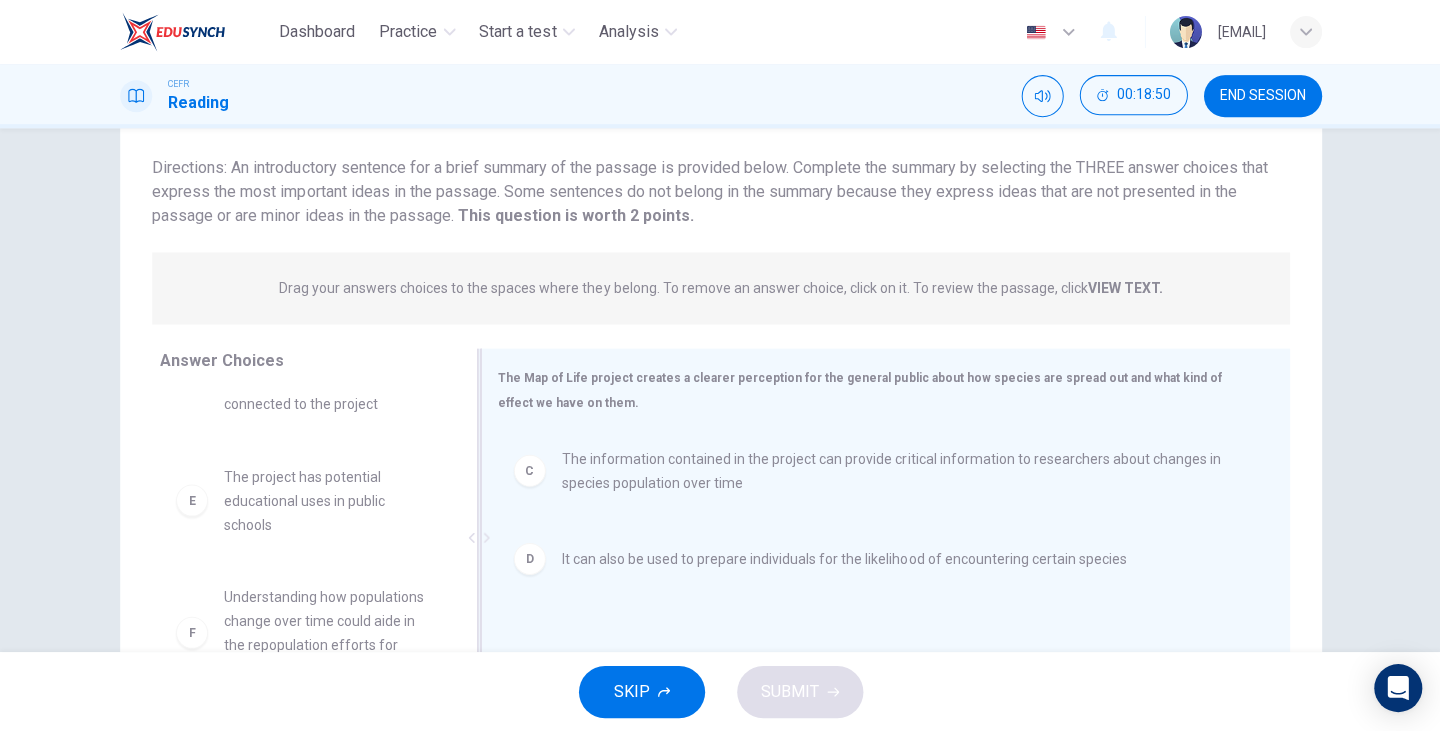 scroll, scrollTop: 228, scrollLeft: 0, axis: vertical 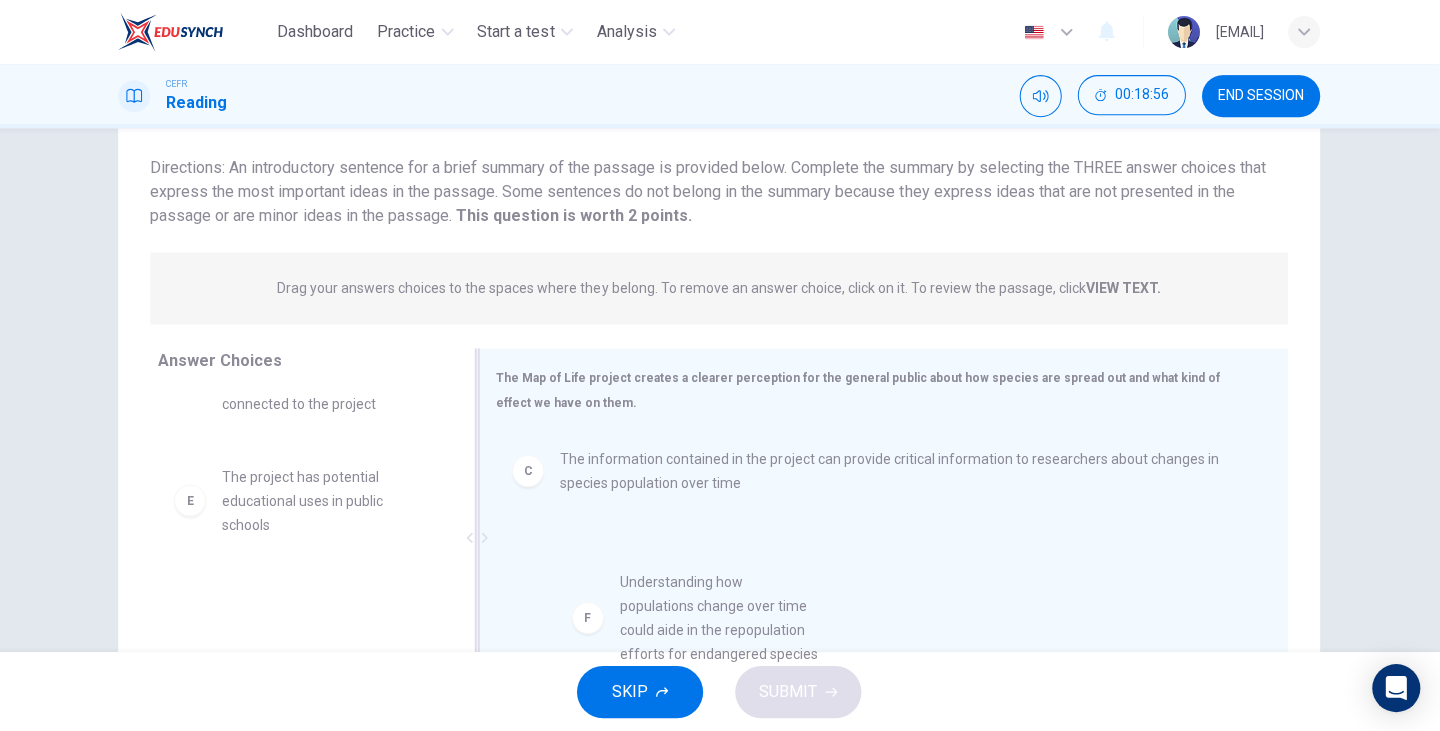 drag, startPoint x: 361, startPoint y: 611, endPoint x: 772, endPoint y: 596, distance: 411.27362 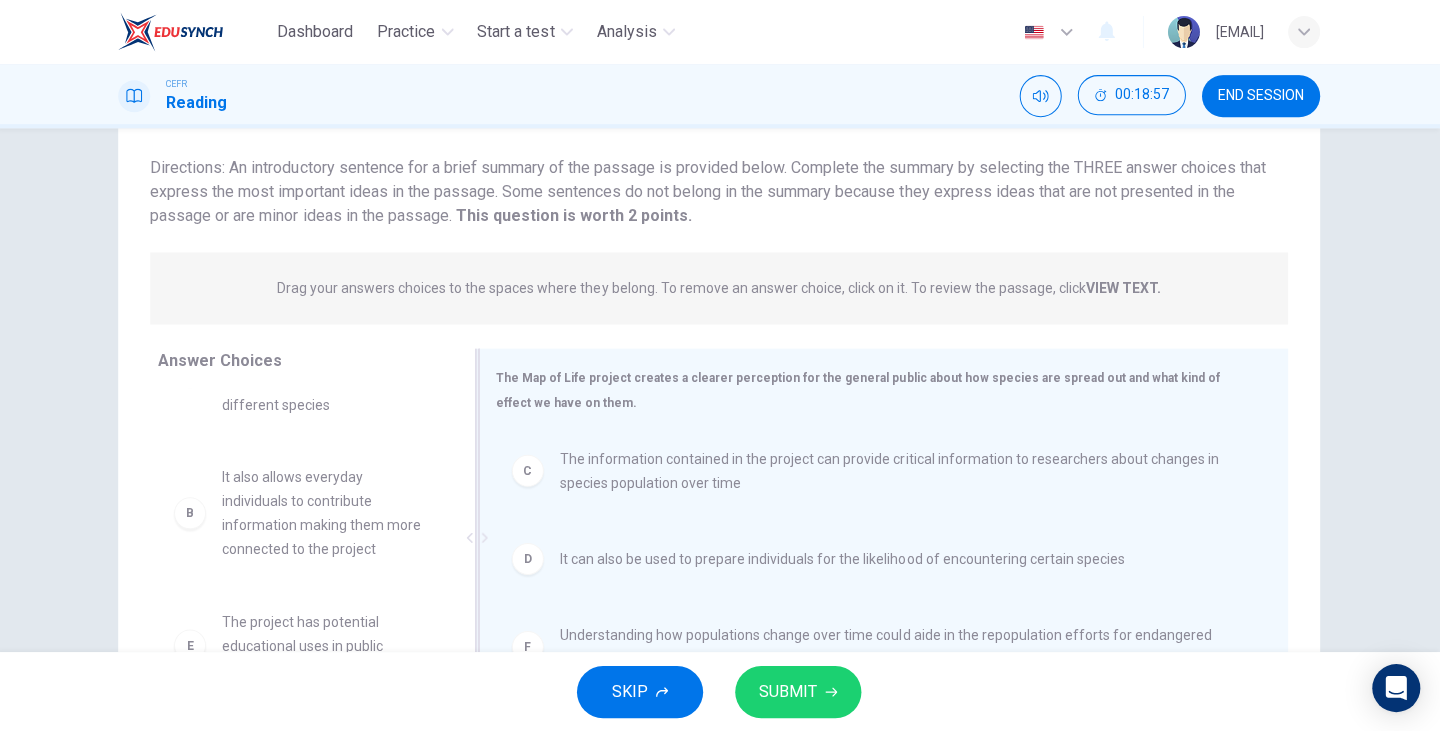 scroll, scrollTop: 84, scrollLeft: 0, axis: vertical 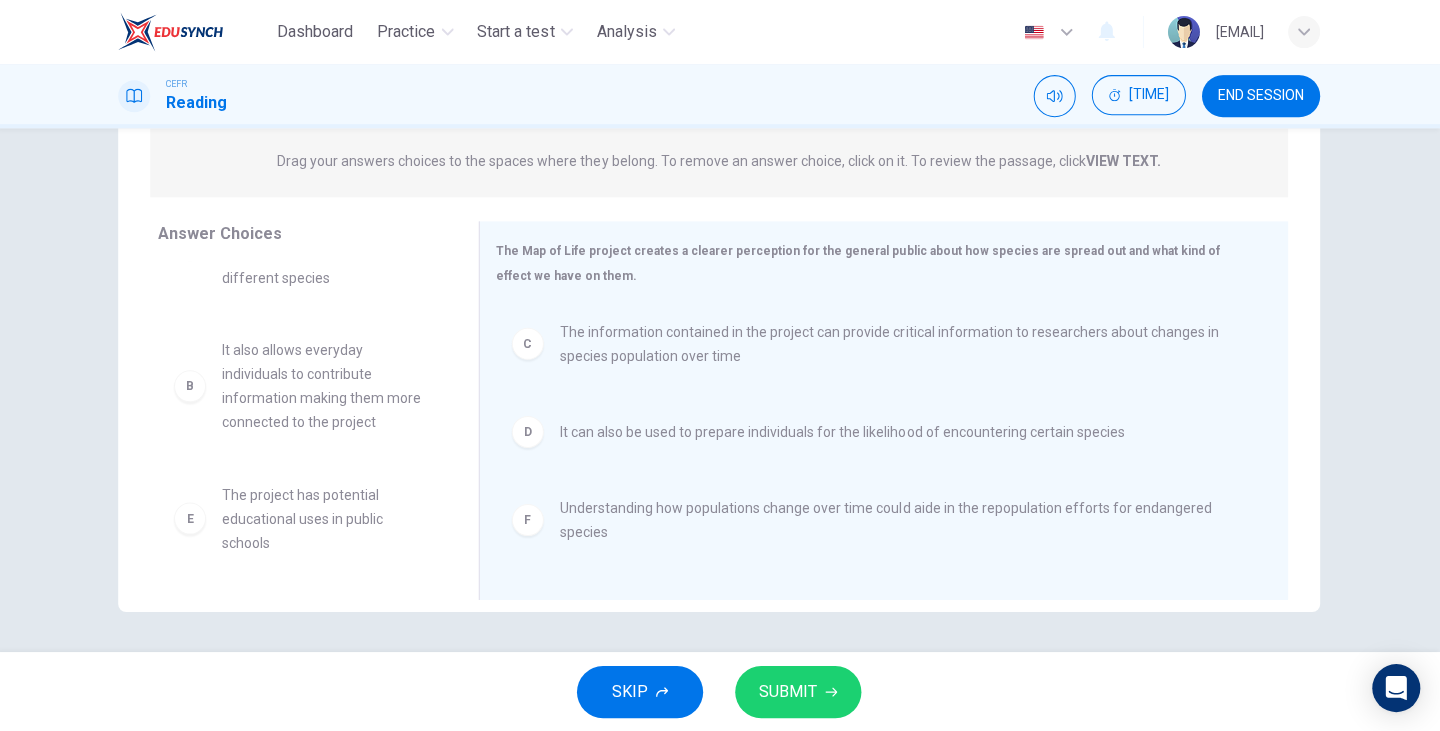 click on "SUBMIT" at bounding box center [789, 691] 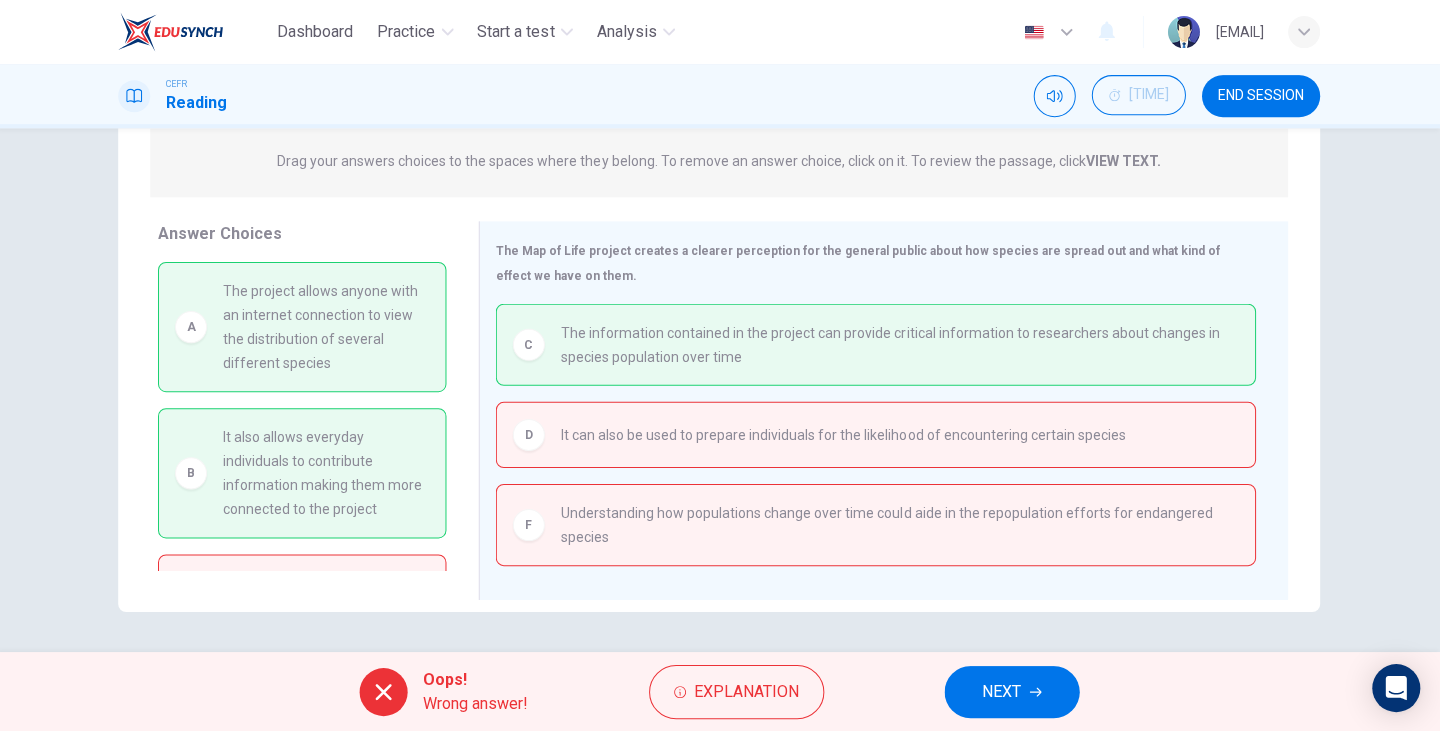 scroll, scrollTop: 0, scrollLeft: 0, axis: both 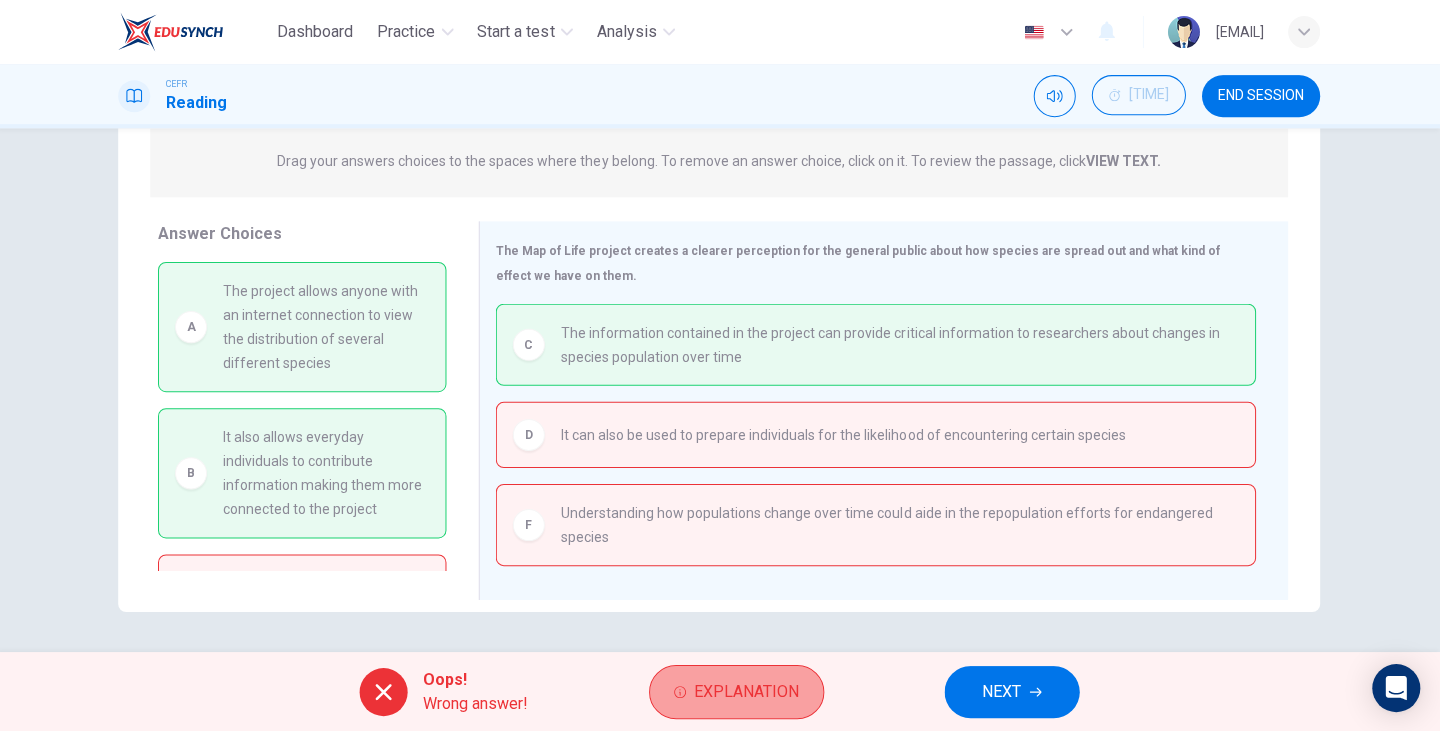 click on "Explanation" at bounding box center (747, 691) 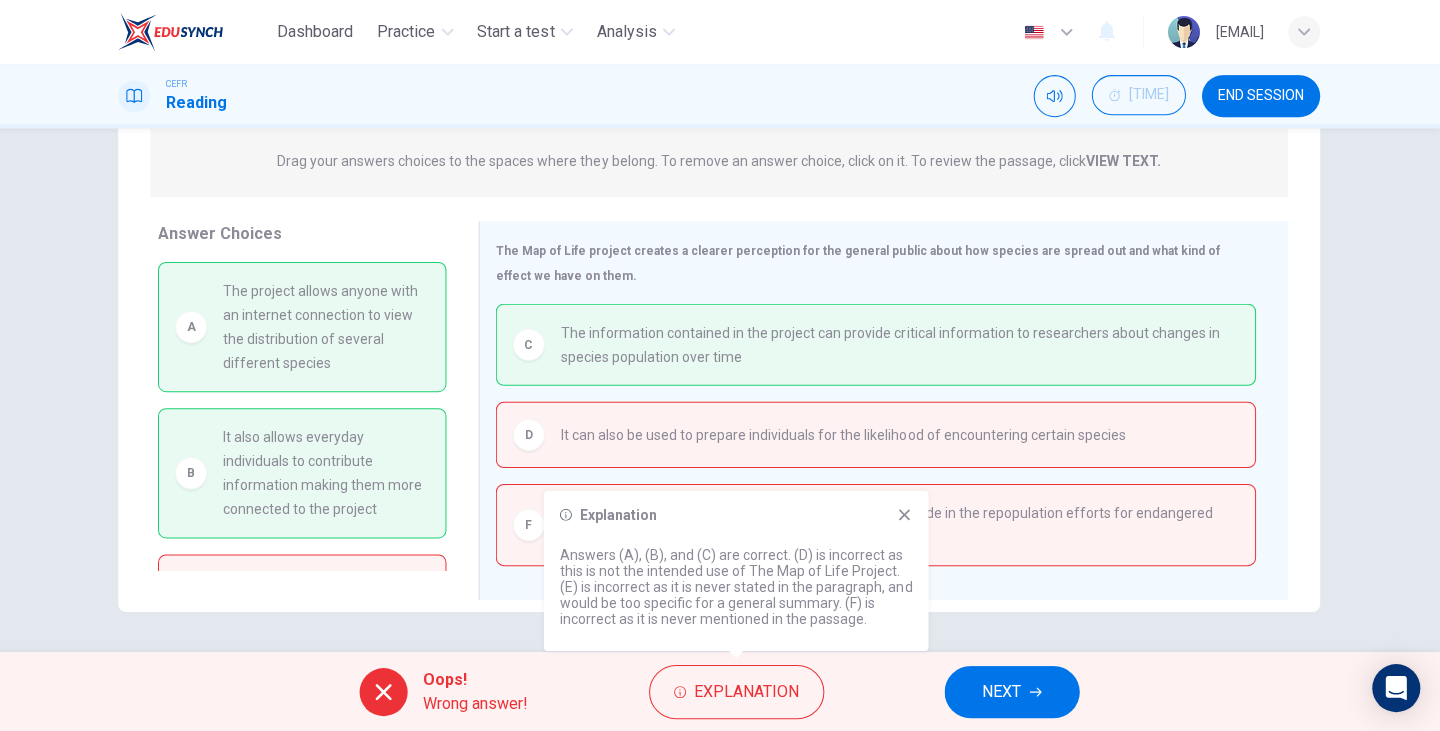 click on "NEXT" at bounding box center [1002, 691] 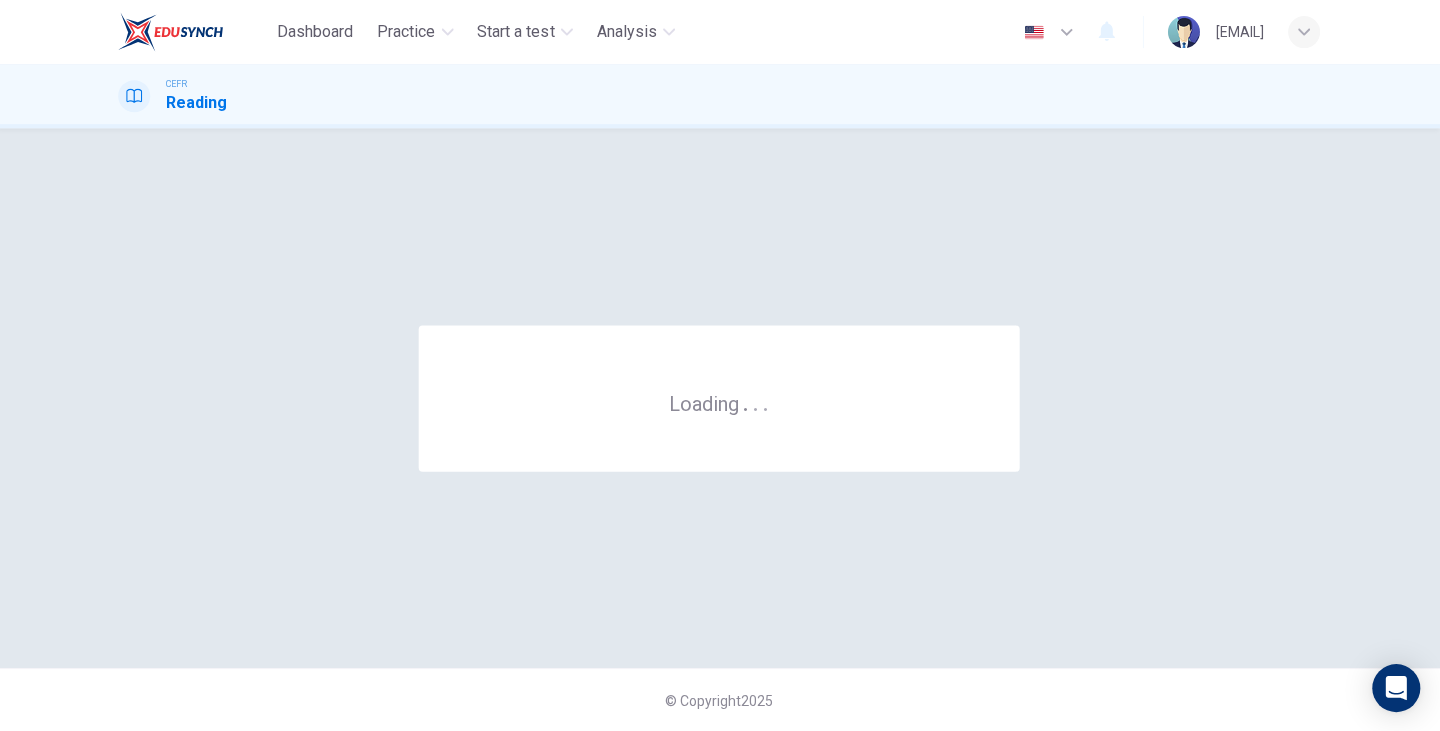 scroll, scrollTop: 0, scrollLeft: 0, axis: both 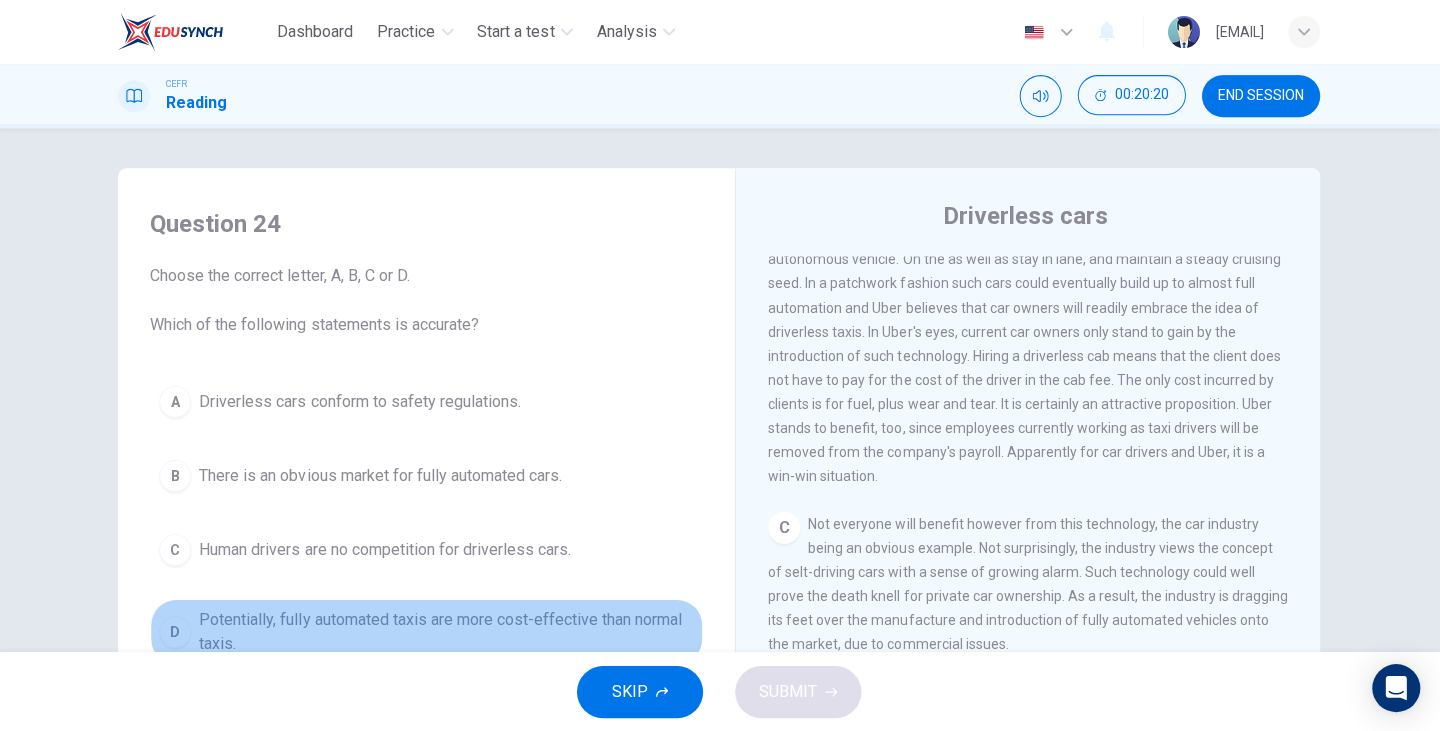 click on "D" at bounding box center (177, 401) 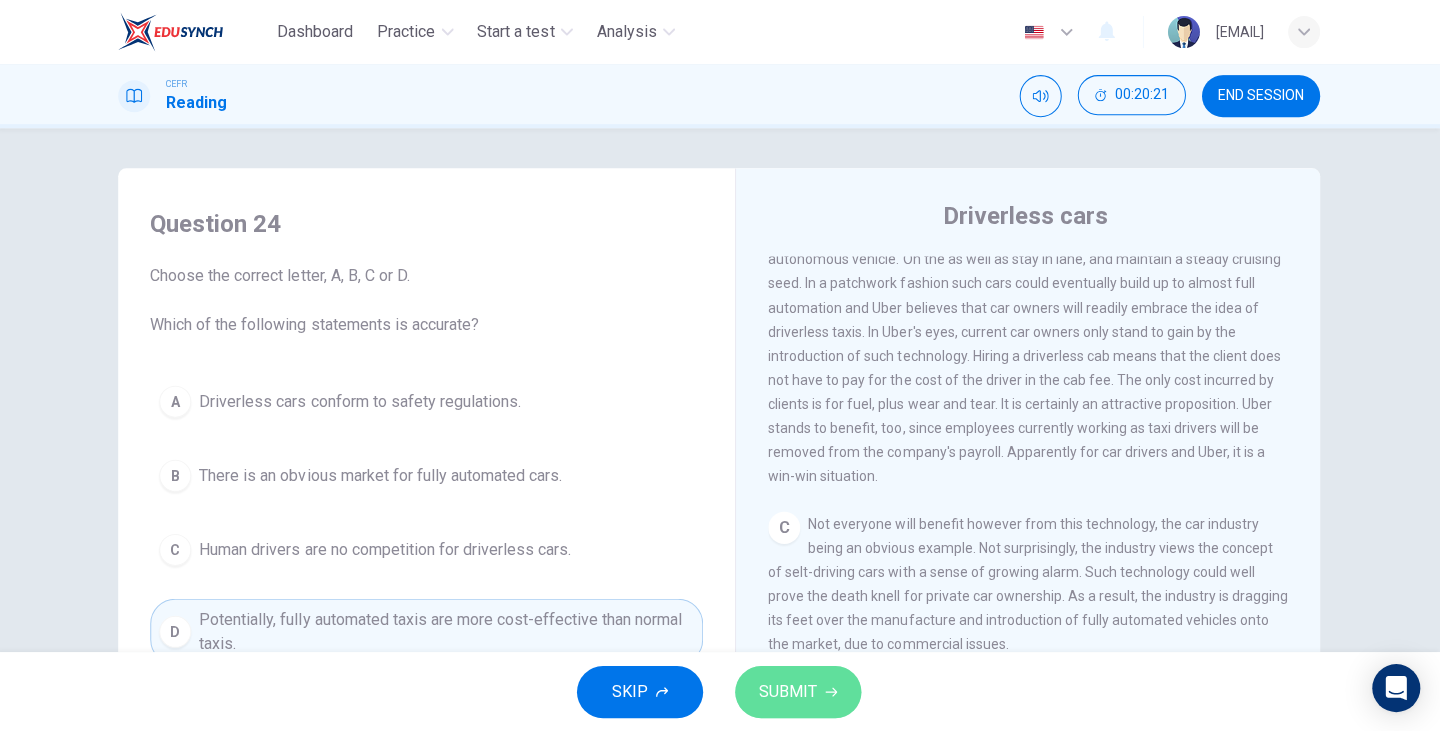 click on "SUBMIT" at bounding box center [789, 691] 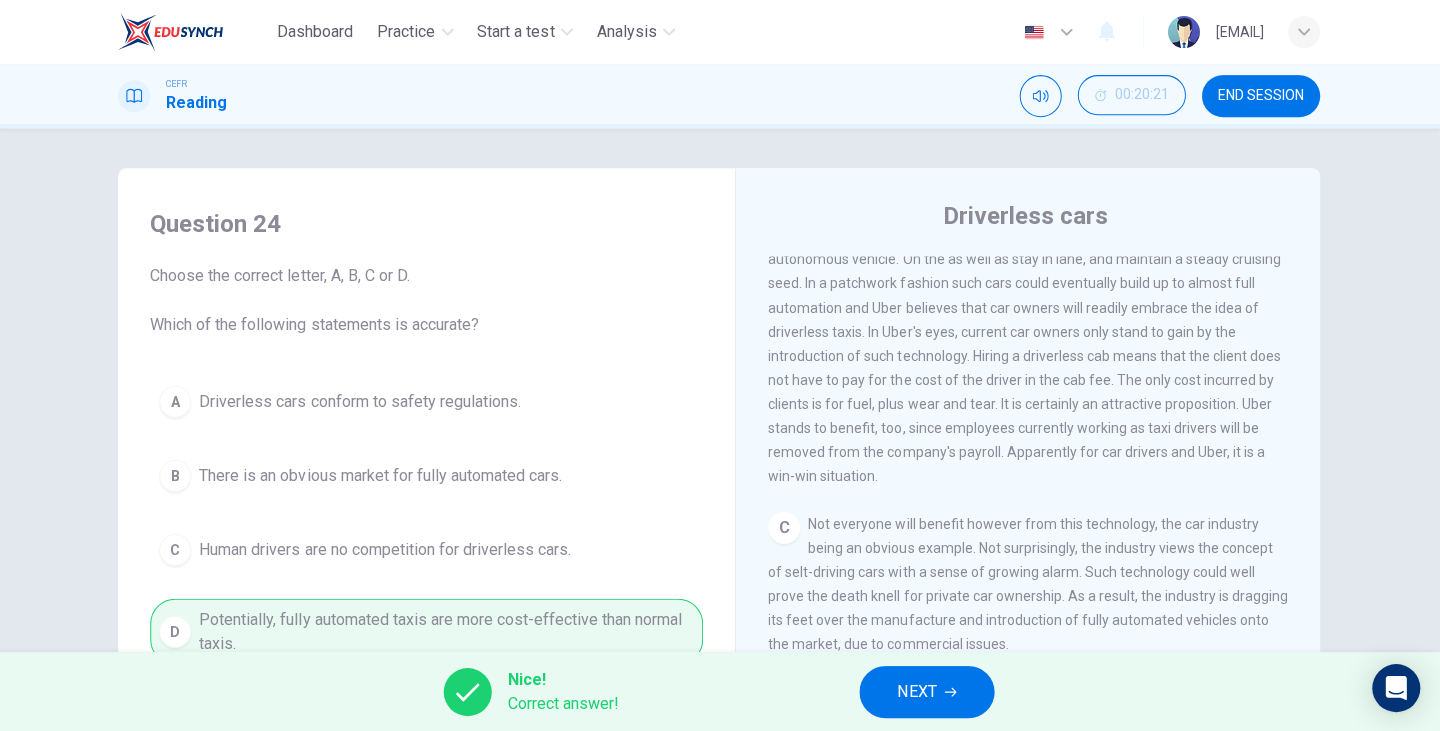 click on "NEXT" at bounding box center (917, 691) 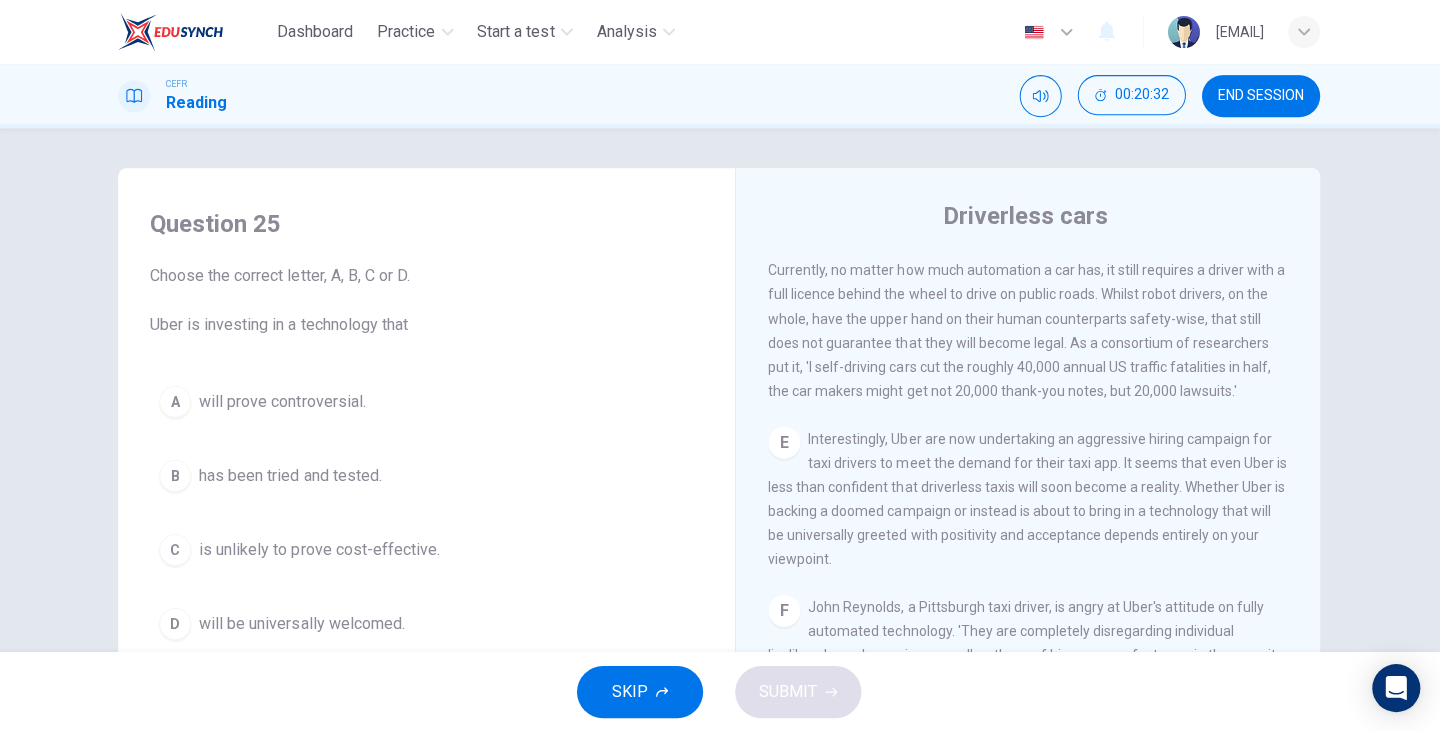 scroll, scrollTop: 1207, scrollLeft: 0, axis: vertical 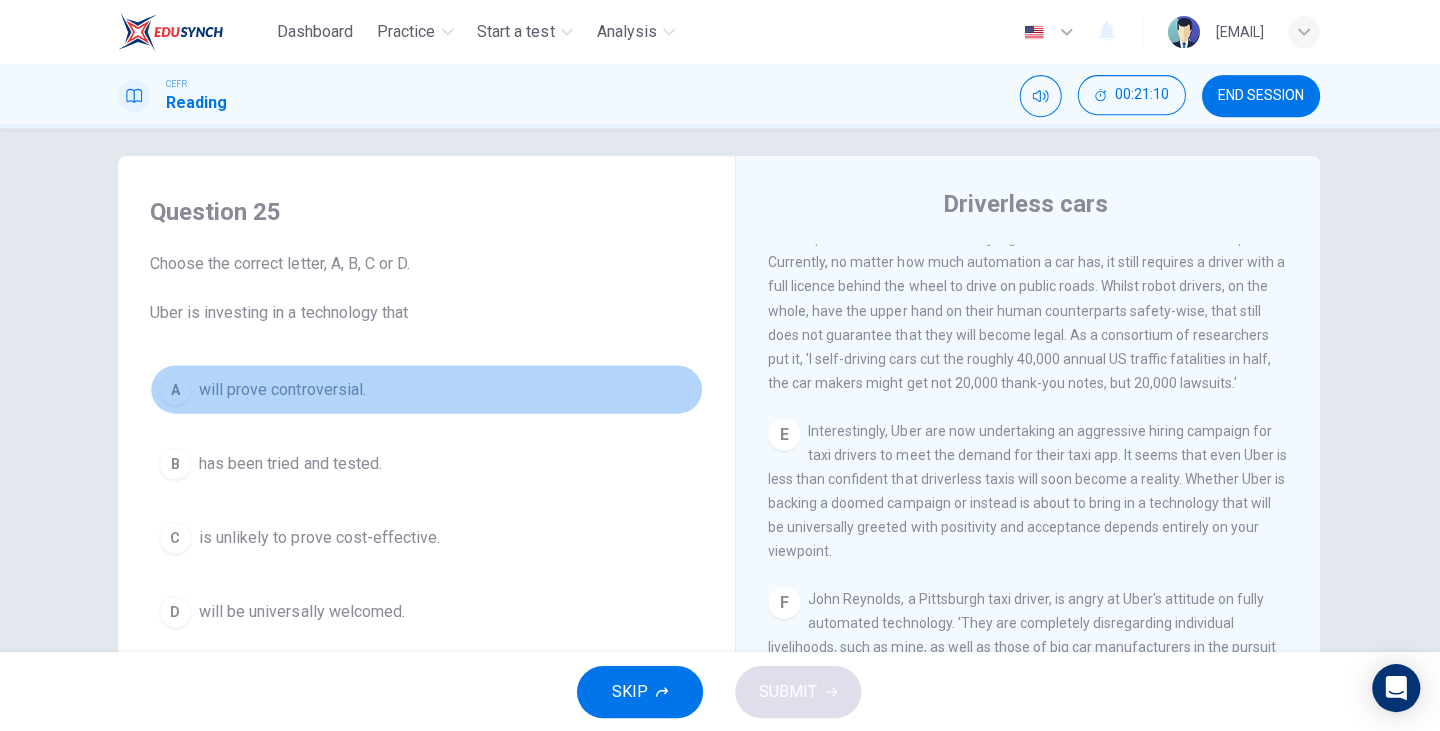click on "A" at bounding box center [177, 389] 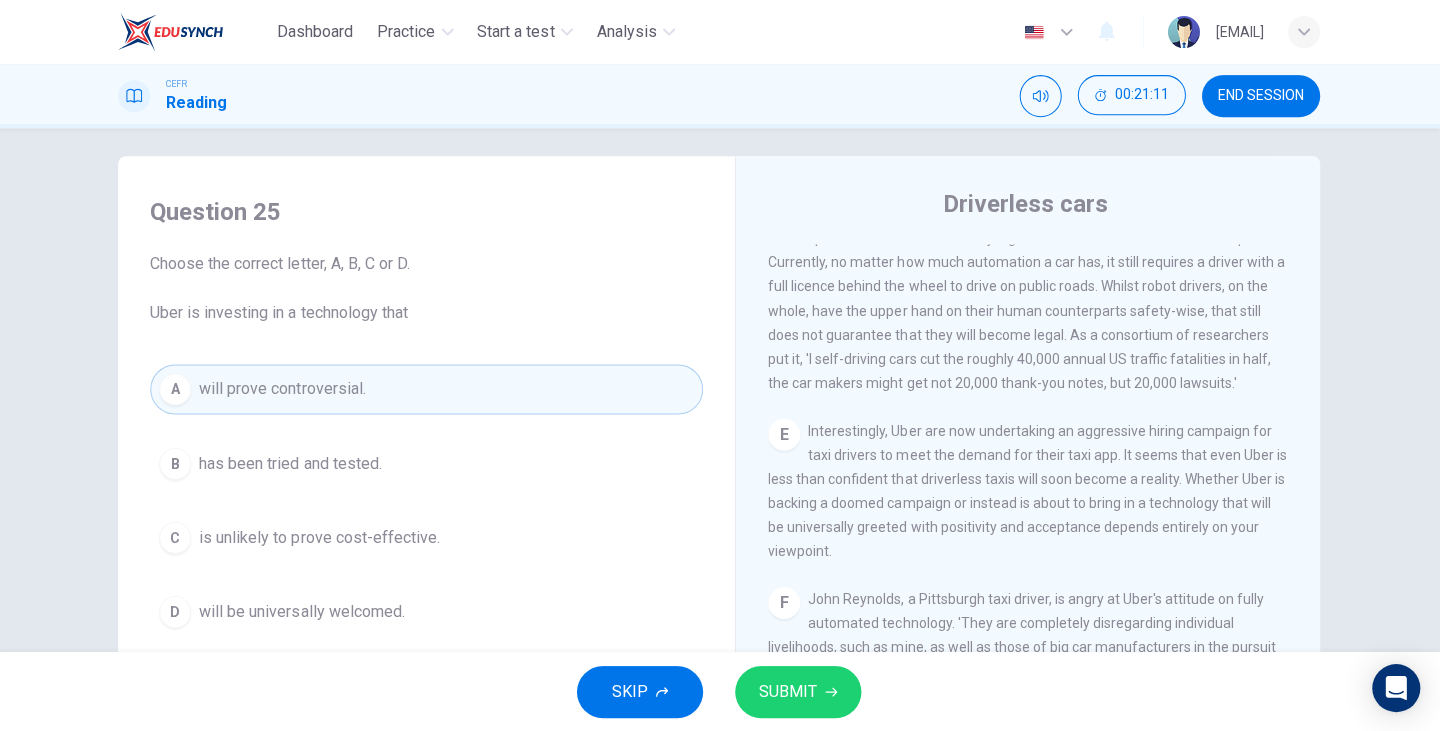 click on "SUBMIT" at bounding box center [789, 691] 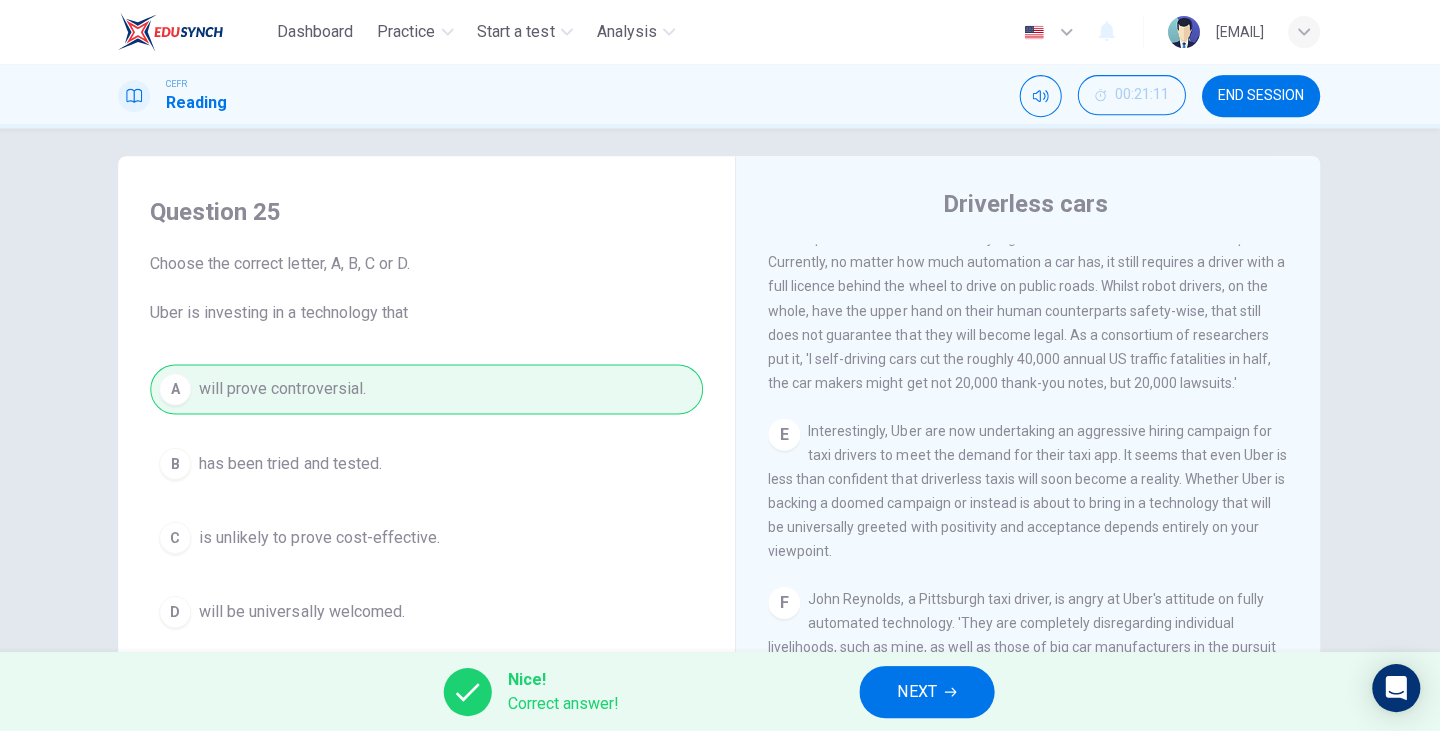 click on "NEXT" at bounding box center [917, 691] 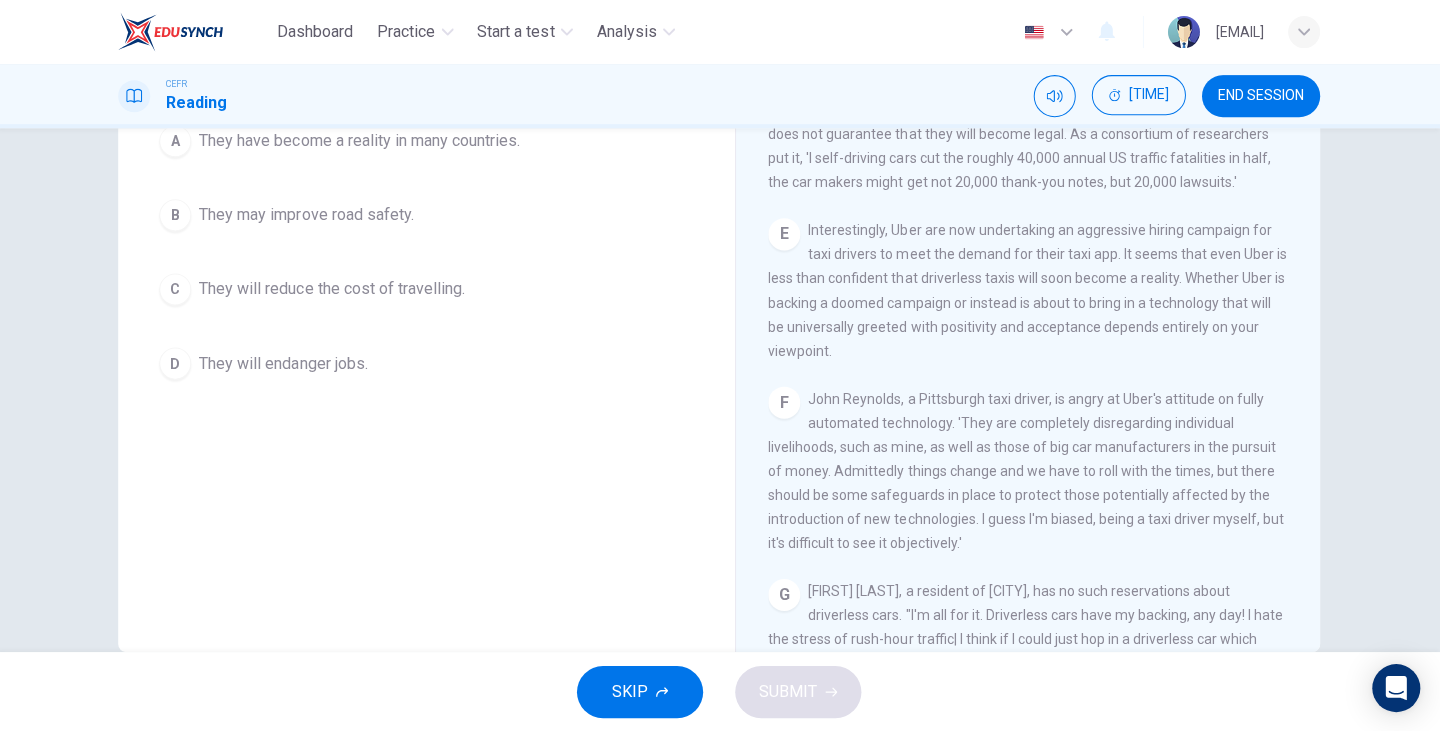 scroll, scrollTop: 252, scrollLeft: 0, axis: vertical 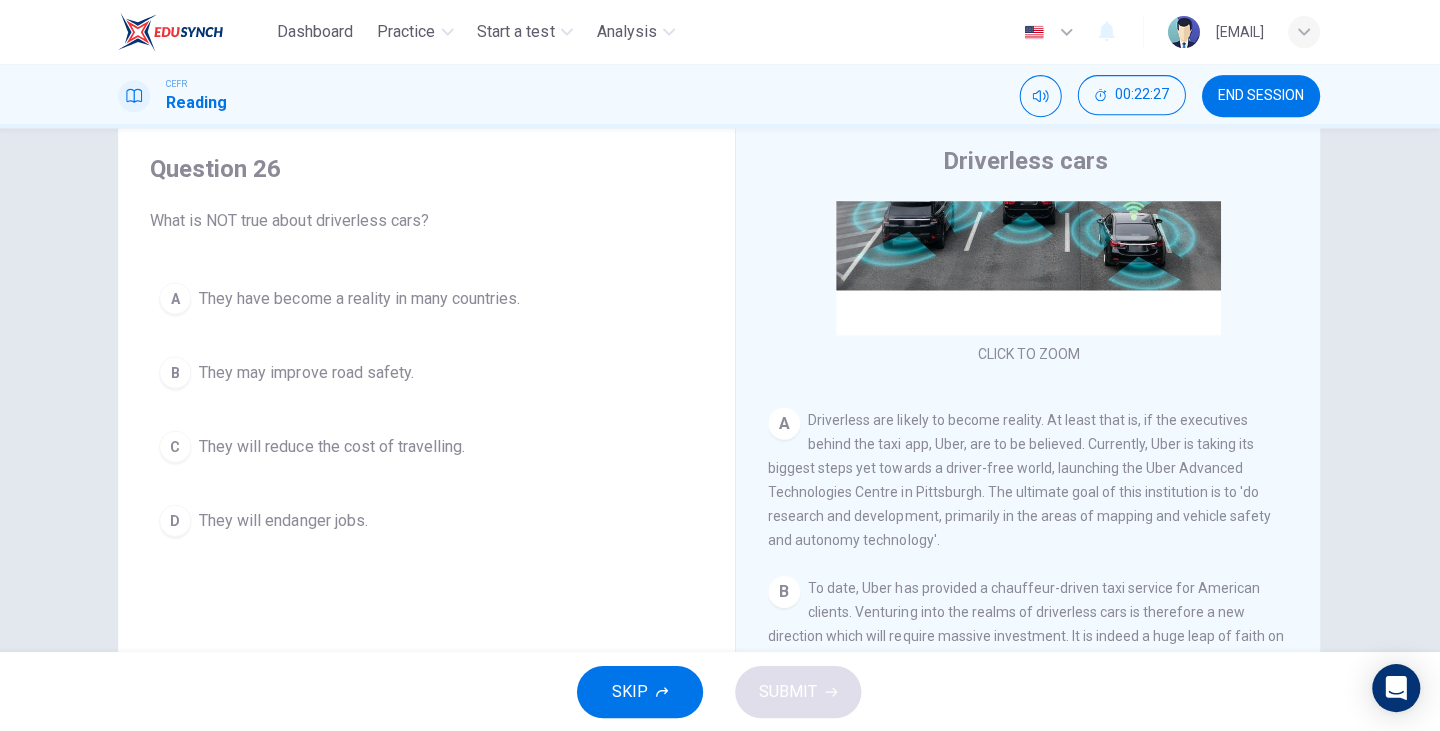 drag, startPoint x: 1297, startPoint y: 429, endPoint x: 1294, endPoint y: 454, distance: 25.179358 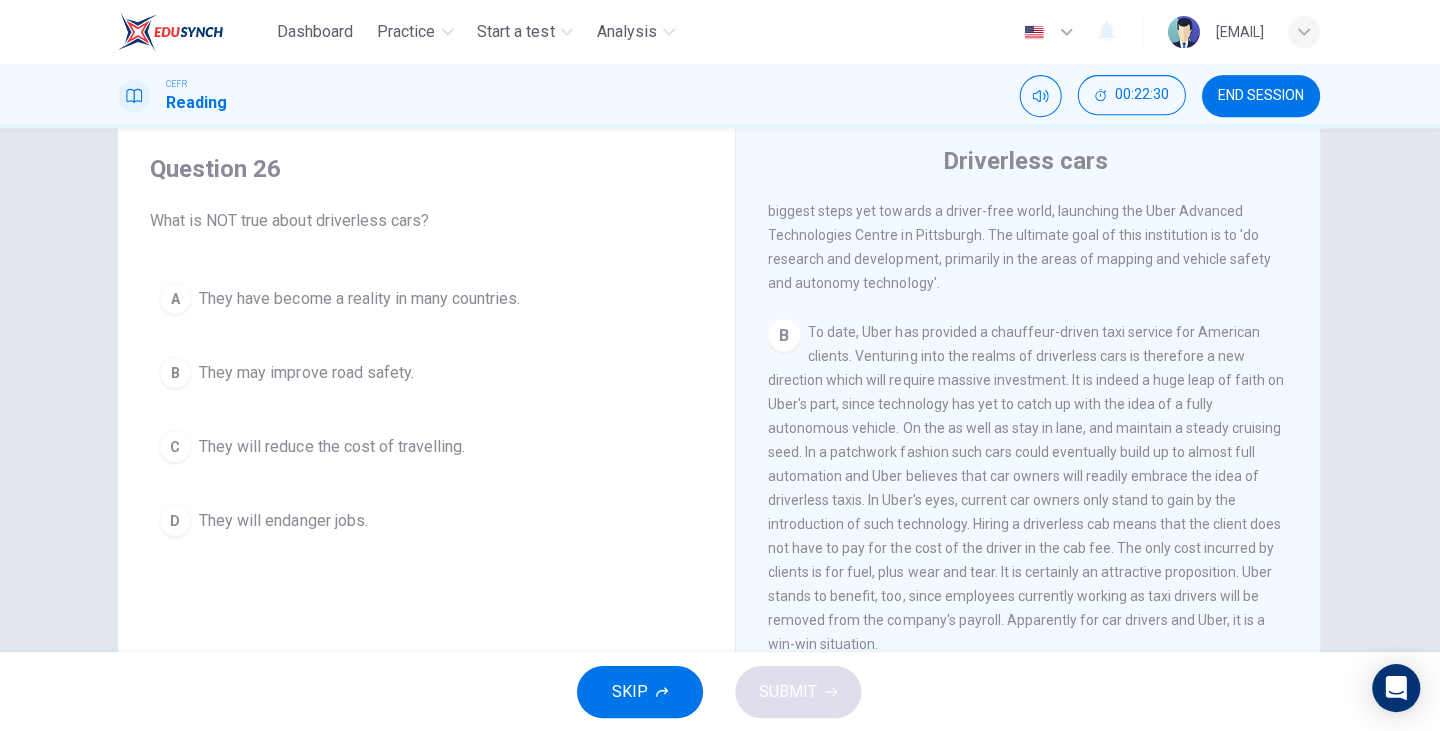 scroll, scrollTop: 474, scrollLeft: 0, axis: vertical 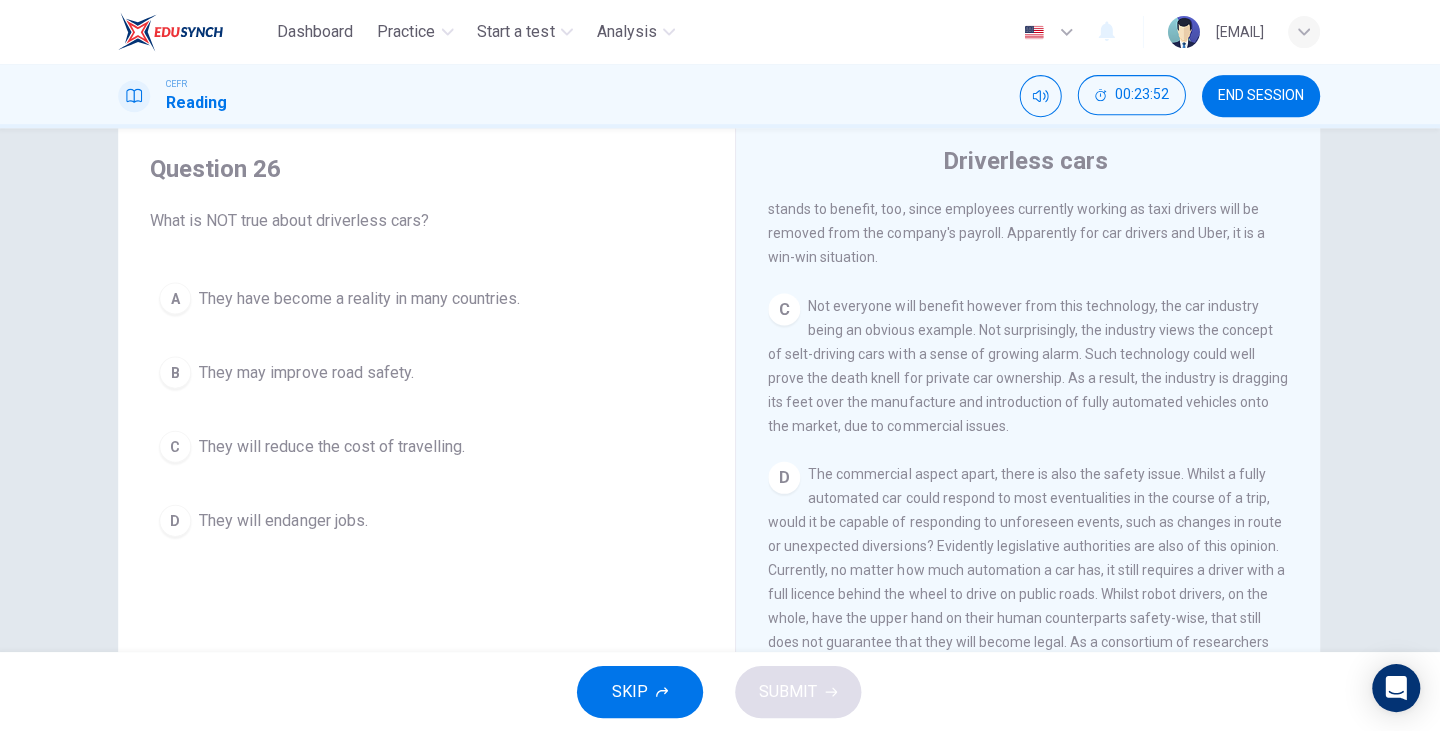 click on "B" at bounding box center (177, 298) 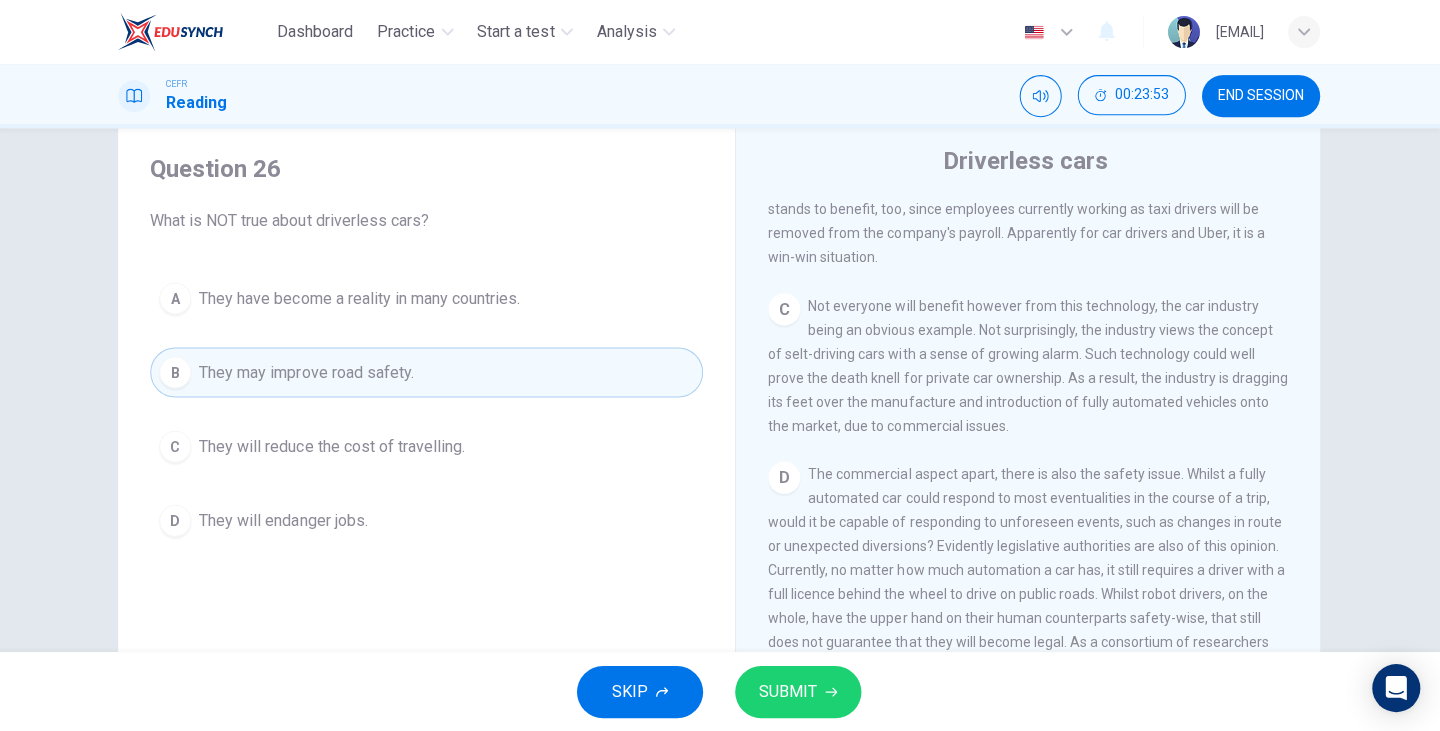 click on "SUBMIT" at bounding box center [789, 691] 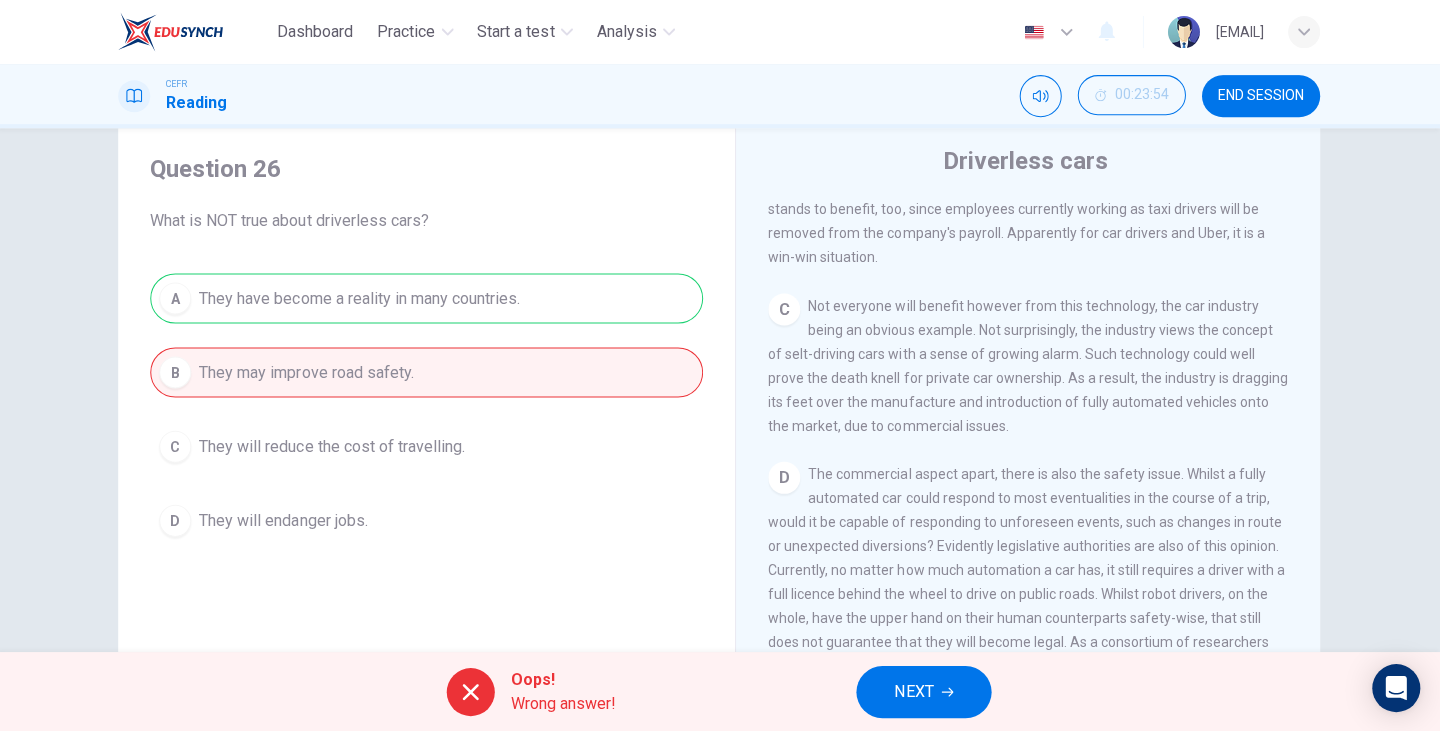 click on "NEXT" at bounding box center [914, 691] 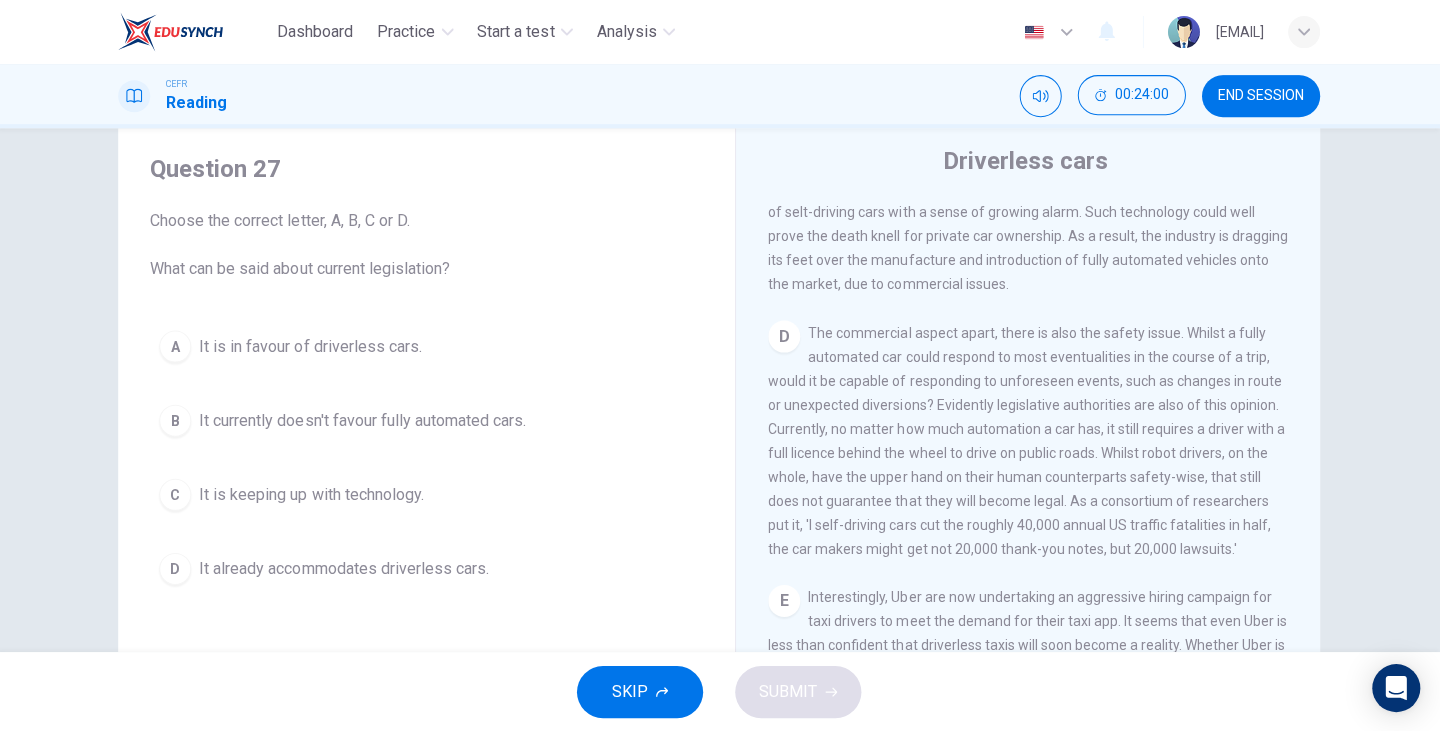scroll, scrollTop: 1016, scrollLeft: 0, axis: vertical 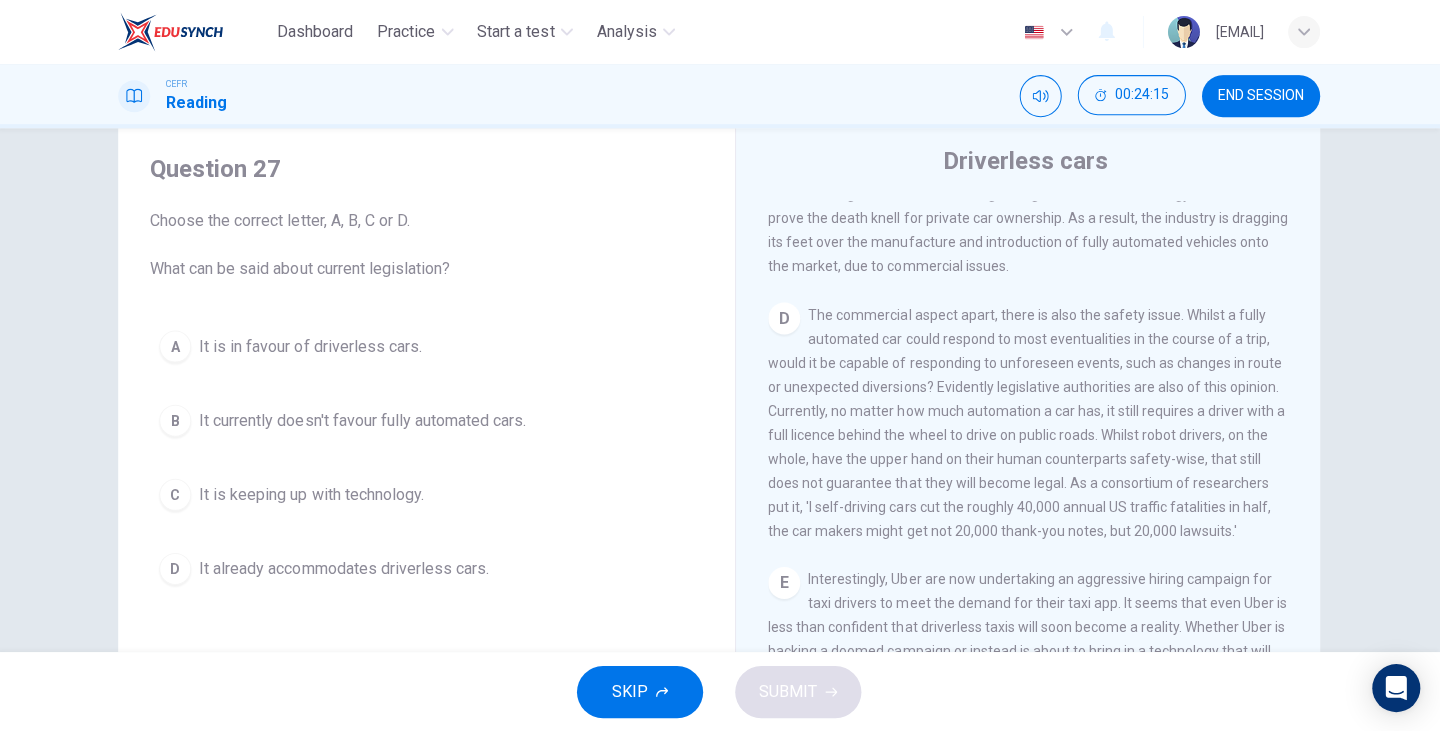 click on "B" at bounding box center (177, 346) 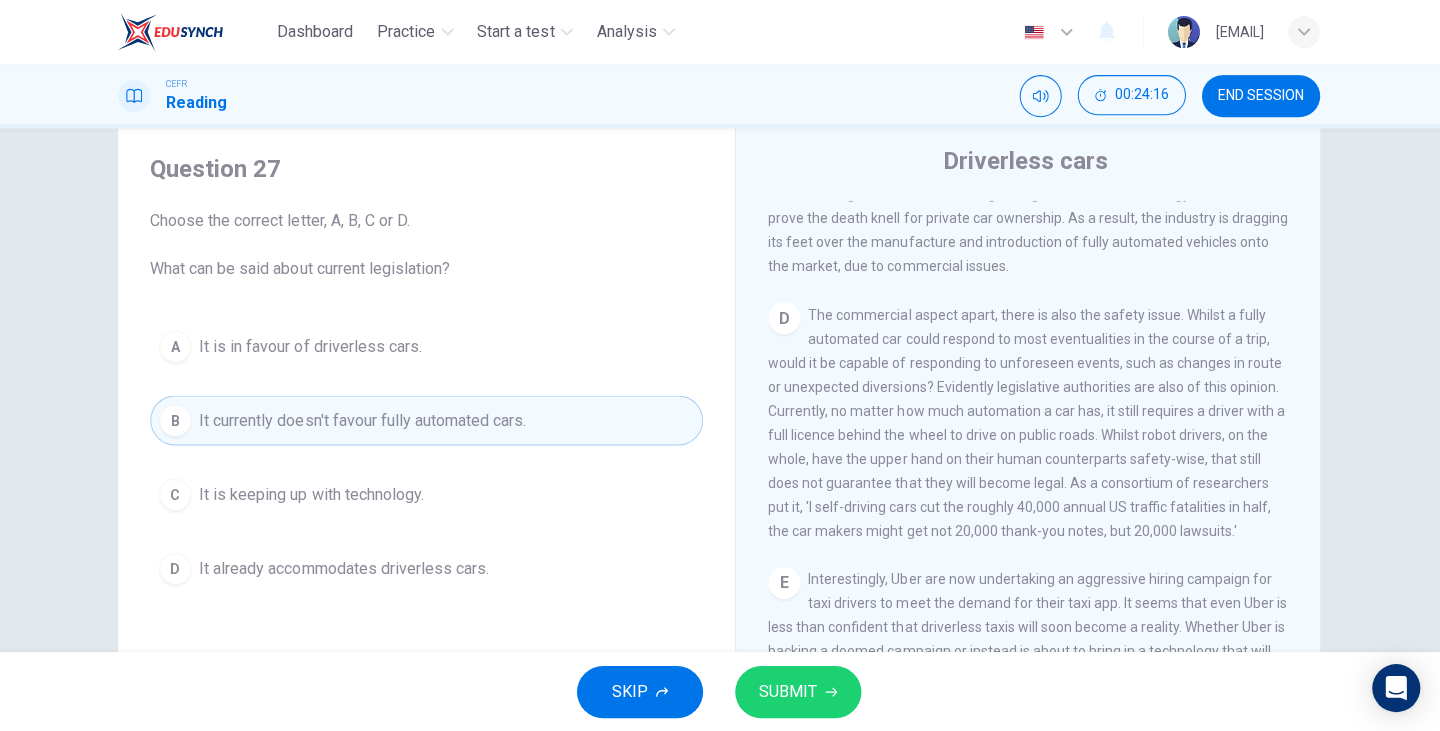 click on "SUBMIT" at bounding box center (789, 691) 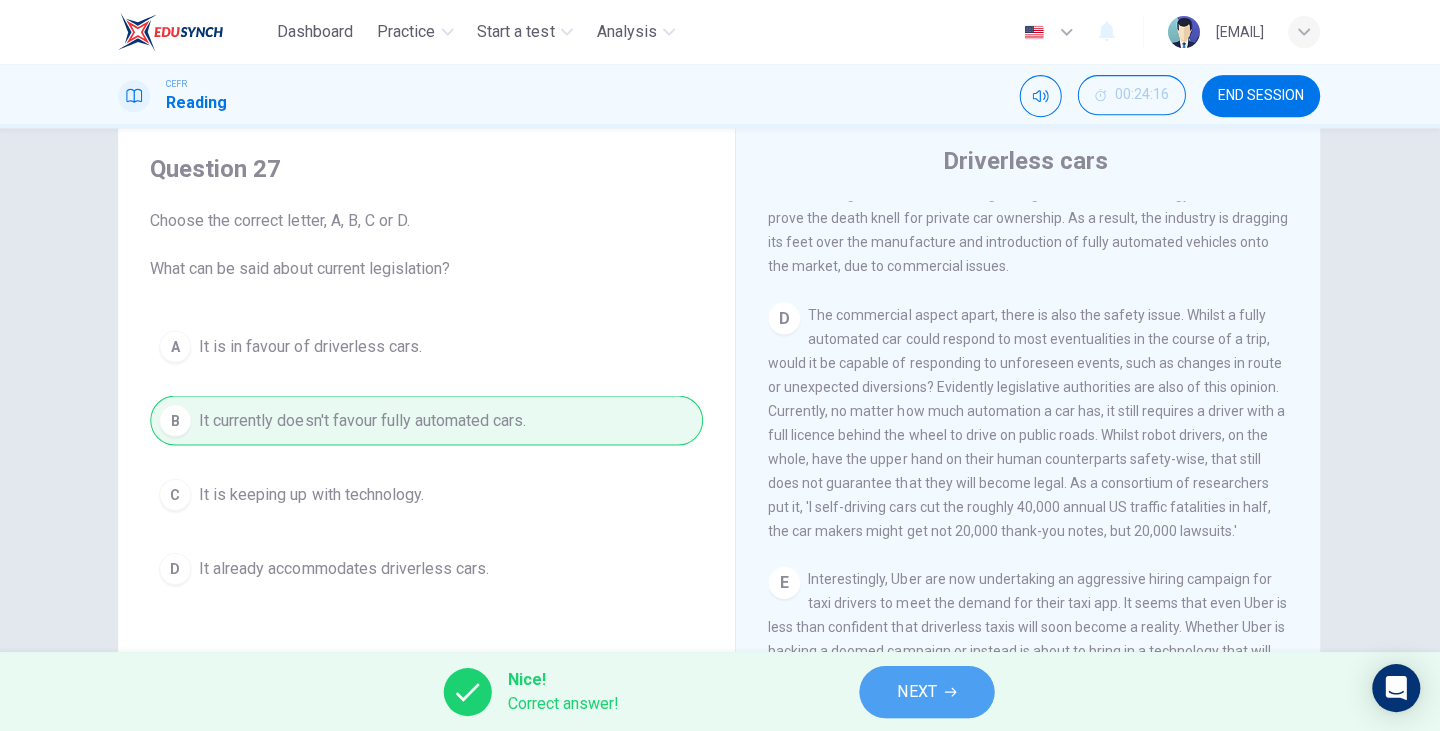click on "NEXT" at bounding box center [927, 691] 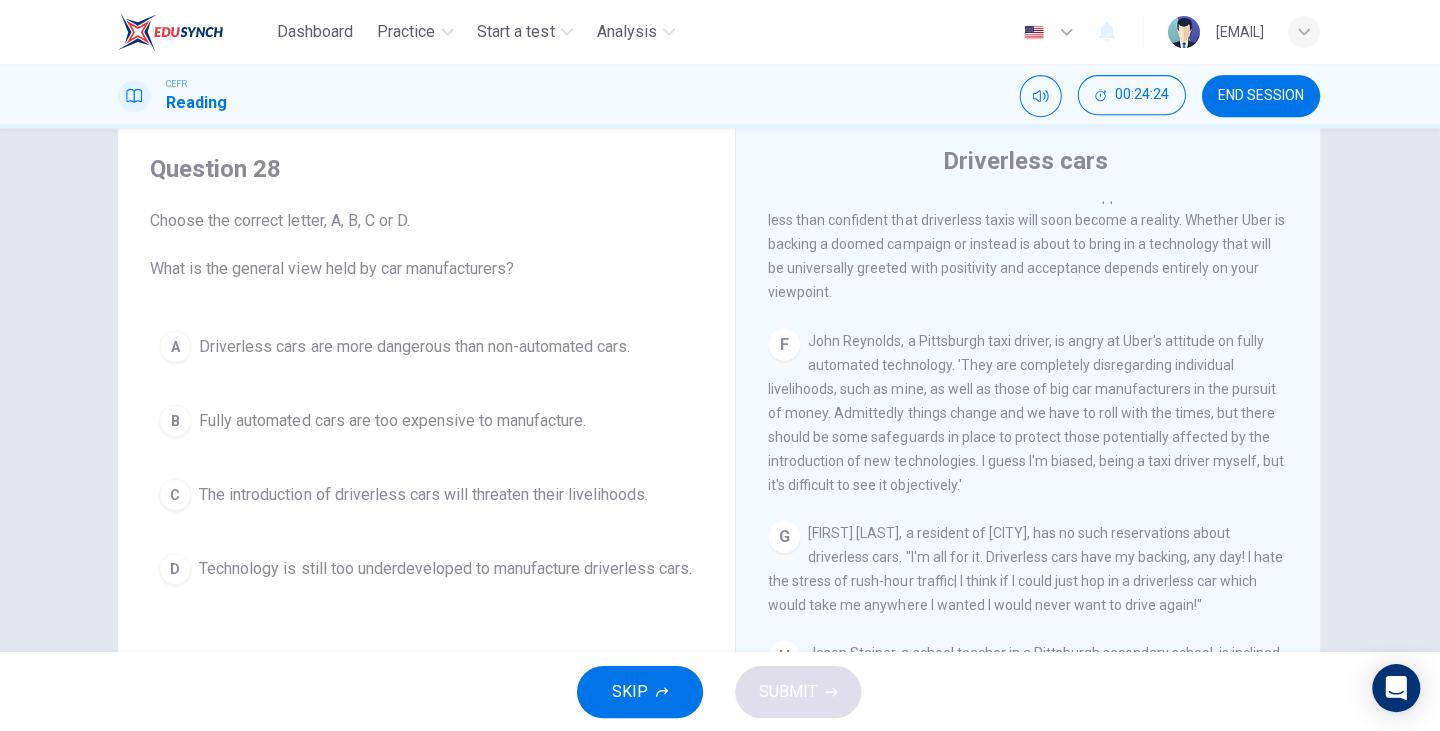 scroll, scrollTop: 1451, scrollLeft: 0, axis: vertical 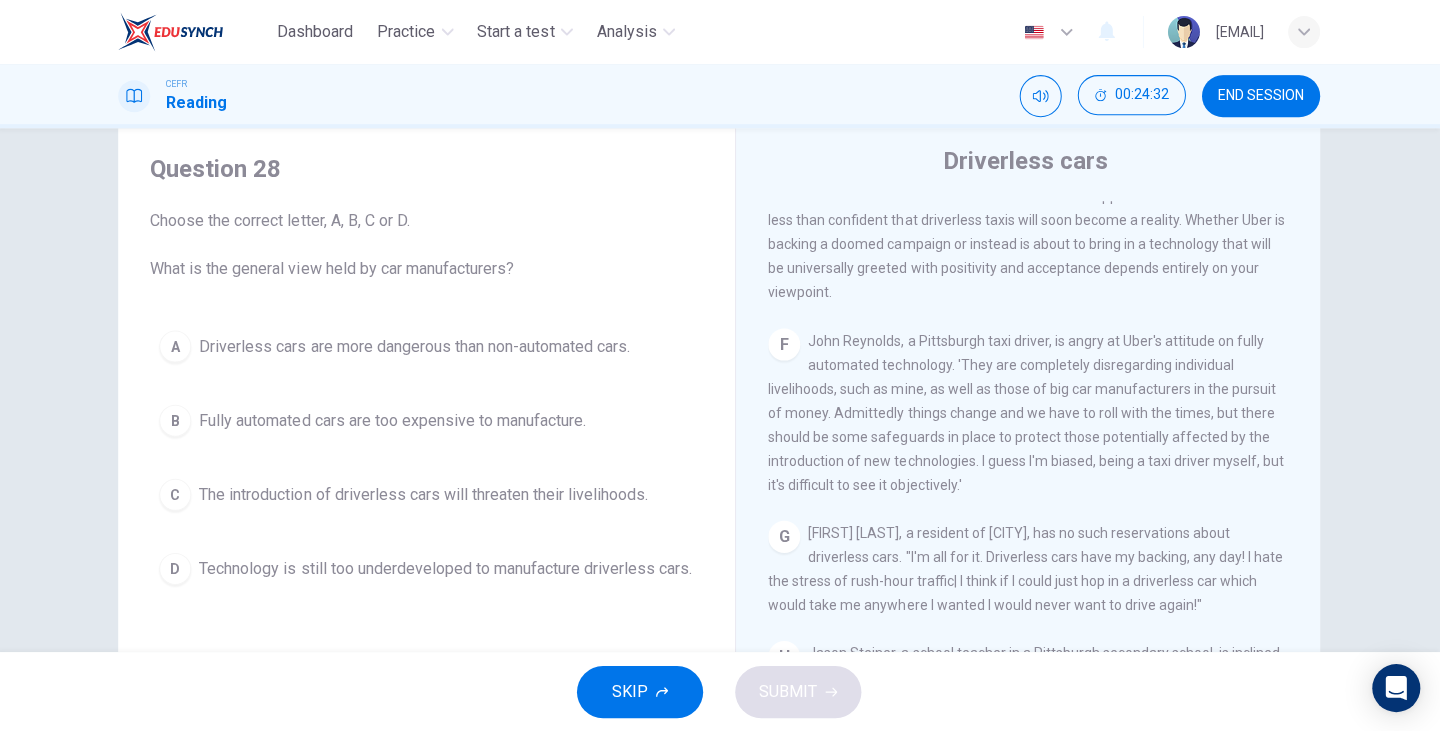 click on "A Driverless are likely to become reality. At least that is, if the executives behind the taxi app, Uber, are to be believed. Currently, Uber is taking its biggest steps yet towards a driver-free world, launching the Uber Advanced Technologies Centre in Pittsburgh. The ultimate goal of this institution is to 'do research and development, primarily in the areas of mapping and vehicle safety and autonomy technology'. B C Not everyone will benefit however from this technology, the car industry being an obvious example. Not surprisingly, the industry views the concept of selt-driving cars with a sense of growing alarm. Such technology could well prove the death knell for private car ownership. As a result, the industry is dragging its feet over the manufacture and introduction of fully automated vehicles onto the market, due to commercial issues. D E F G H" at bounding box center [1042, 504] 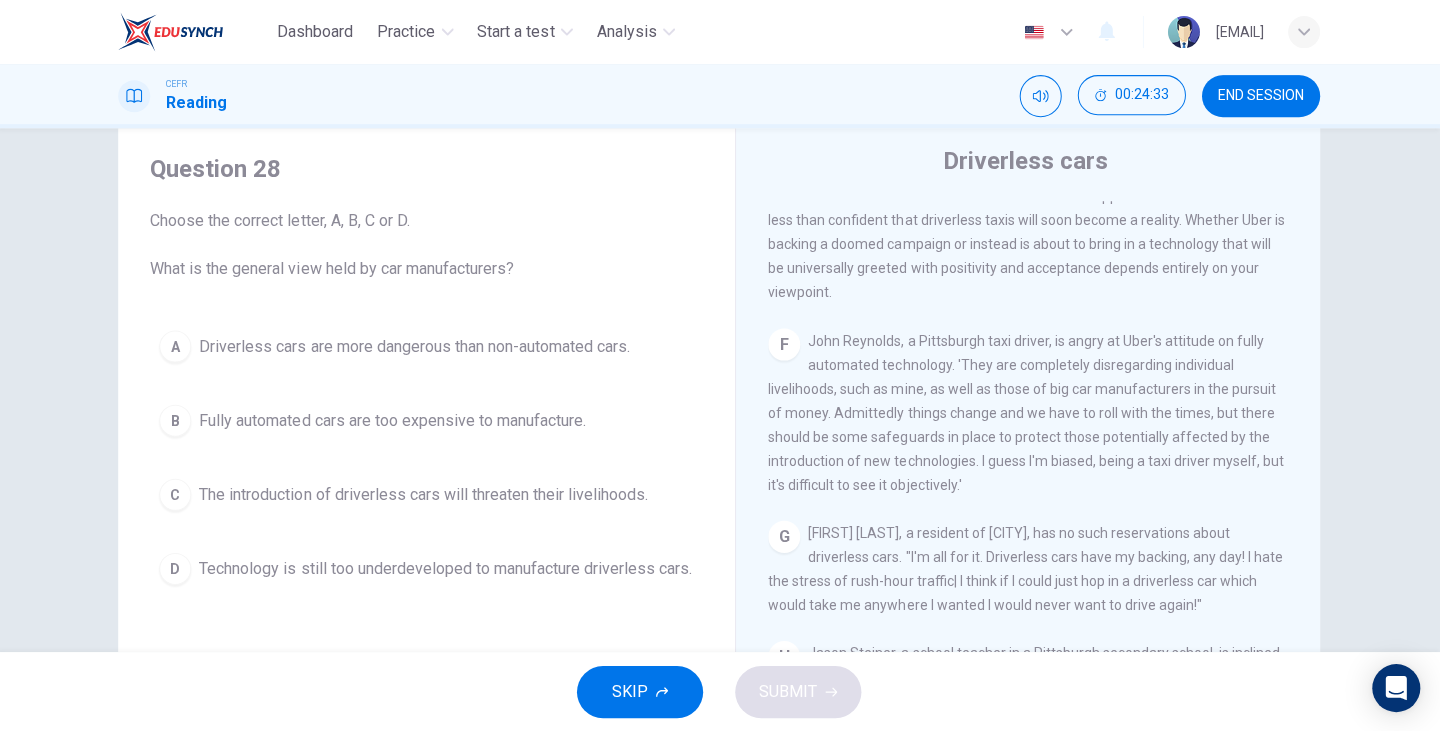 click on "A Driverless are likely to become reality. At least that is, if the executives behind the taxi app, Uber, are to be believed. Currently, Uber is taking its biggest steps yet towards a driver-free world, launching the Uber Advanced Technologies Centre in Pittsburgh. The ultimate goal of this institution is to 'do research and development, primarily in the areas of mapping and vehicle safety and autonomy technology'. B C Not everyone will benefit however from this technology, the car industry being an obvious example. Not surprisingly, the industry views the concept of selt-driving cars with a sense of growing alarm. Such technology could well prove the death knell for private car ownership. As a result, the industry is dragging its feet over the manufacture and introduction of fully automated vehicles onto the market, due to commercial issues. D E F G H" at bounding box center [1042, 504] 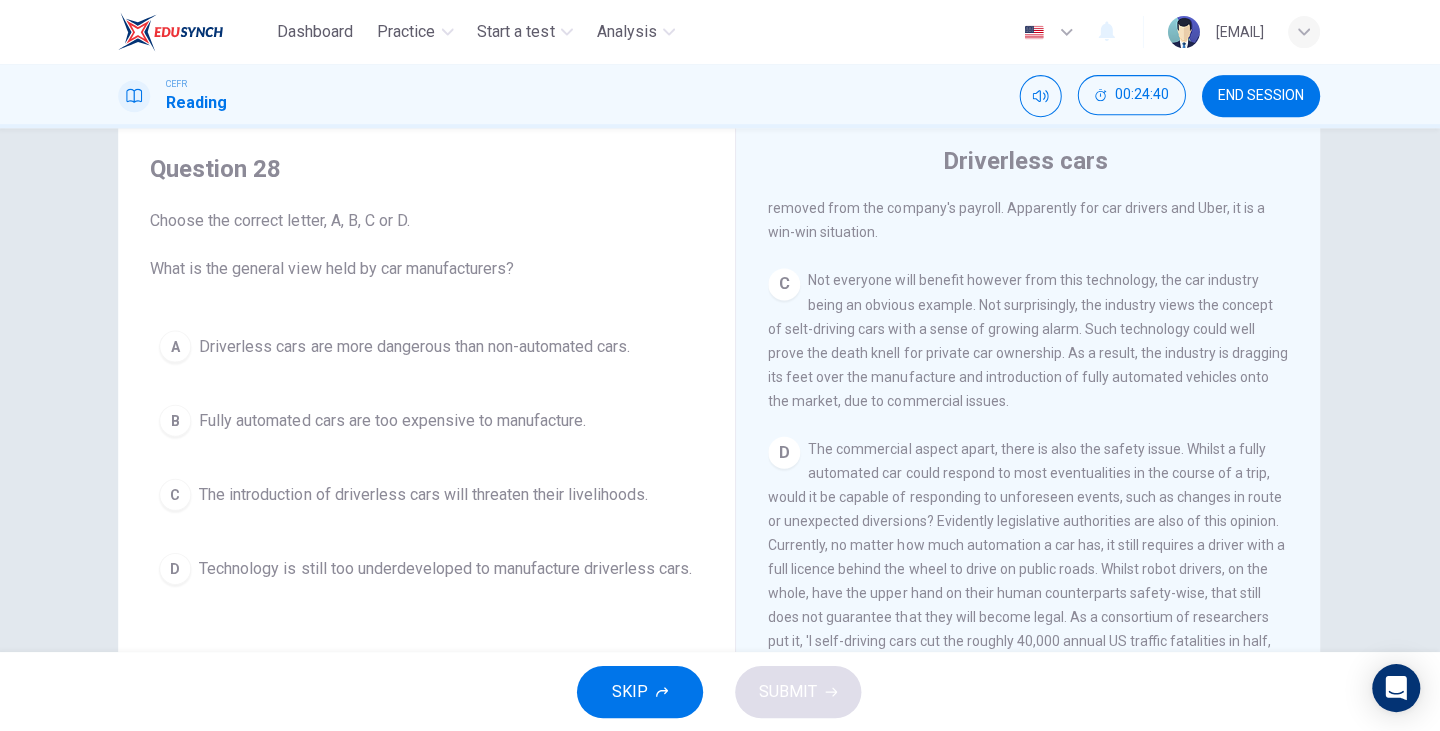 scroll, scrollTop: 852, scrollLeft: 0, axis: vertical 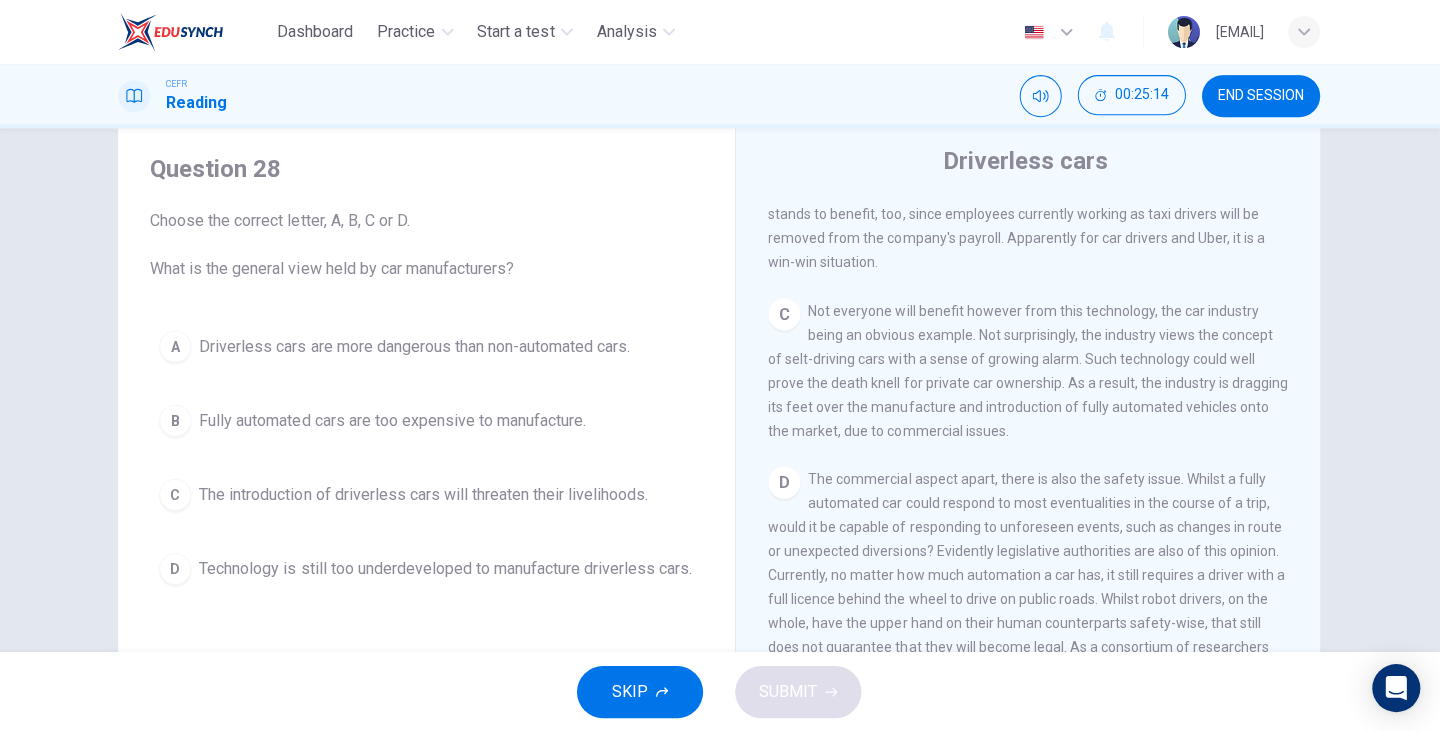 click on "C" at bounding box center [177, 346] 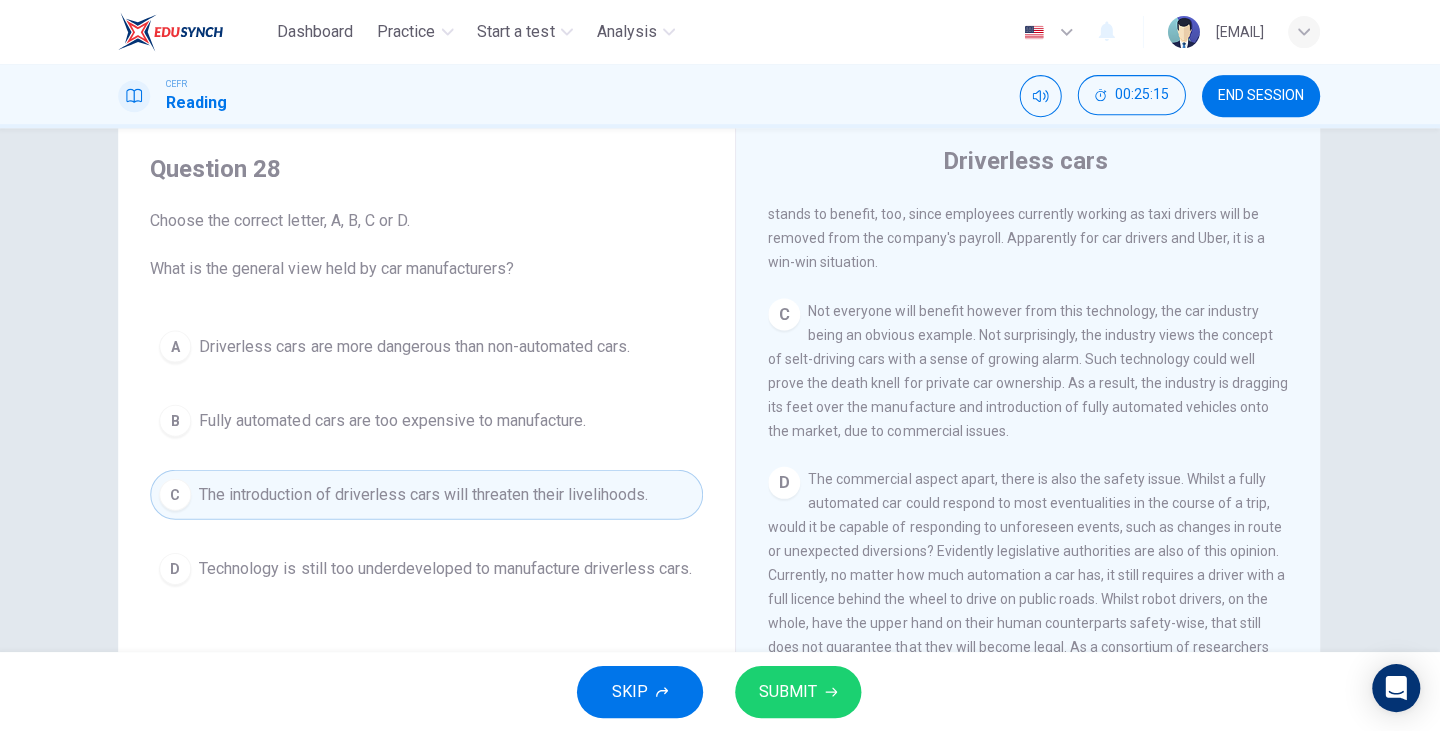click on "SUBMIT" at bounding box center (789, 691) 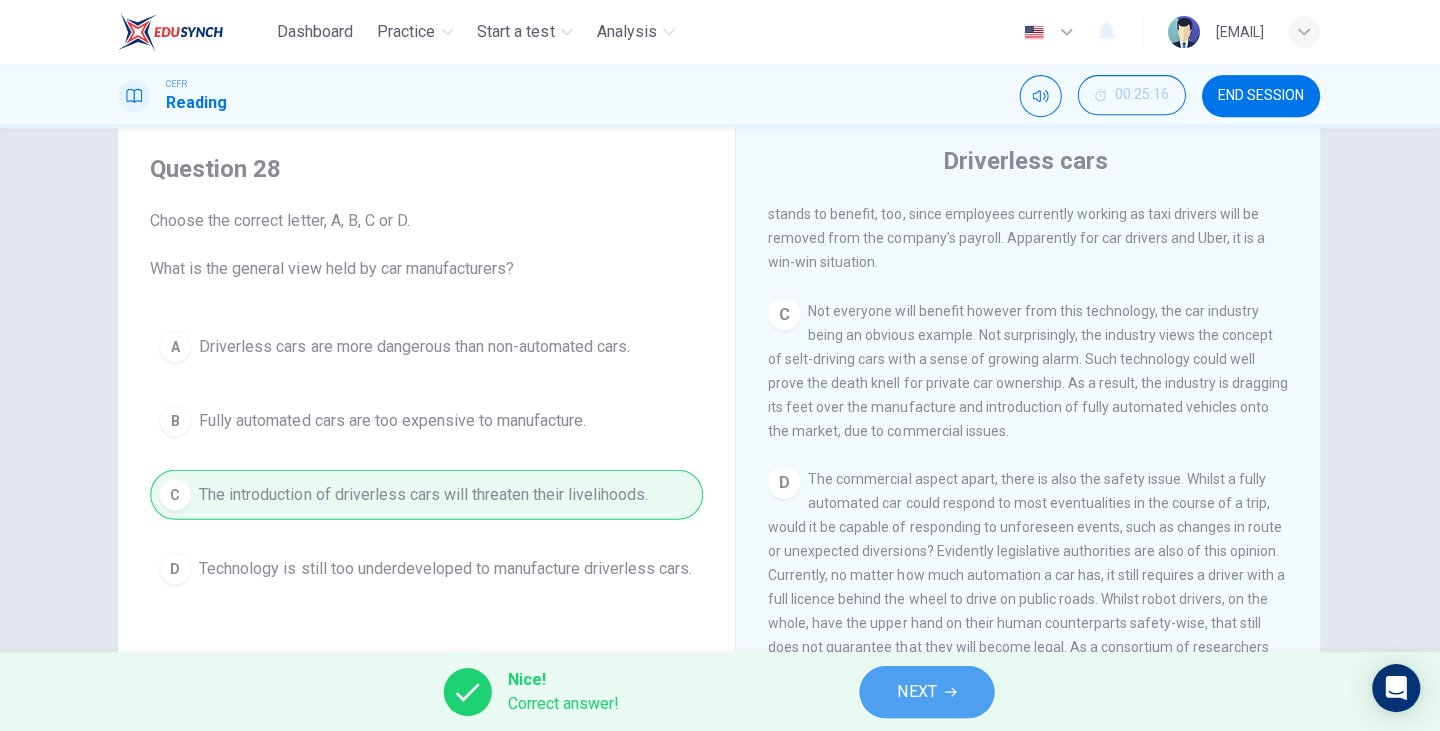 click on "NEXT" at bounding box center [917, 691] 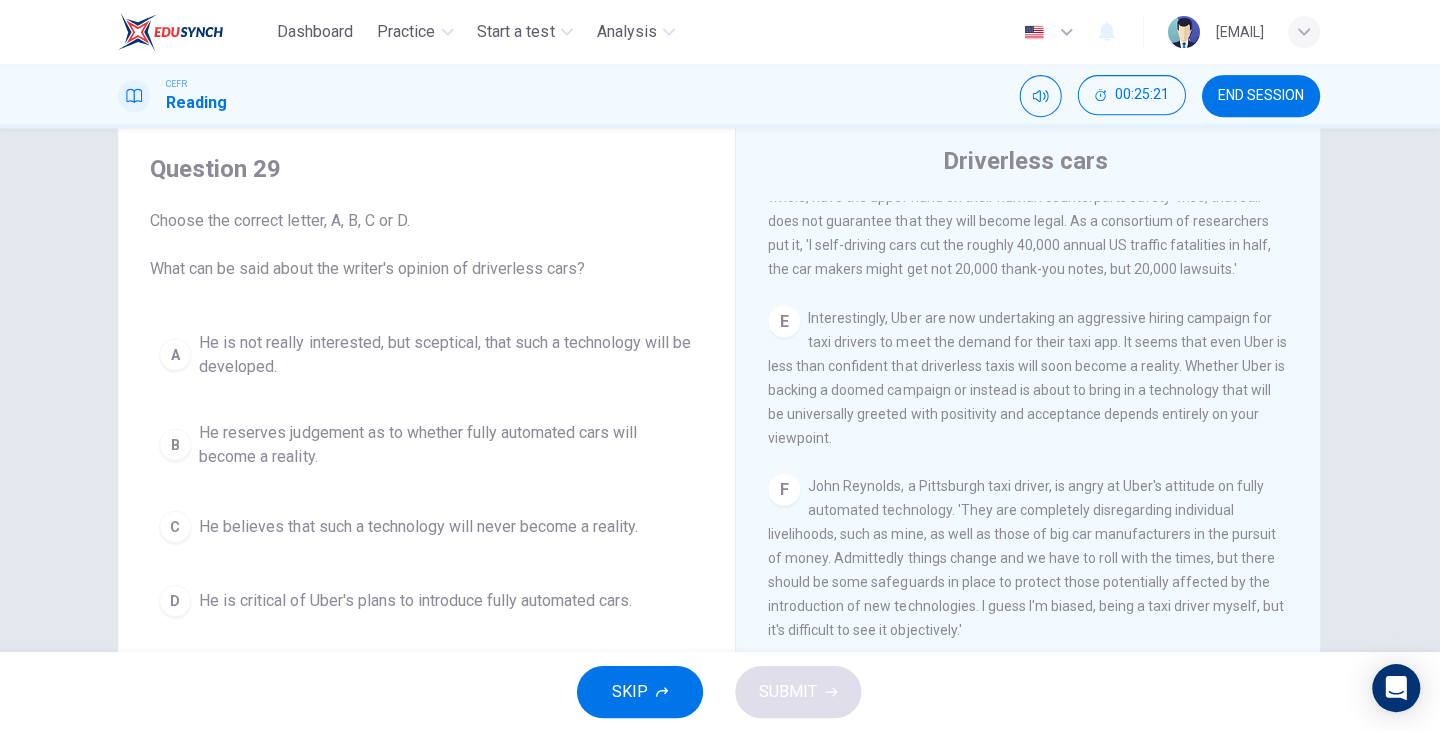scroll, scrollTop: 1392, scrollLeft: 0, axis: vertical 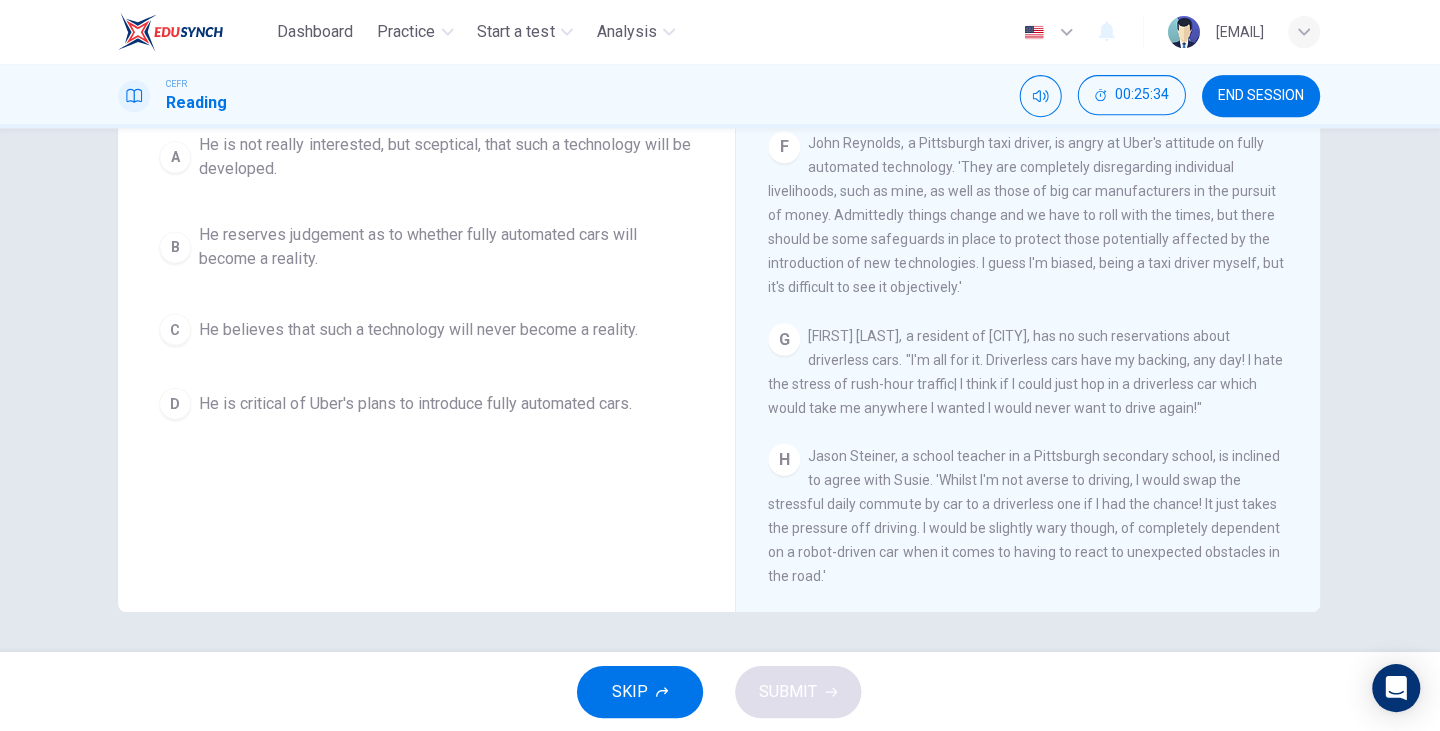 drag, startPoint x: 1298, startPoint y: 546, endPoint x: 1307, endPoint y: 501, distance: 45.891174 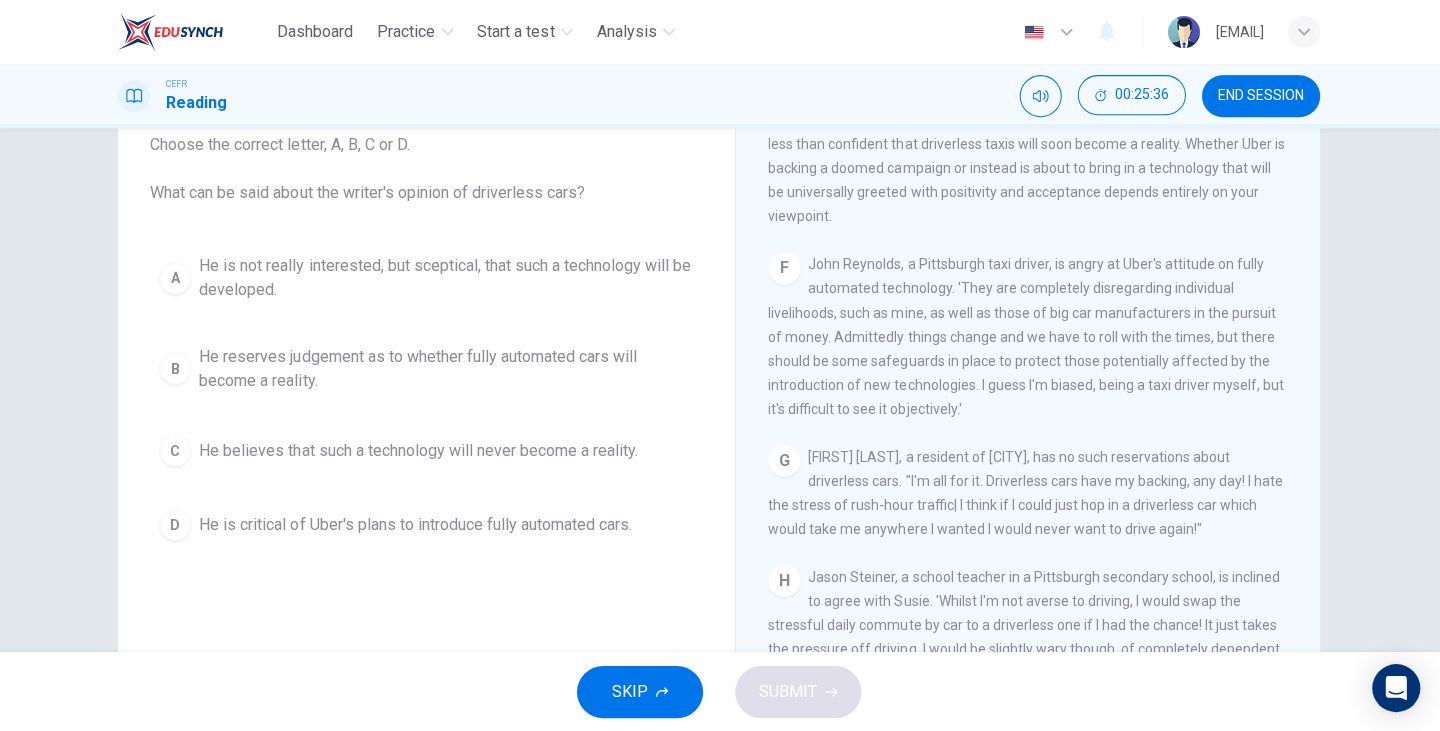 scroll, scrollTop: 92, scrollLeft: 0, axis: vertical 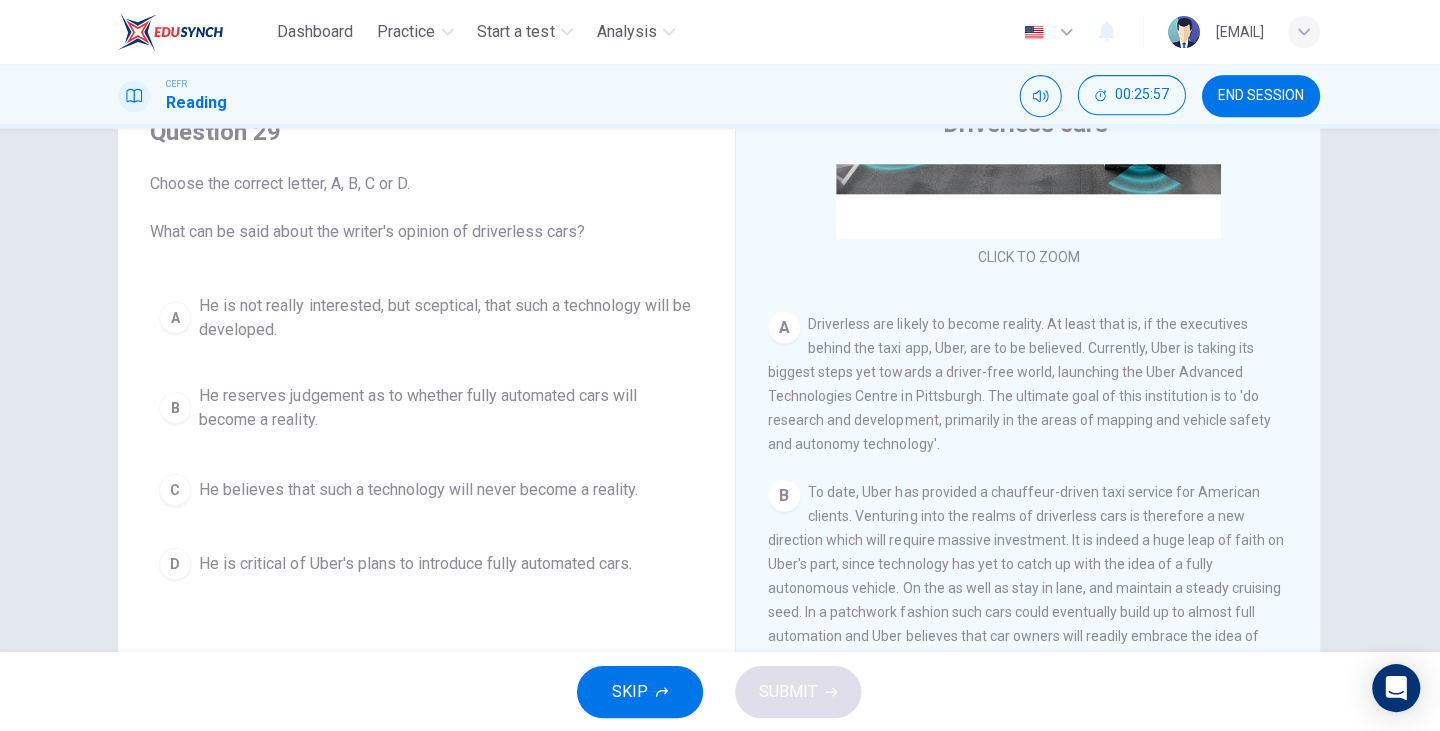 click on "B" at bounding box center (177, 317) 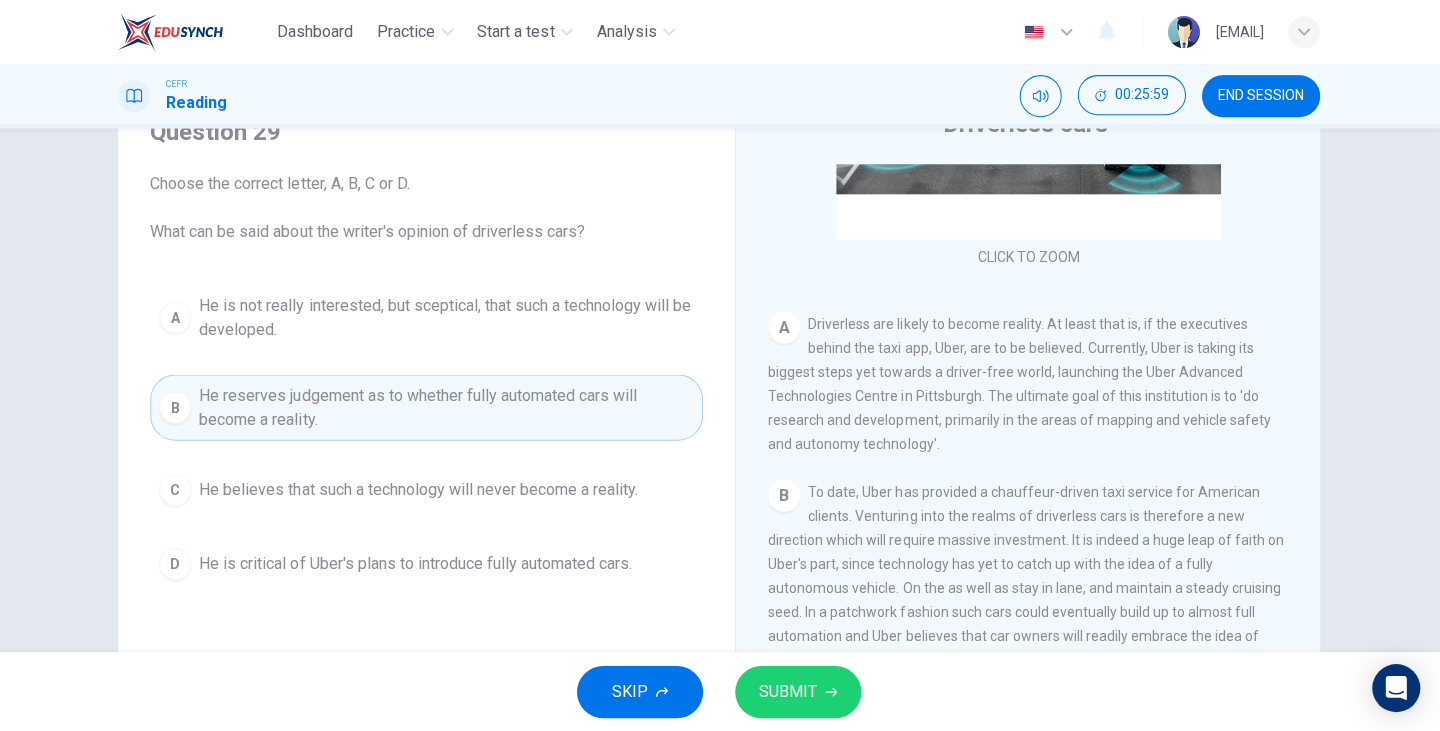 click on "SUBMIT" at bounding box center [789, 691] 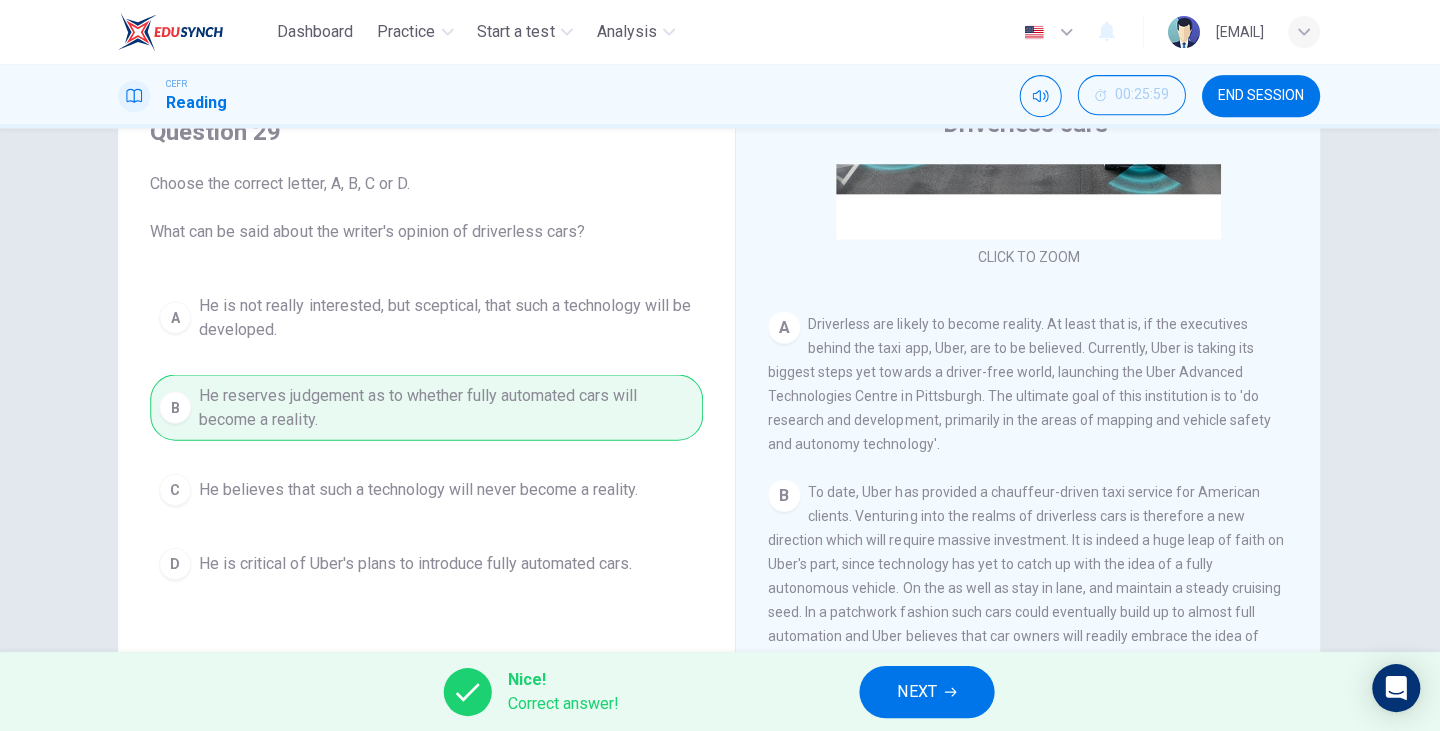 click on "NEXT" at bounding box center (917, 691) 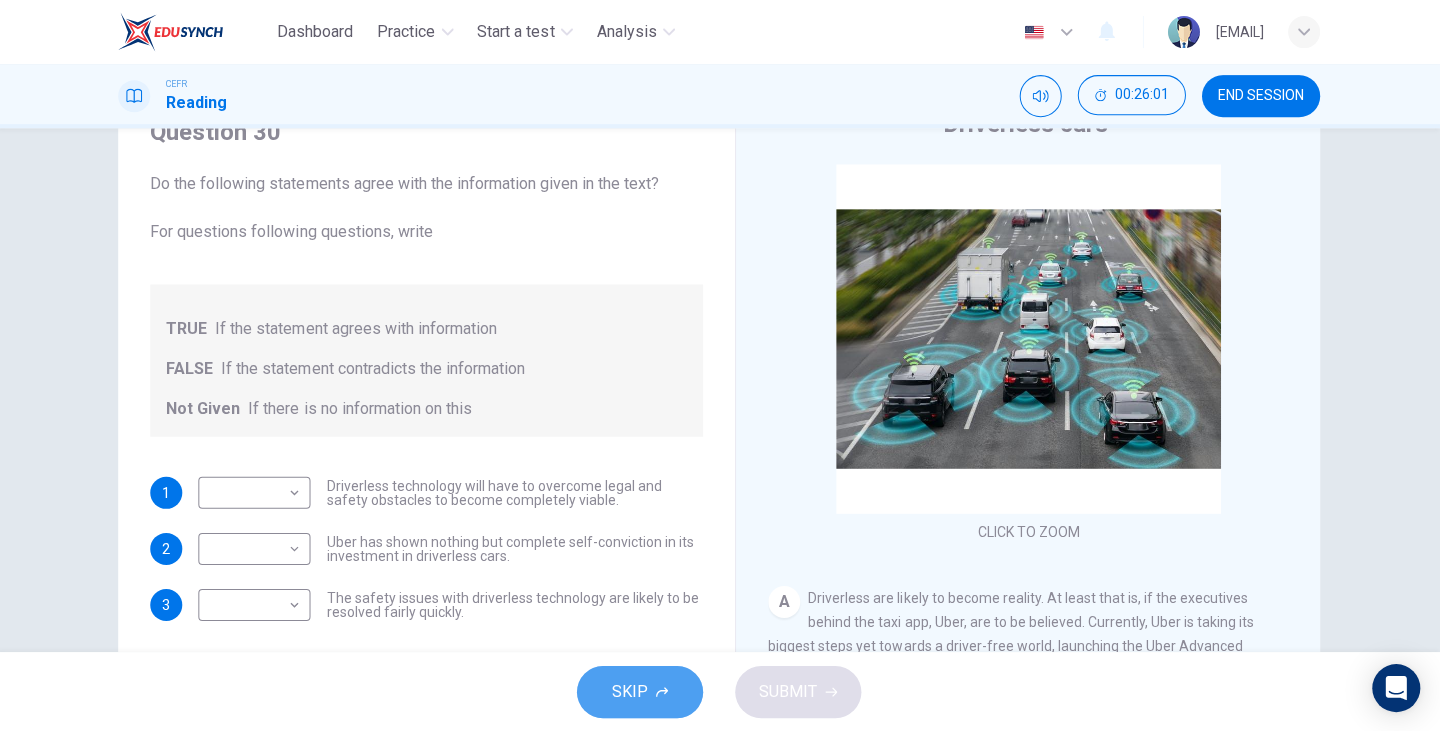 click on "SKIP" at bounding box center (631, 691) 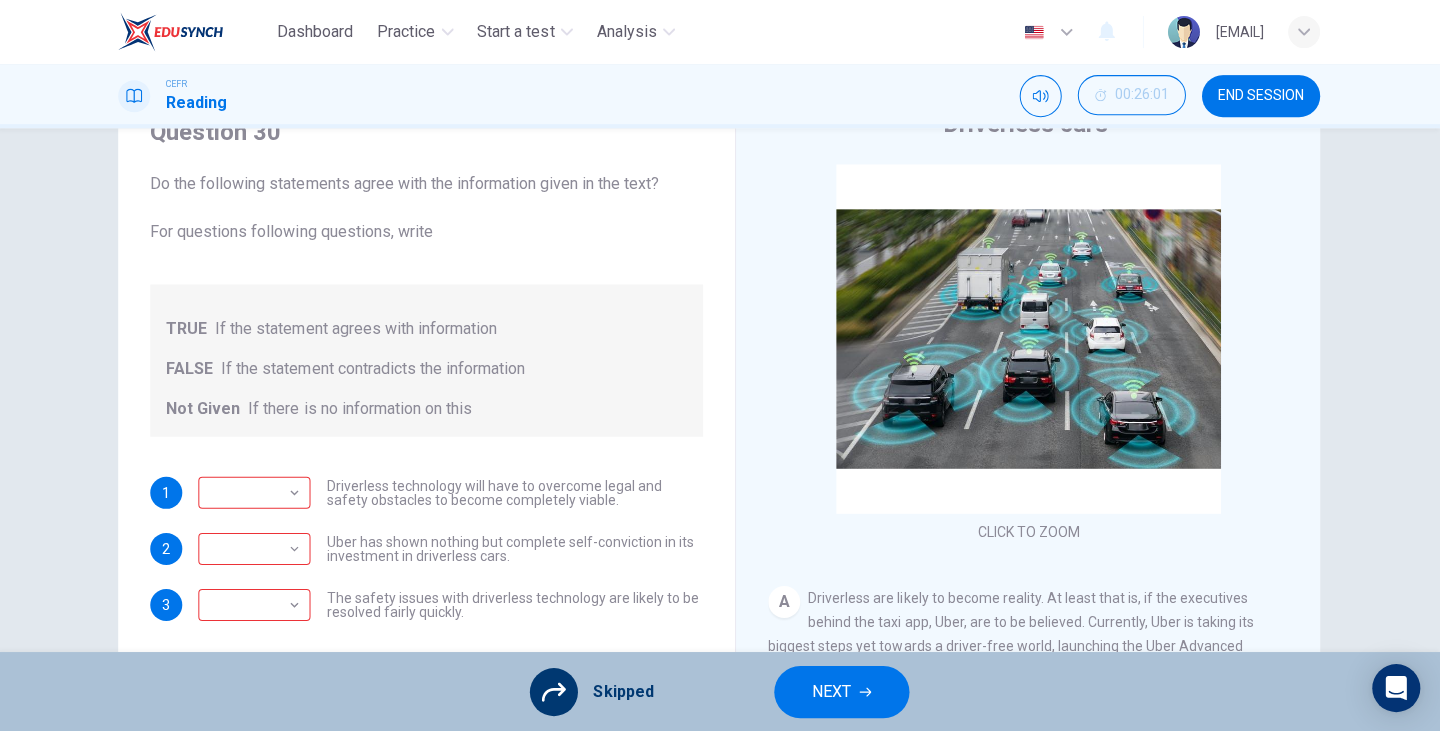 click on "NEXT" at bounding box center [842, 691] 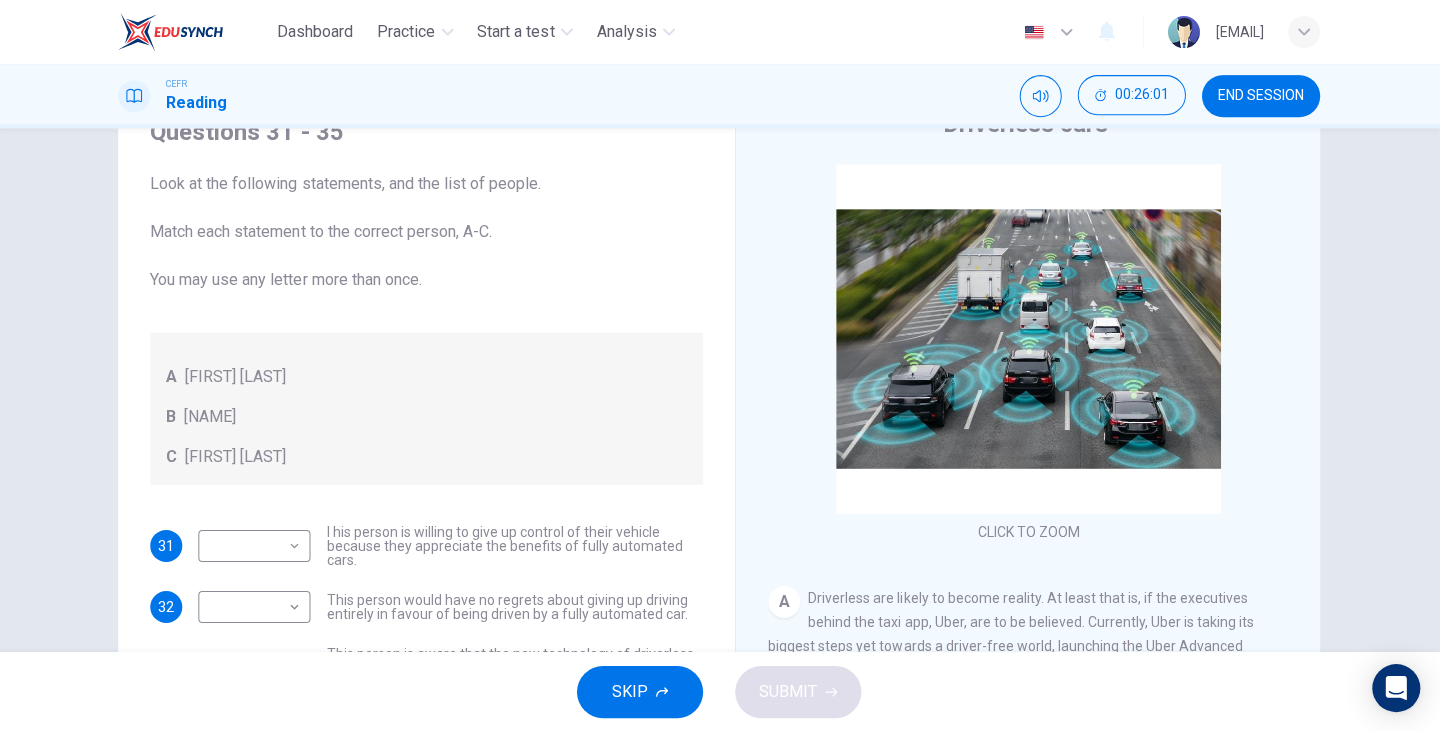 click on "SKIP" at bounding box center [641, 691] 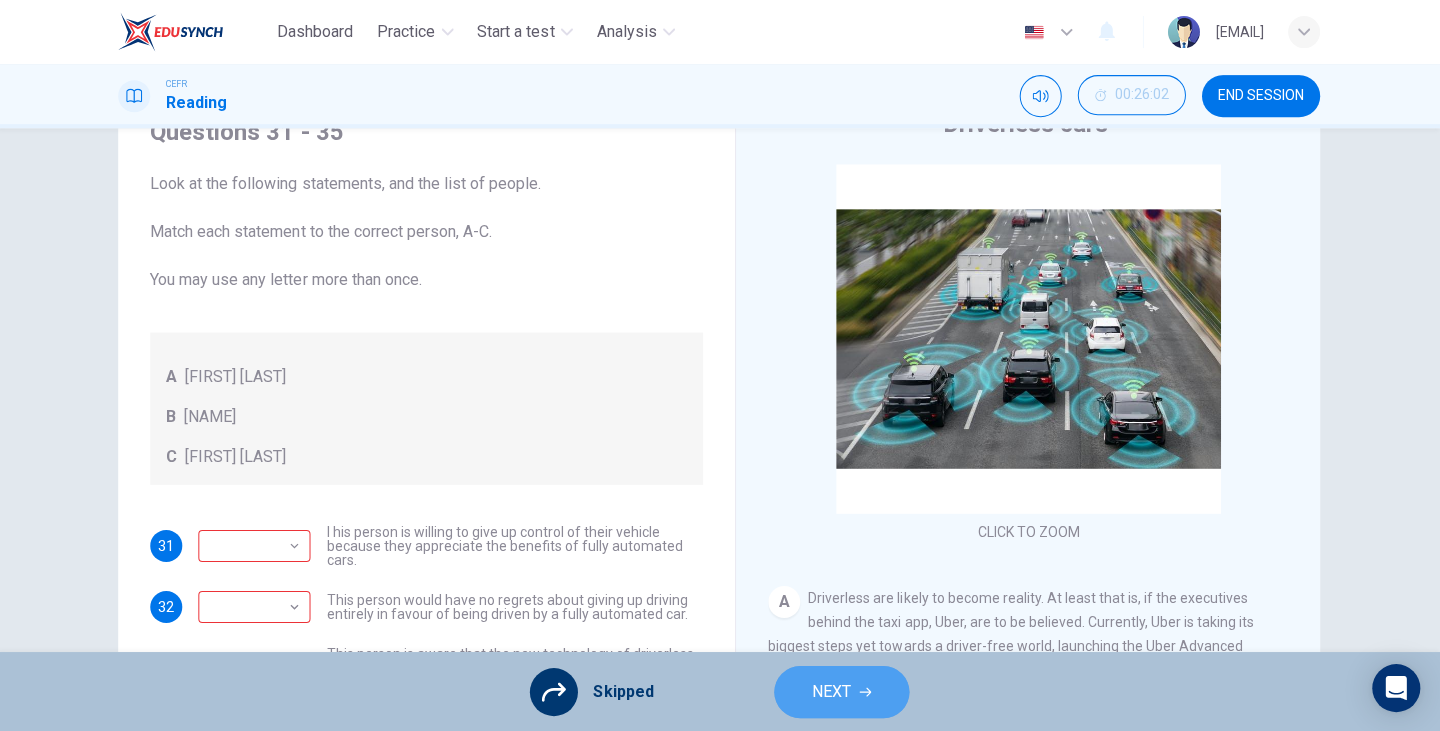 click on "NEXT" at bounding box center [832, 691] 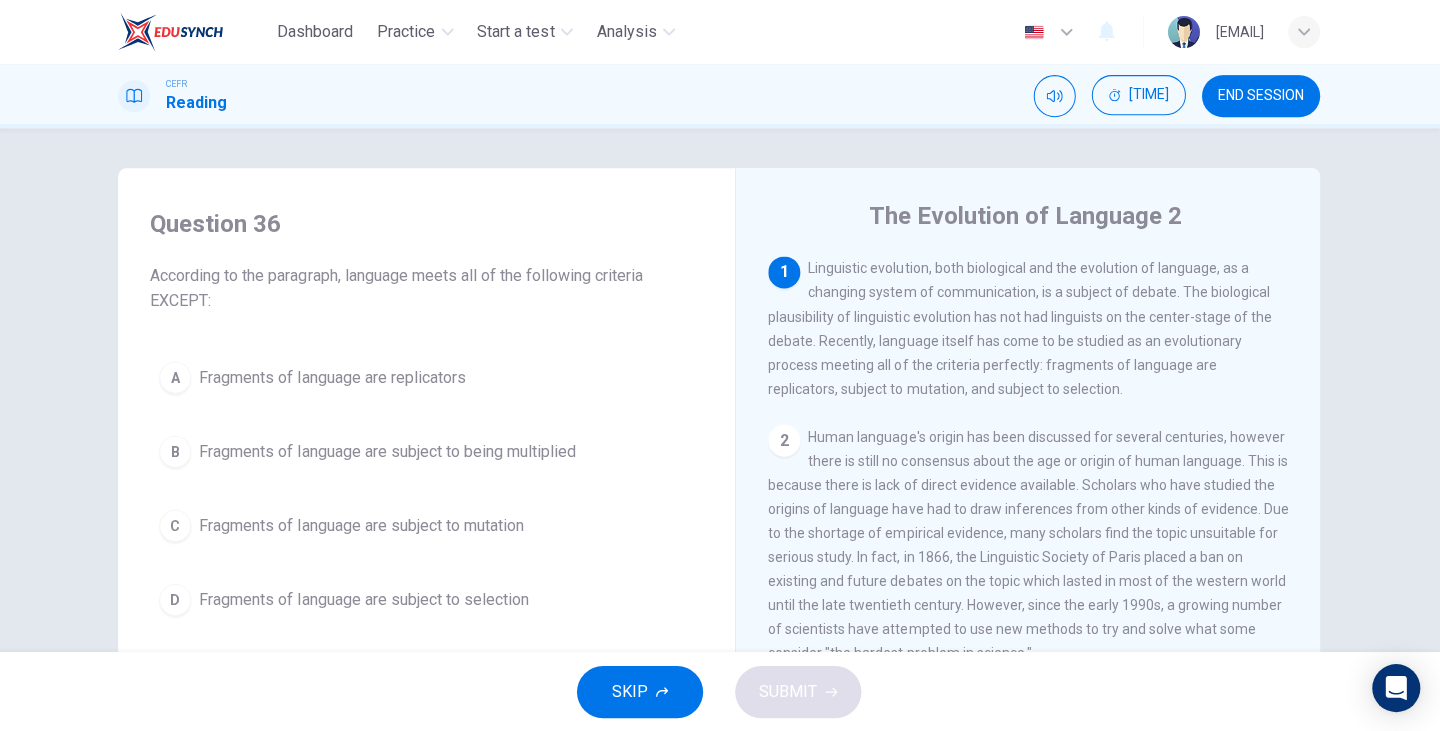 click on "SKIP" at bounding box center (631, 691) 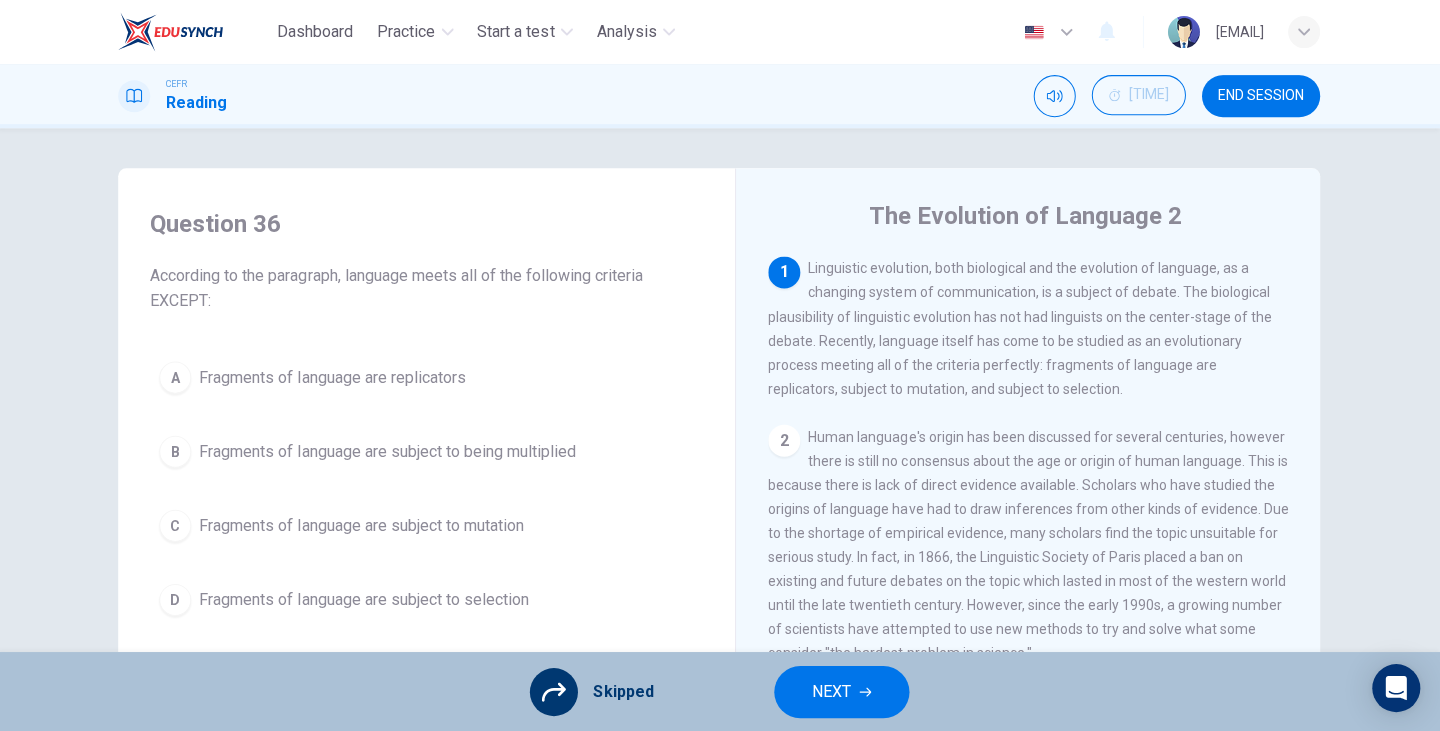 click on "END SESSION" at bounding box center [1261, 96] 